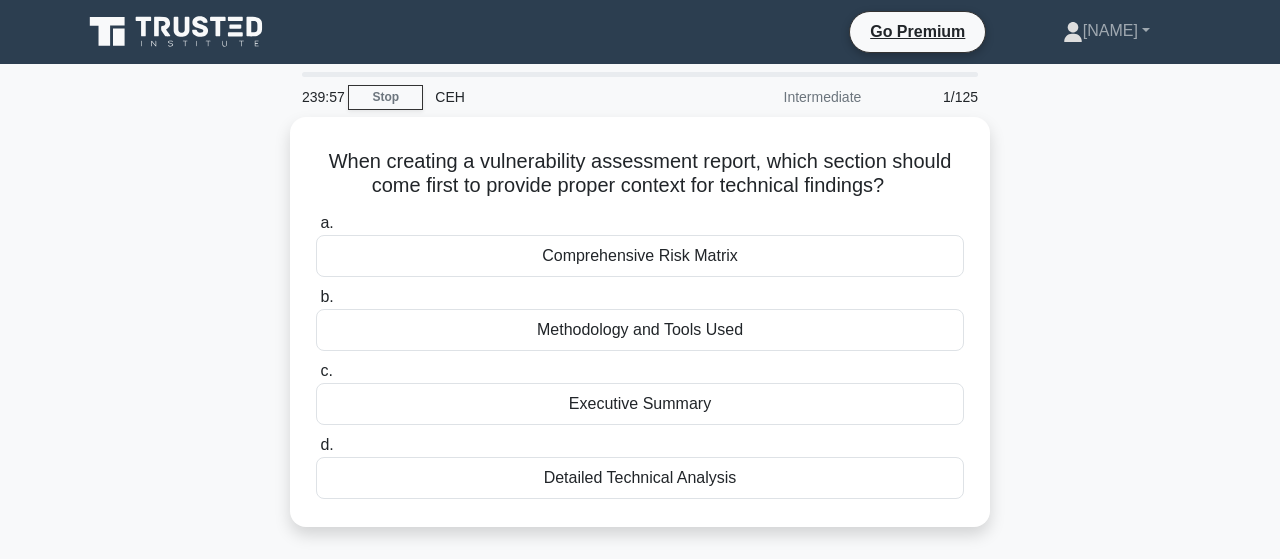 scroll, scrollTop: 0, scrollLeft: 0, axis: both 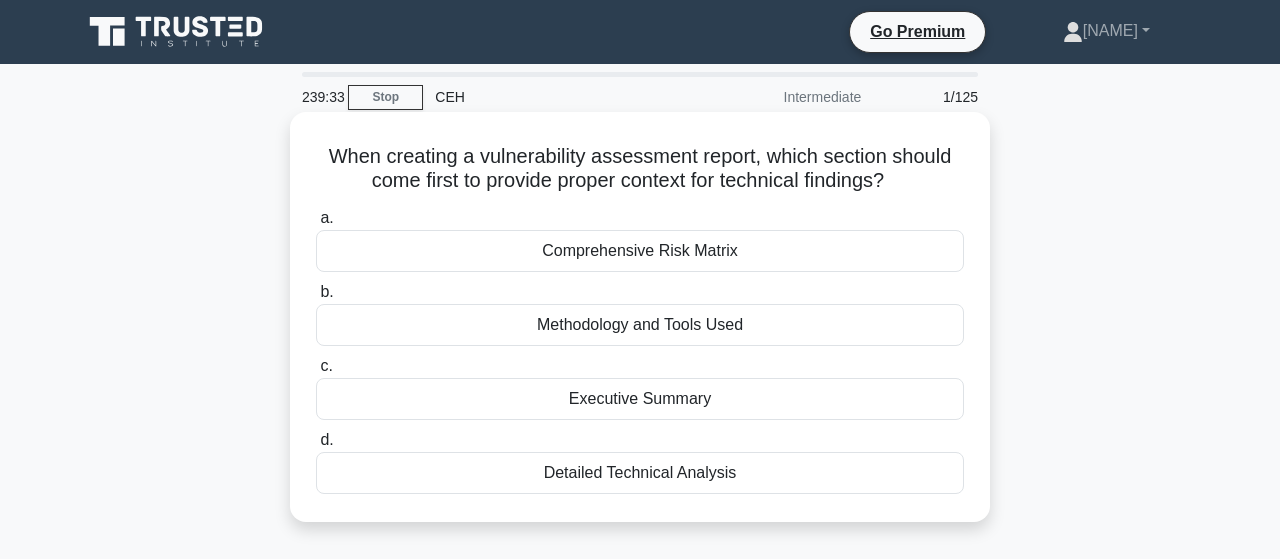 click on "Executive Summary" at bounding box center (640, 399) 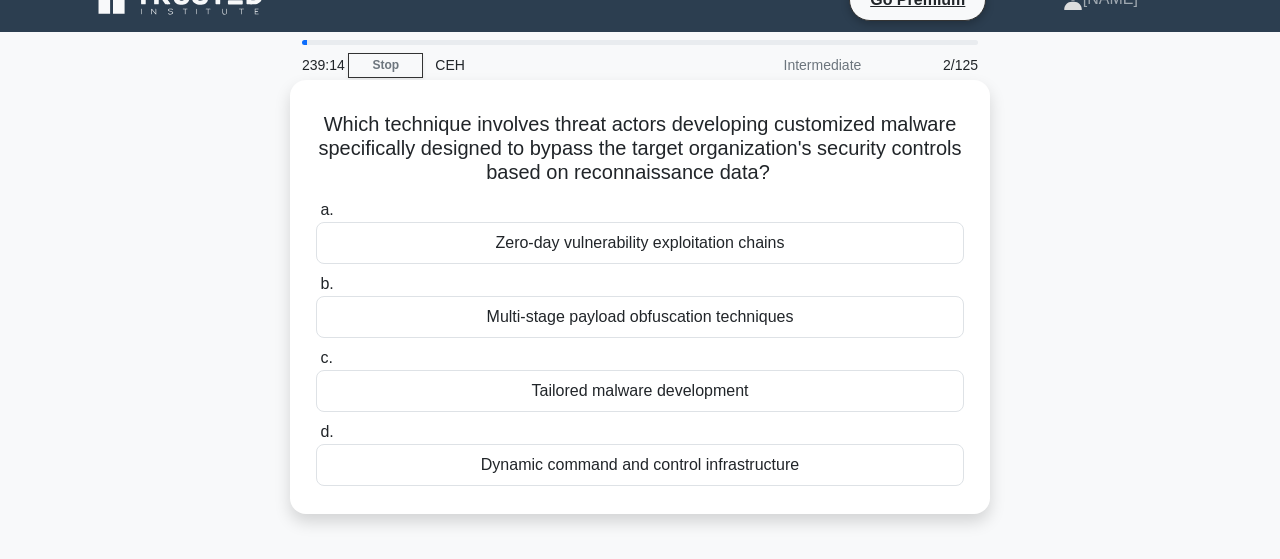 scroll, scrollTop: 0, scrollLeft: 0, axis: both 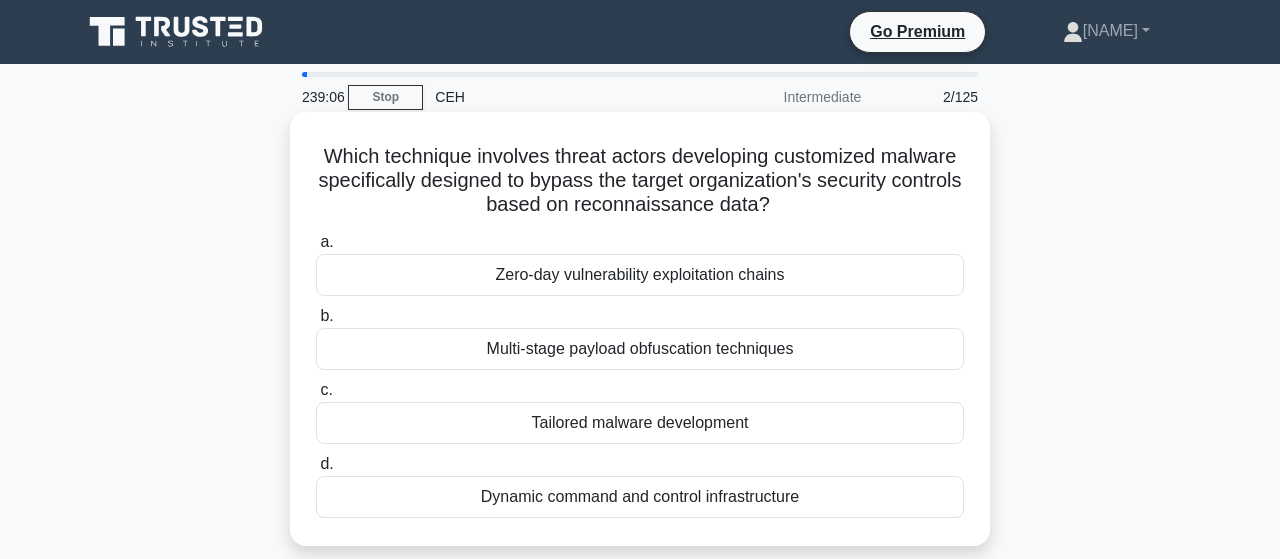 click on "Multi-stage payload obfuscation techniques" at bounding box center [640, 349] 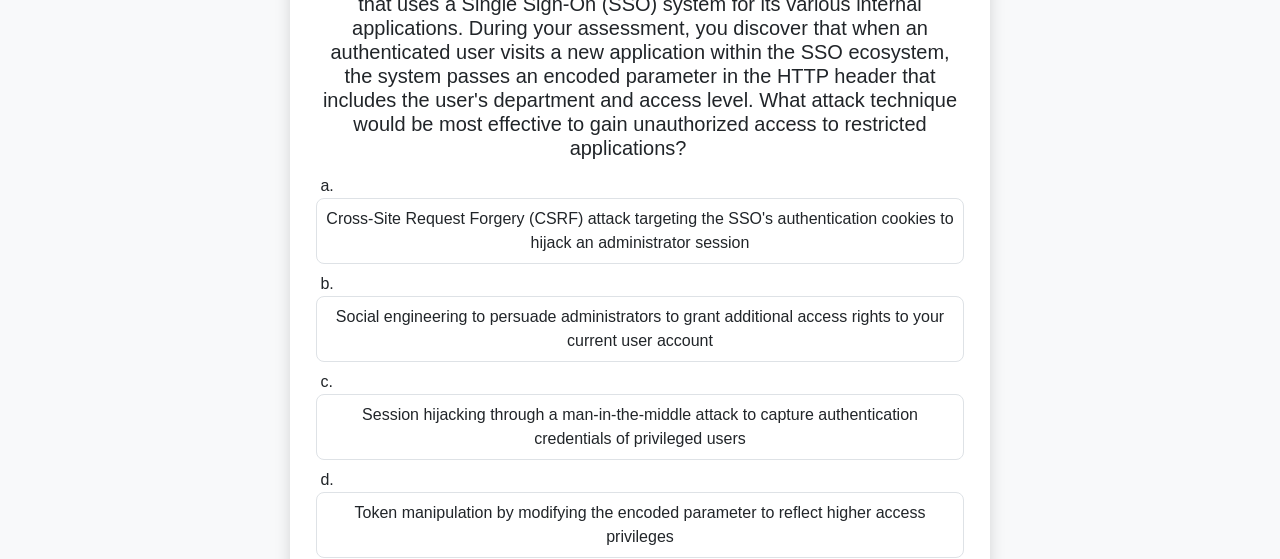 scroll, scrollTop: 208, scrollLeft: 0, axis: vertical 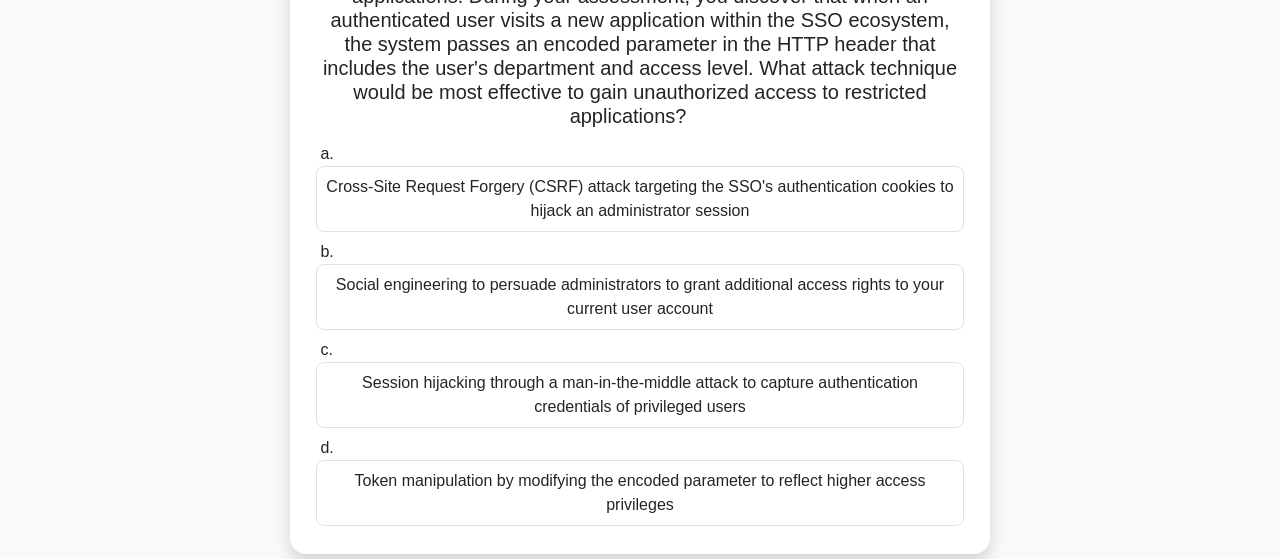 click on "Token manipulation by modifying the encoded parameter to reflect higher access privileges" at bounding box center (640, 493) 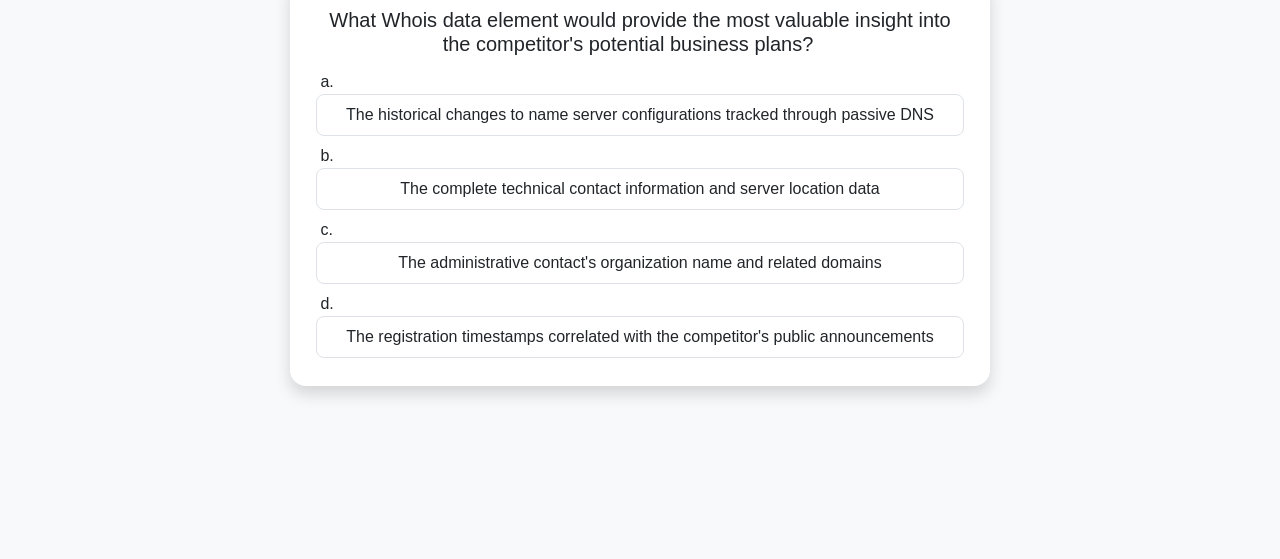 scroll, scrollTop: 104, scrollLeft: 0, axis: vertical 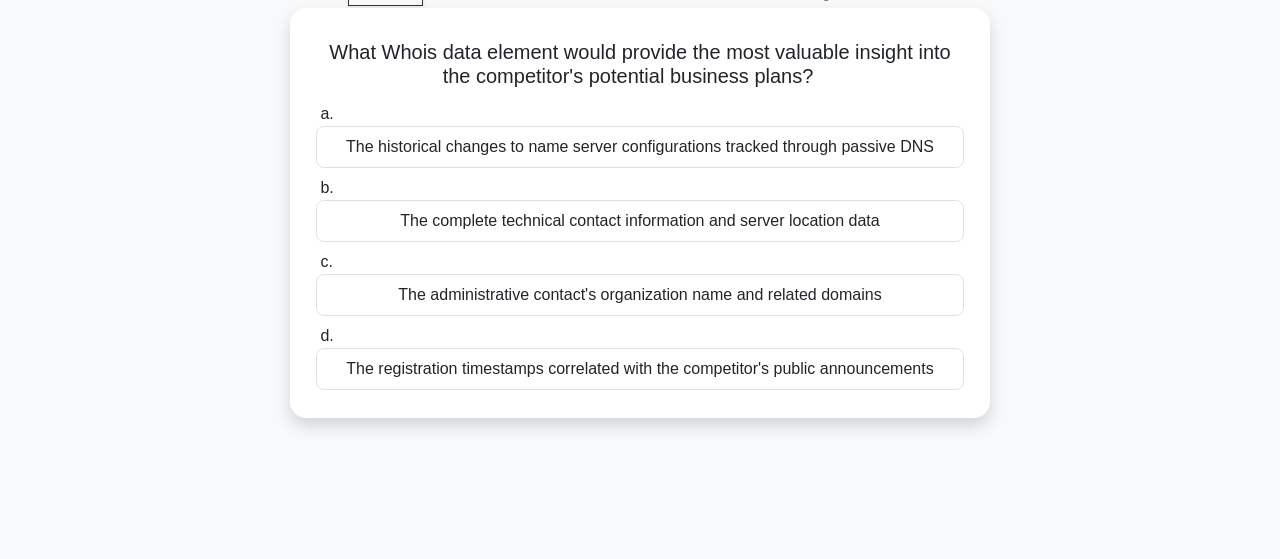 click on "The registration timestamps correlated with the competitor's public announcements" at bounding box center (640, 369) 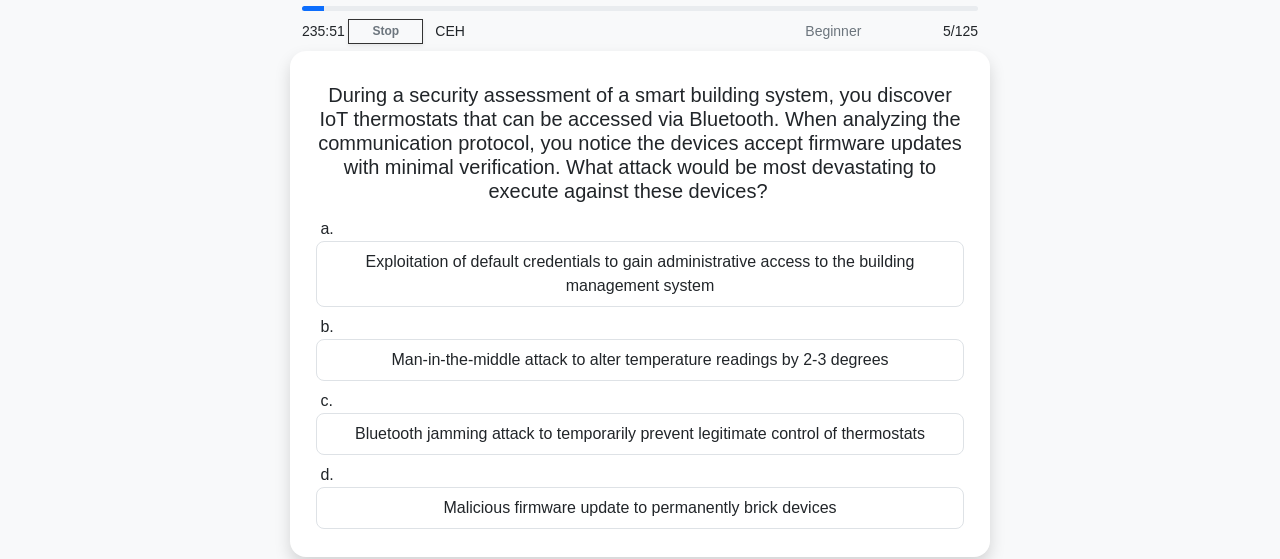 scroll, scrollTop: 104, scrollLeft: 0, axis: vertical 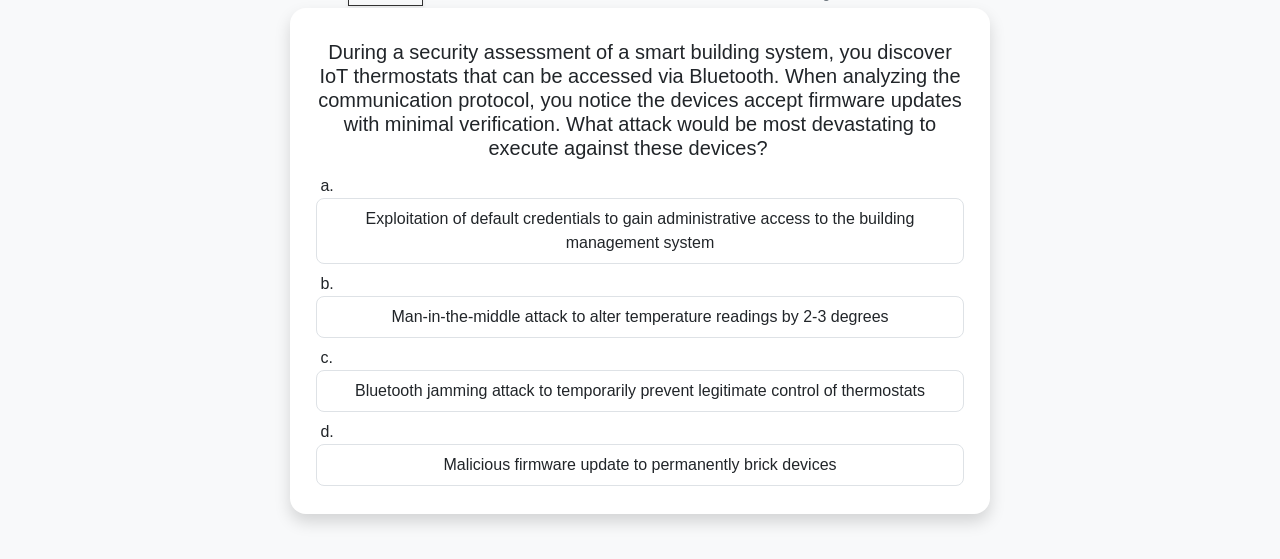 click on "Exploitation of default credentials to gain administrative access to the building management system" at bounding box center [640, 231] 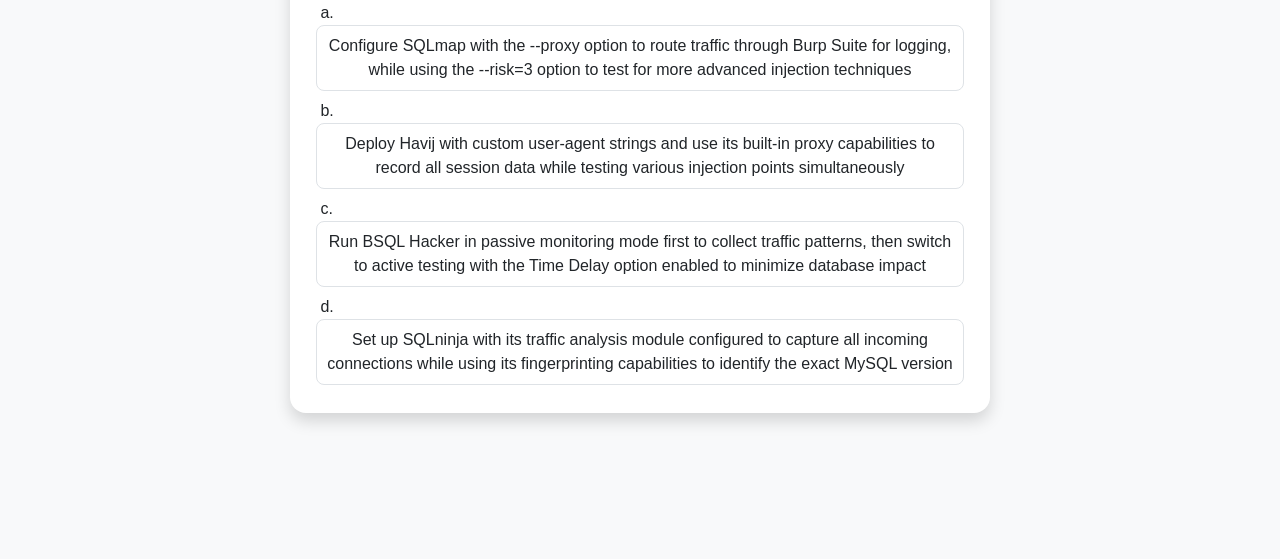 scroll, scrollTop: 312, scrollLeft: 0, axis: vertical 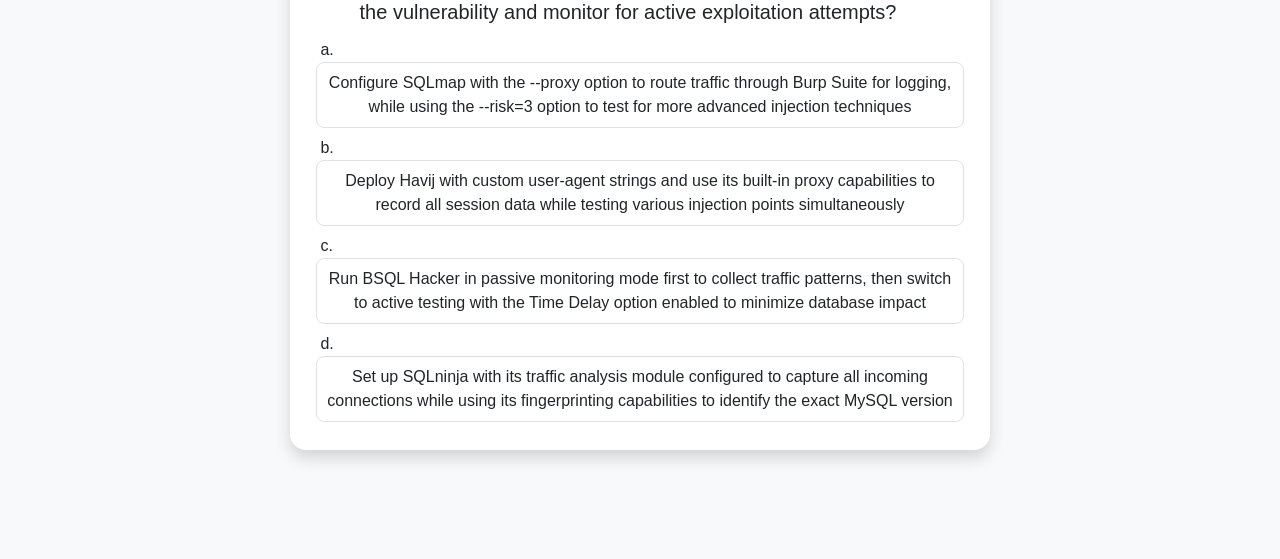 click on "Configure SQLmap with the --proxy option to route traffic through Burp Suite for logging, while using the --risk=3 option to test for more advanced injection techniques" at bounding box center (640, 95) 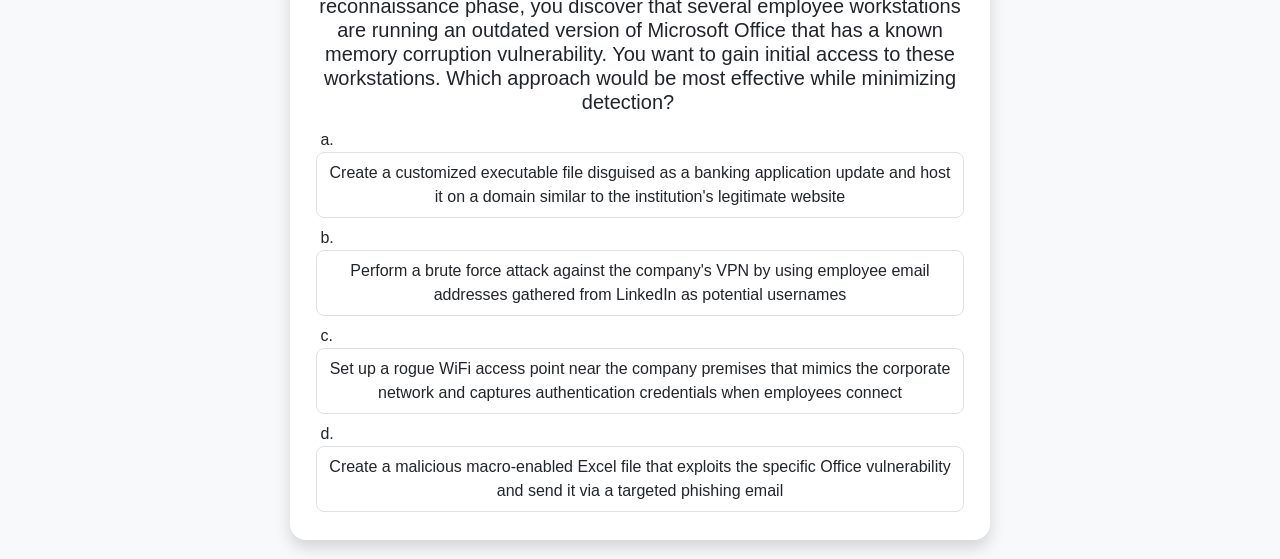 scroll, scrollTop: 208, scrollLeft: 0, axis: vertical 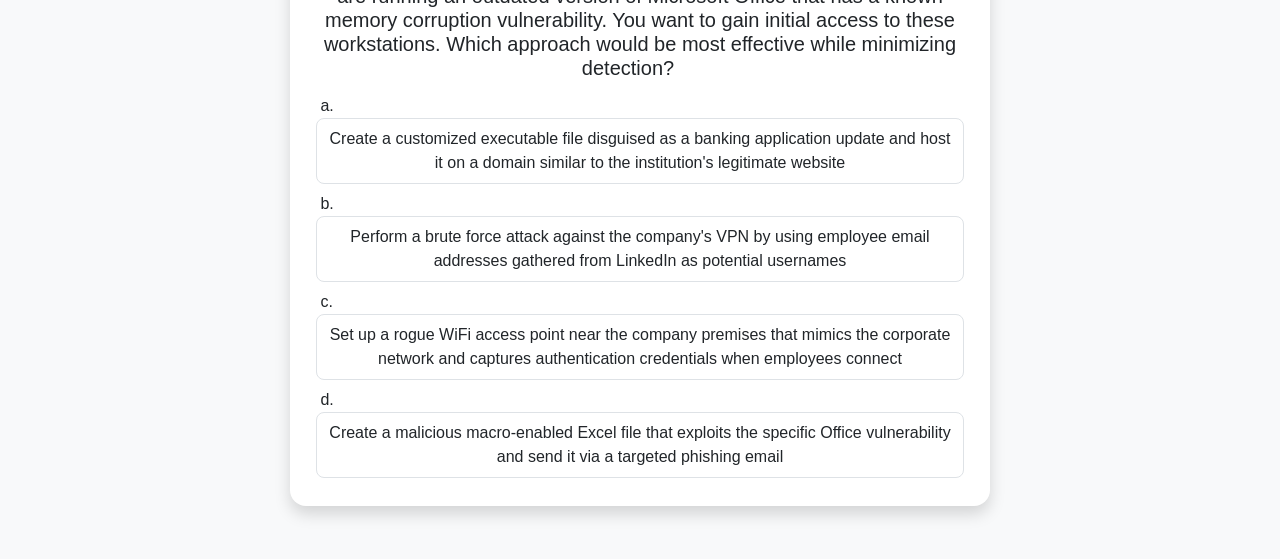 click on "Set up a rogue WiFi access point near the company premises that mimics the corporate network and captures authentication credentials when employees connect" at bounding box center [640, 347] 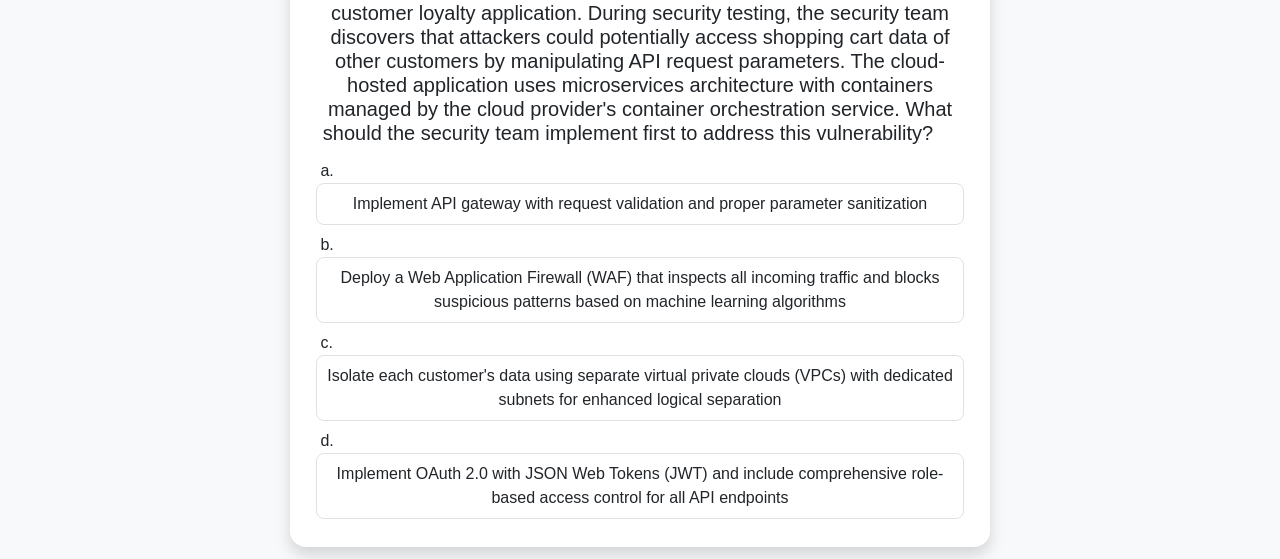 scroll, scrollTop: 208, scrollLeft: 0, axis: vertical 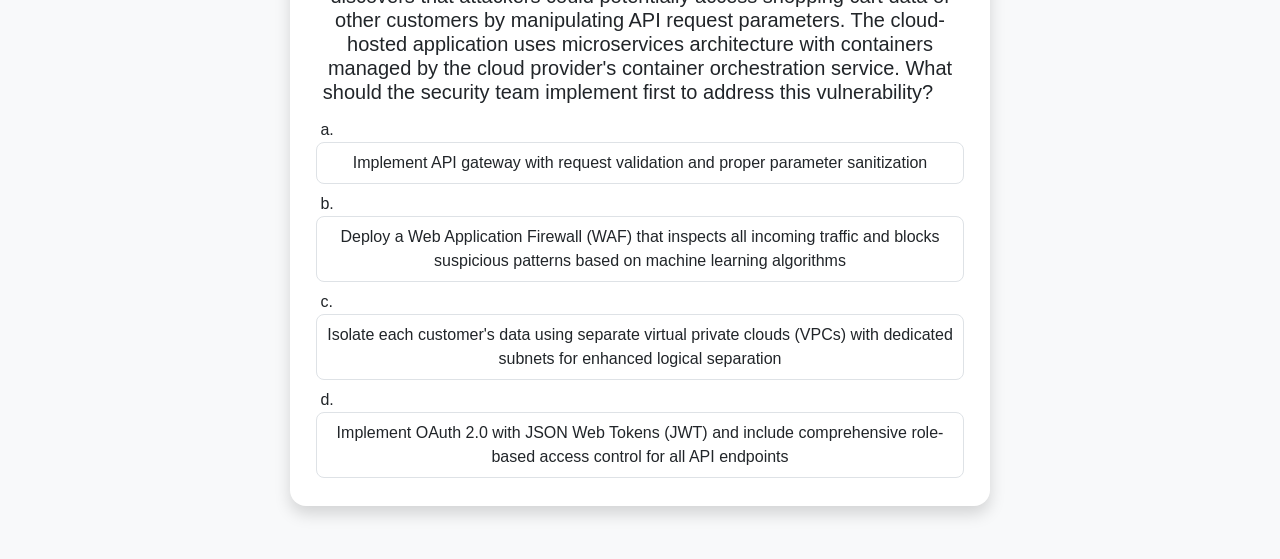 click on "Implement API gateway with request validation and proper parameter sanitization" at bounding box center (640, 163) 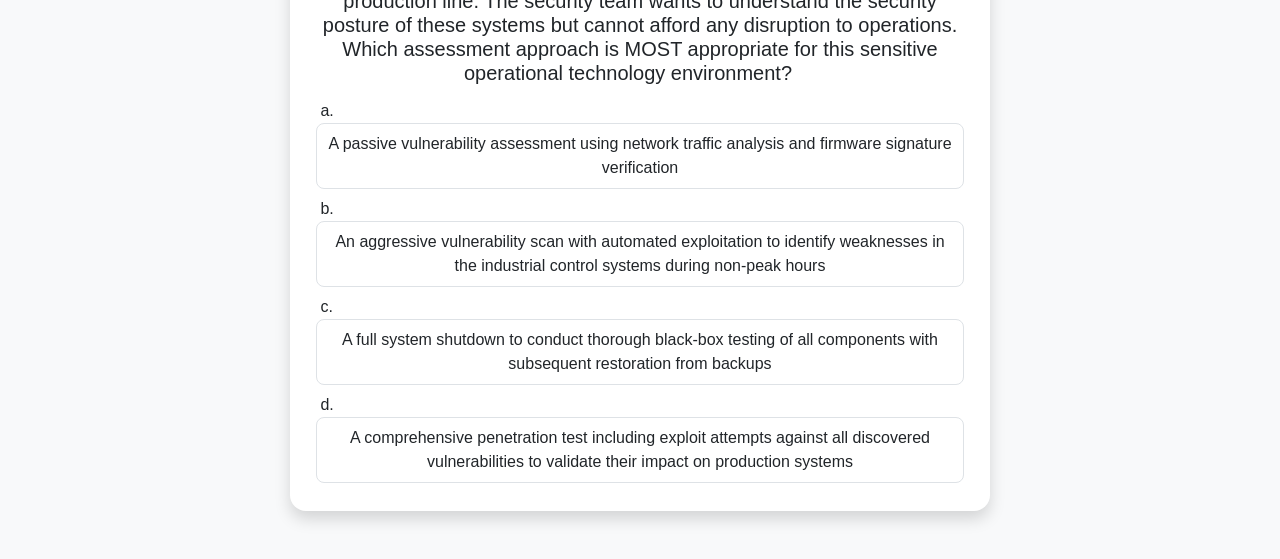 scroll, scrollTop: 104, scrollLeft: 0, axis: vertical 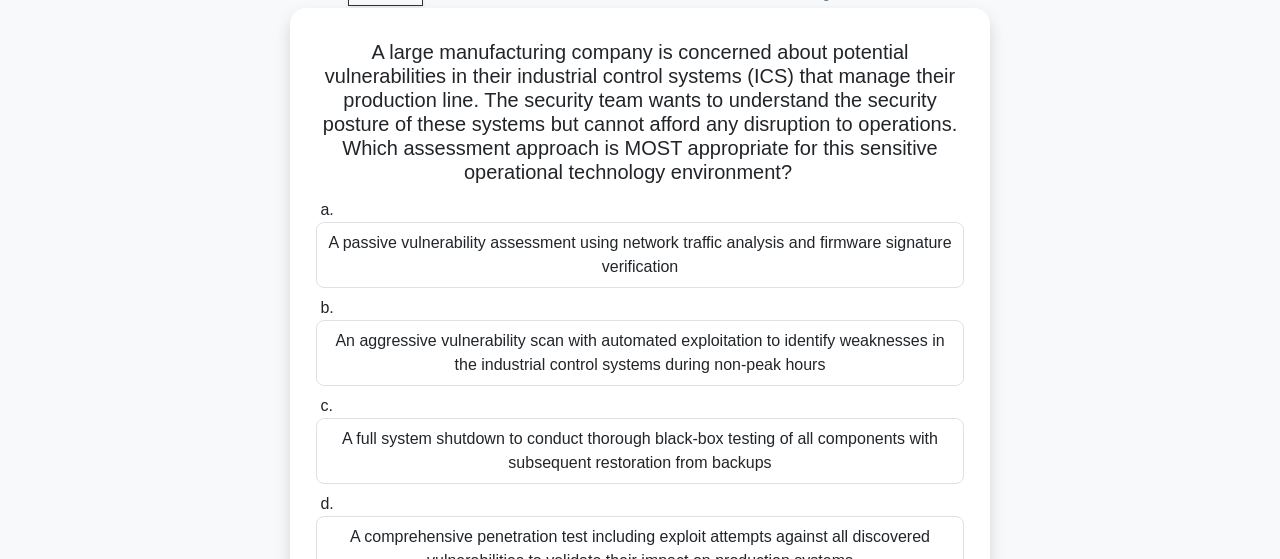 click on "A passive vulnerability assessment using network traffic analysis and firmware signature verification" at bounding box center (640, 255) 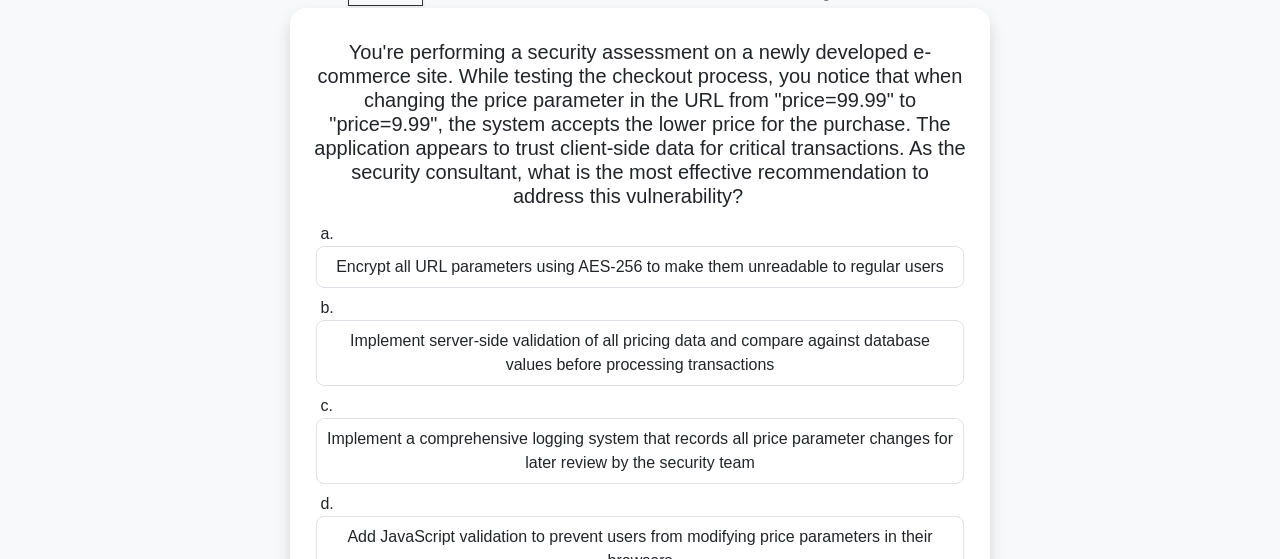 scroll, scrollTop: 208, scrollLeft: 0, axis: vertical 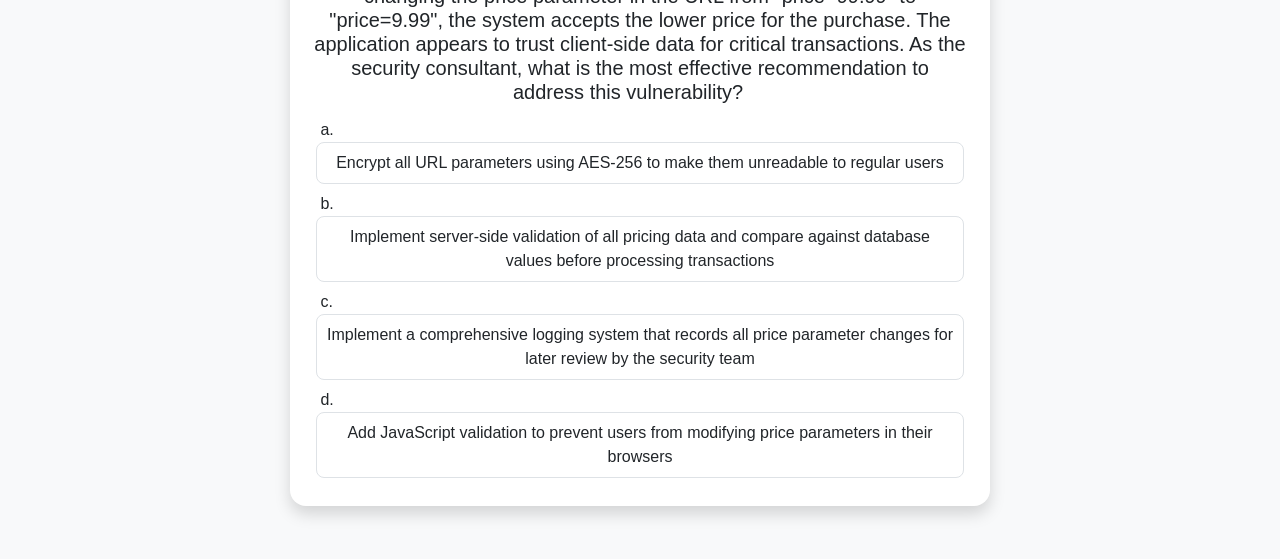 click on "Implement server-side validation of all pricing data and compare against database values before processing transactions" at bounding box center [640, 249] 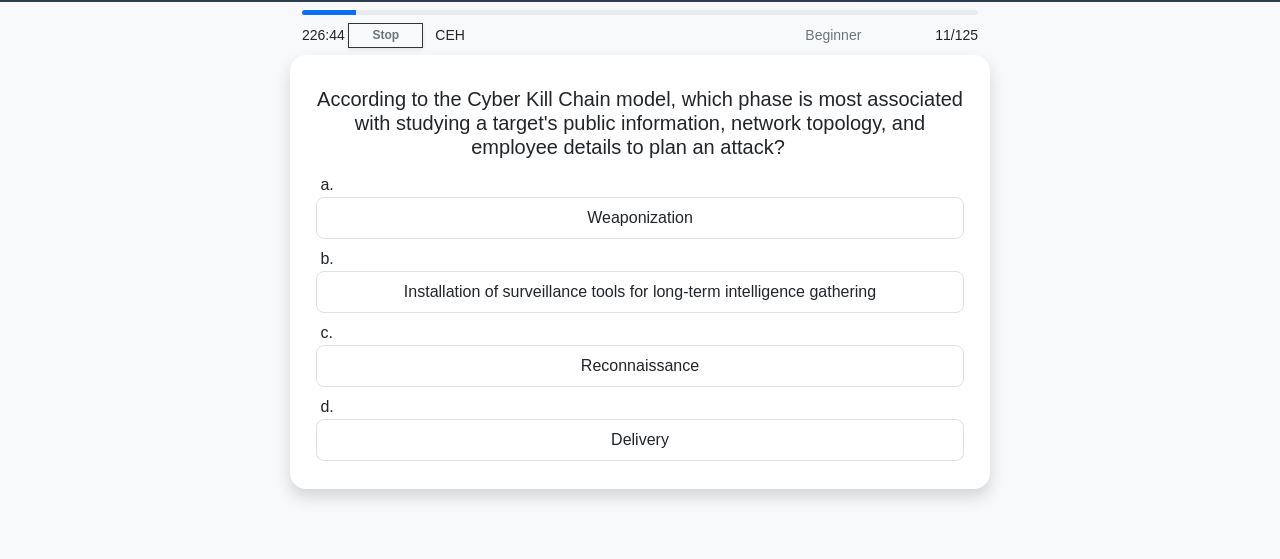 scroll, scrollTop: 104, scrollLeft: 0, axis: vertical 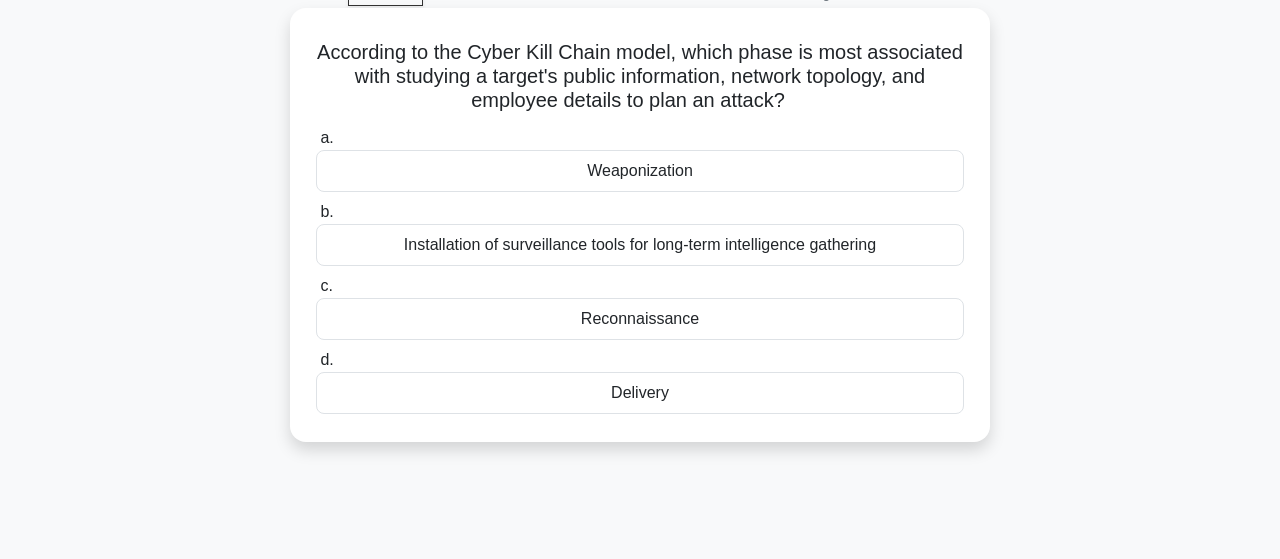 click on "Reconnaissance" at bounding box center [640, 319] 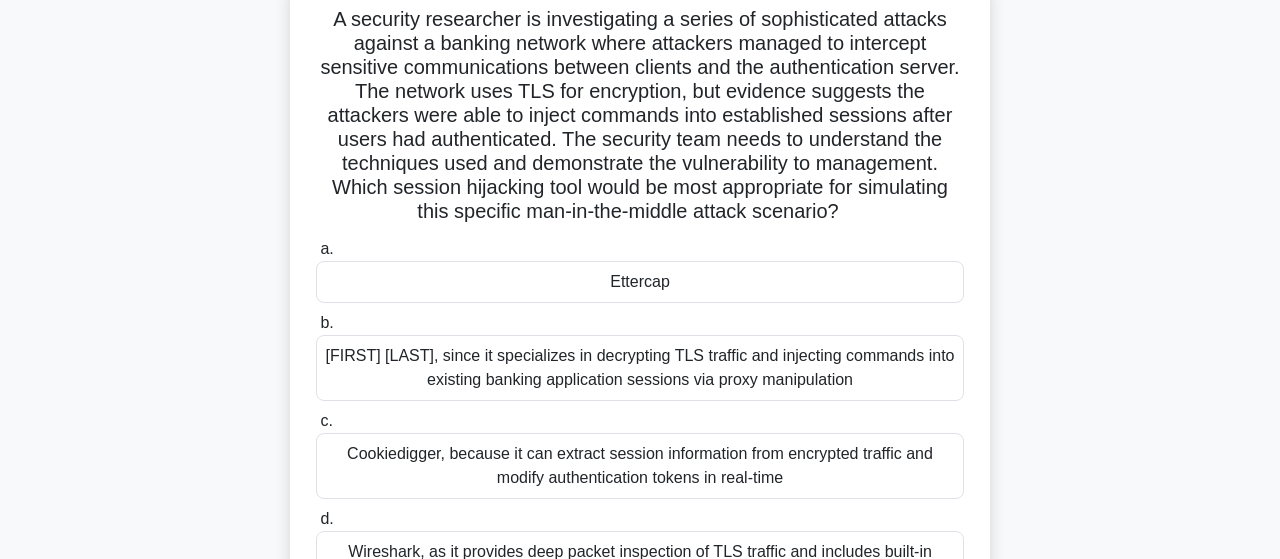 scroll, scrollTop: 104, scrollLeft: 0, axis: vertical 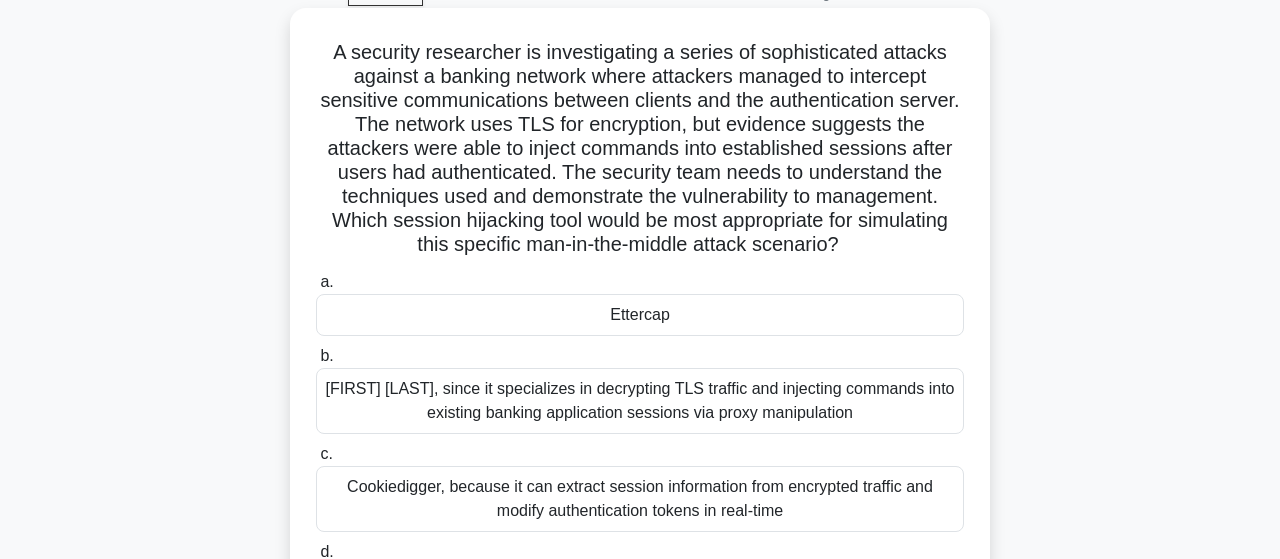 click on "Ettercap" at bounding box center [640, 315] 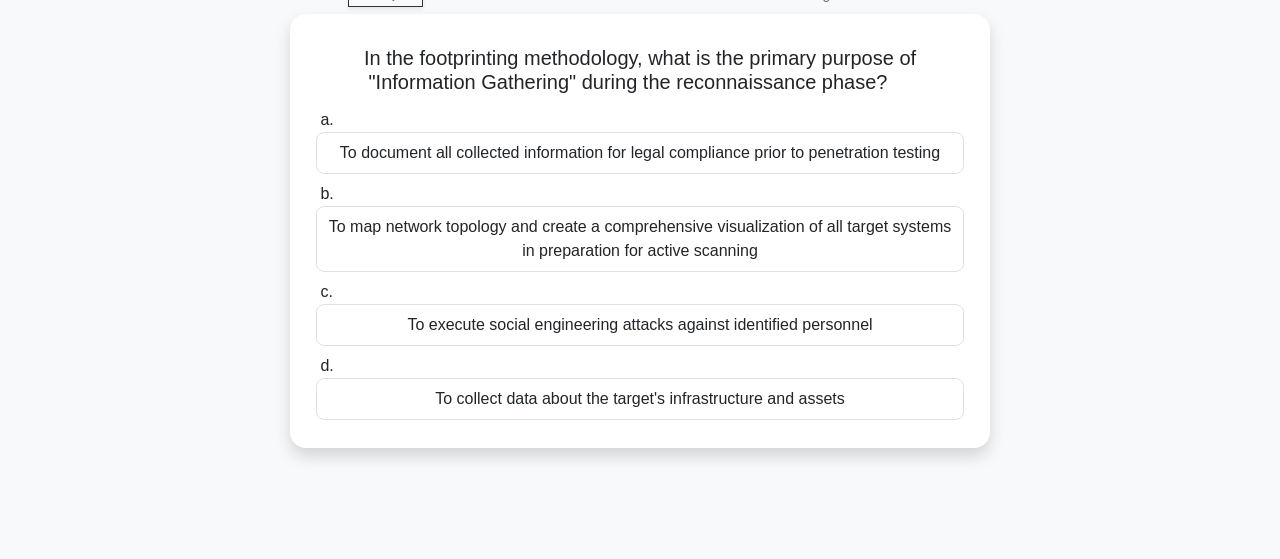 scroll, scrollTop: 104, scrollLeft: 0, axis: vertical 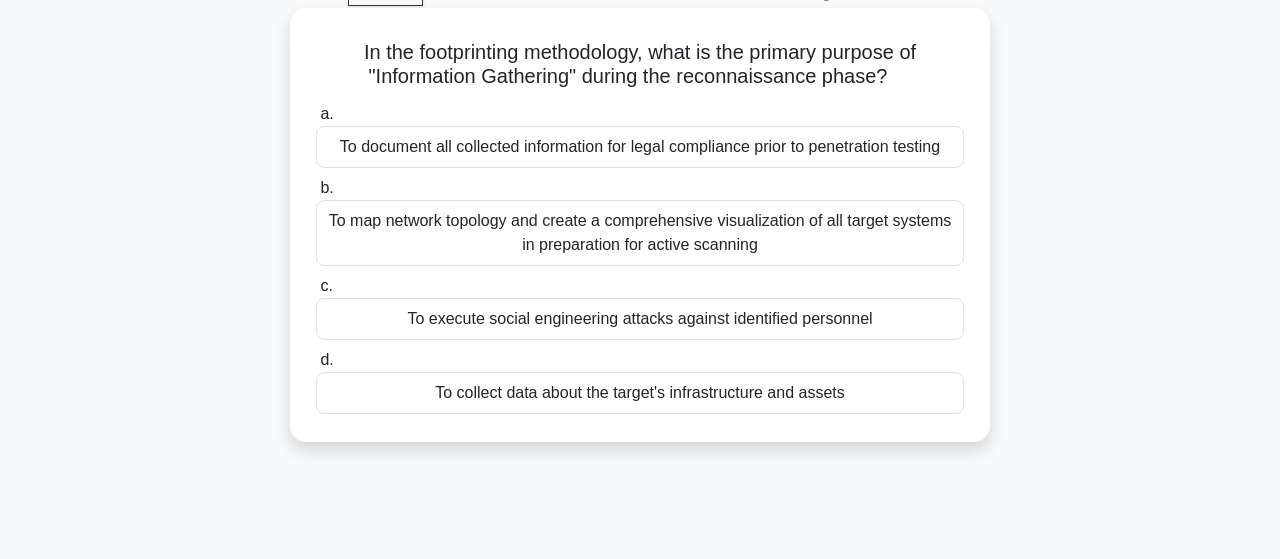 click on "To collect data about the target's infrastructure and assets" at bounding box center (640, 393) 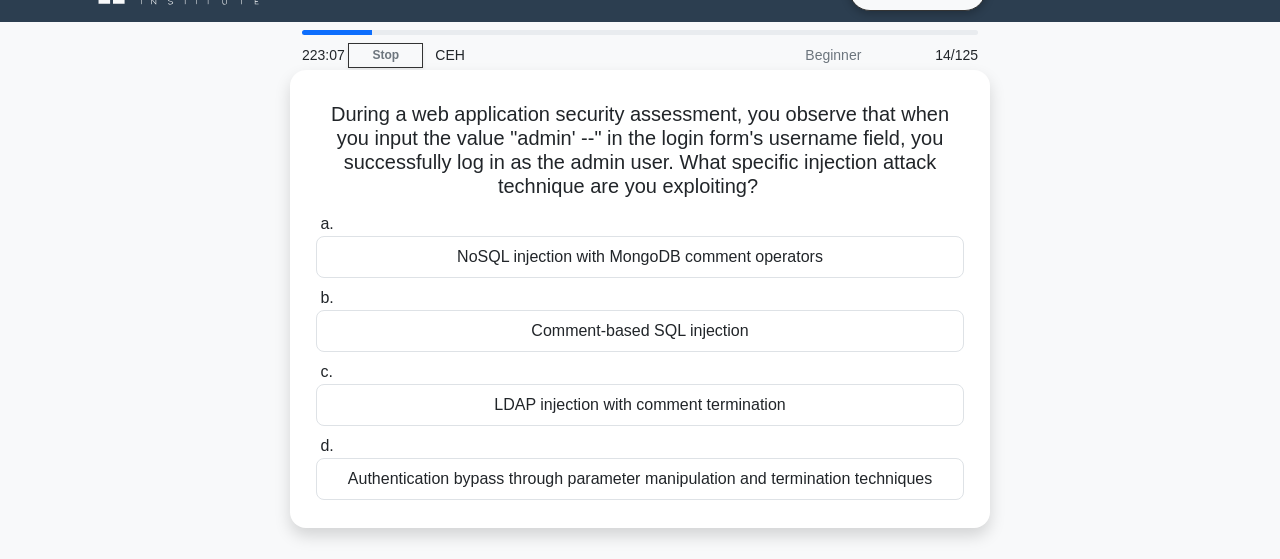 scroll, scrollTop: 0, scrollLeft: 0, axis: both 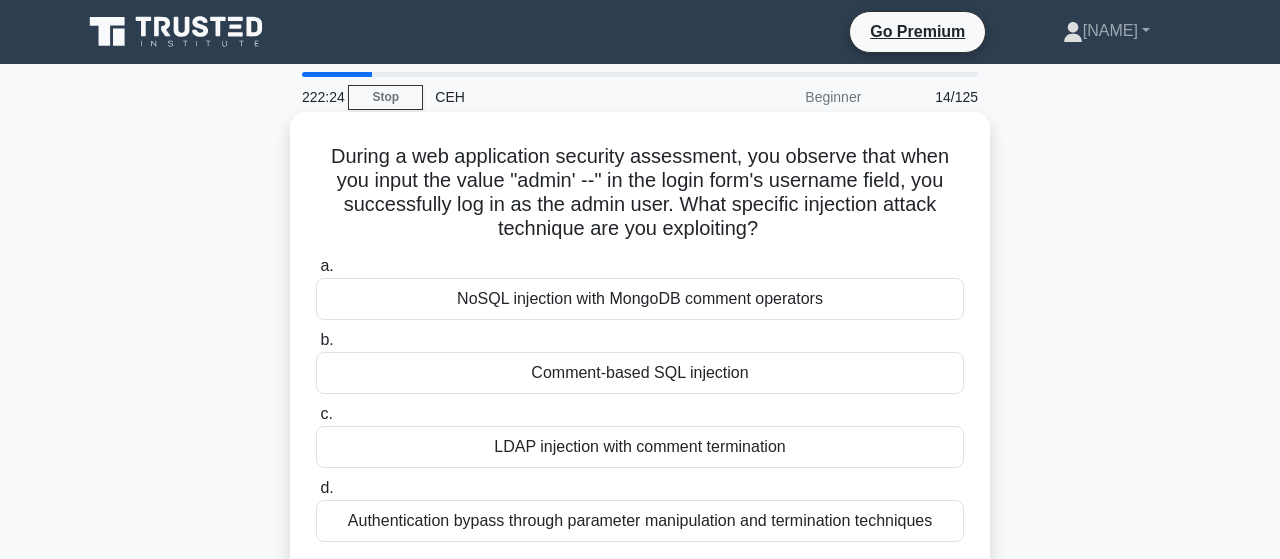 click on "Comment-based SQL injection" at bounding box center [640, 373] 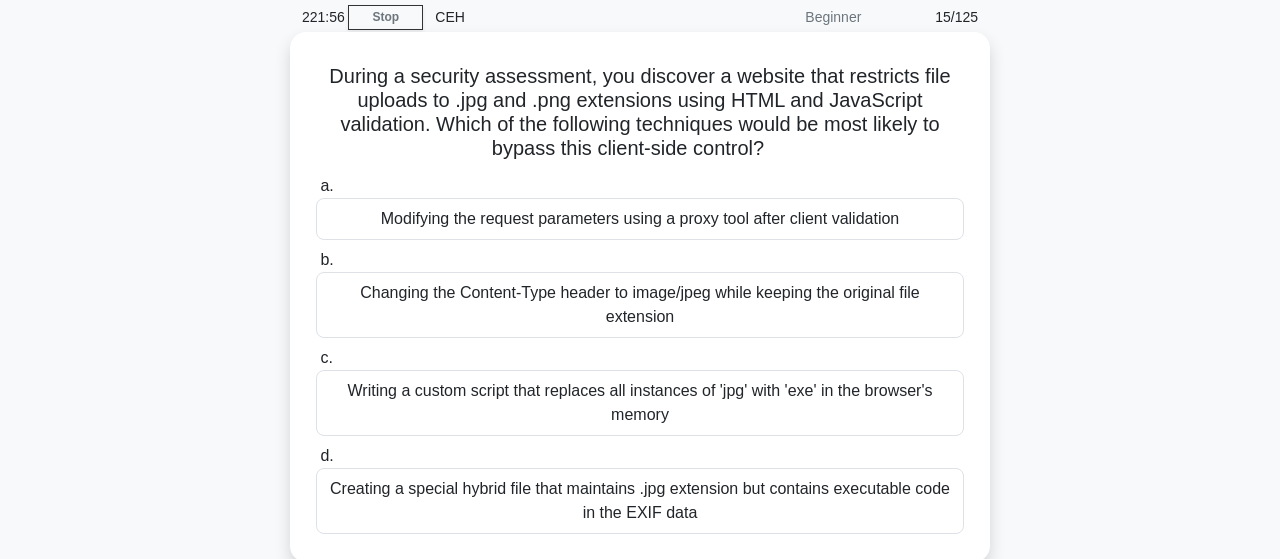 scroll, scrollTop: 104, scrollLeft: 0, axis: vertical 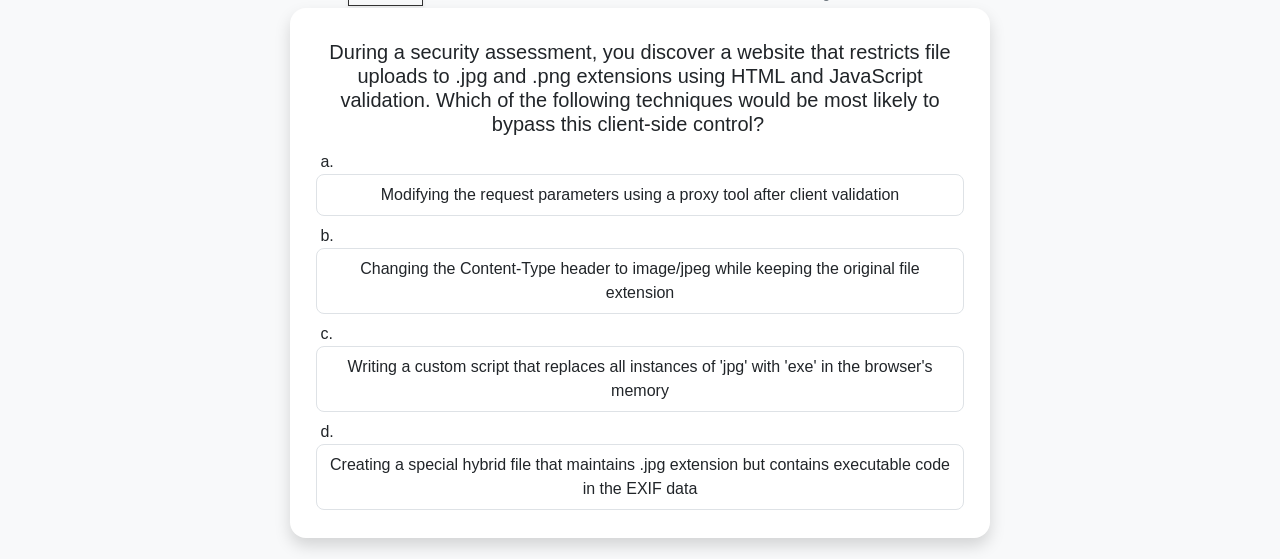 click on "Modifying the request parameters using a proxy tool after client validation" at bounding box center [640, 195] 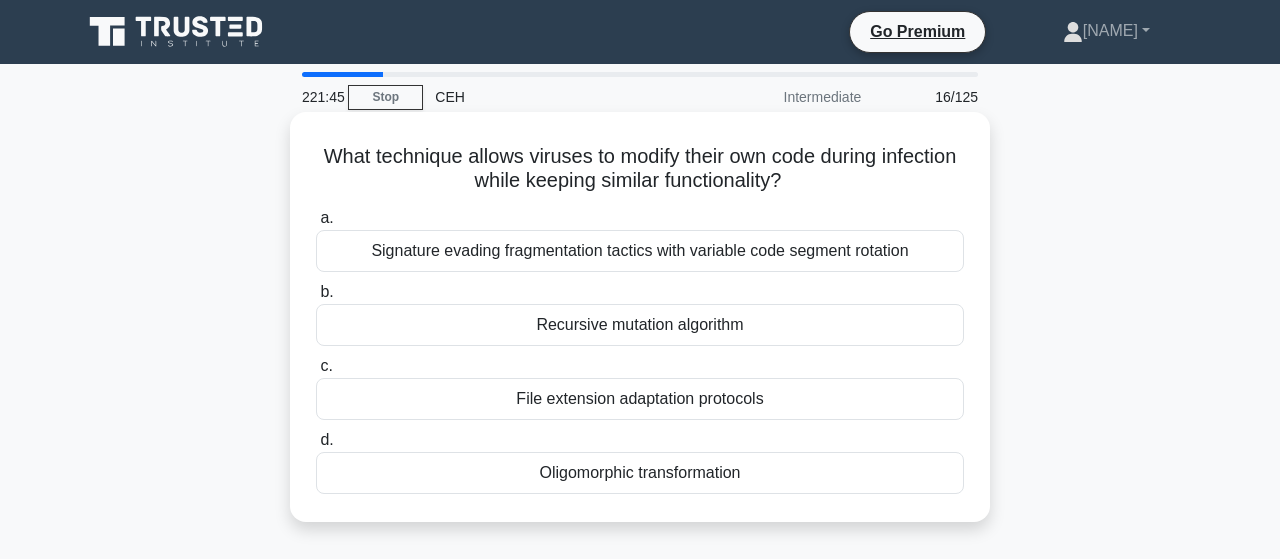 scroll, scrollTop: 0, scrollLeft: 0, axis: both 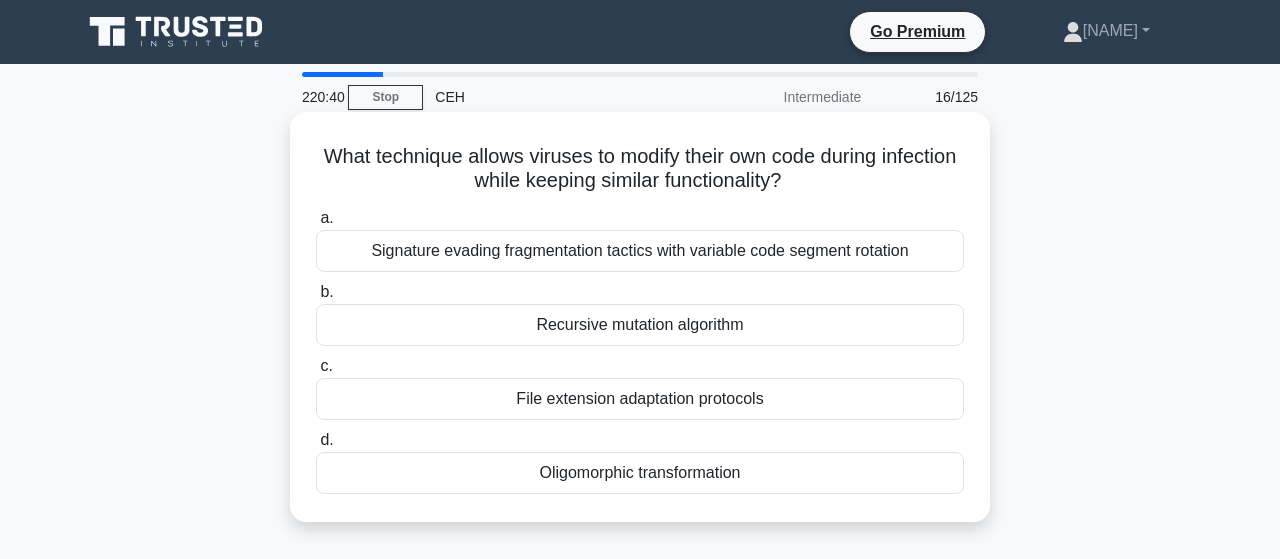 drag, startPoint x: 325, startPoint y: 151, endPoint x: 748, endPoint y: 492, distance: 543.33234 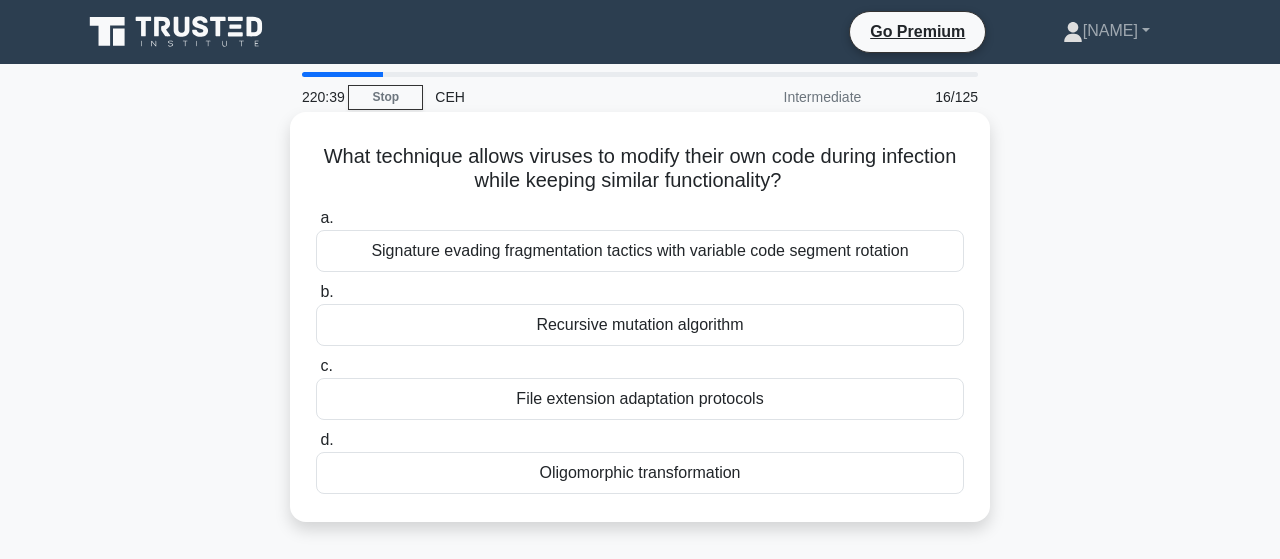 copy on "a.
Signature evading fragmentation tactics with variable code segment rotation
b.
Recursive mutation algorithm
c.
File extension adaptation protocols
d.
Oligomorphic transformation" 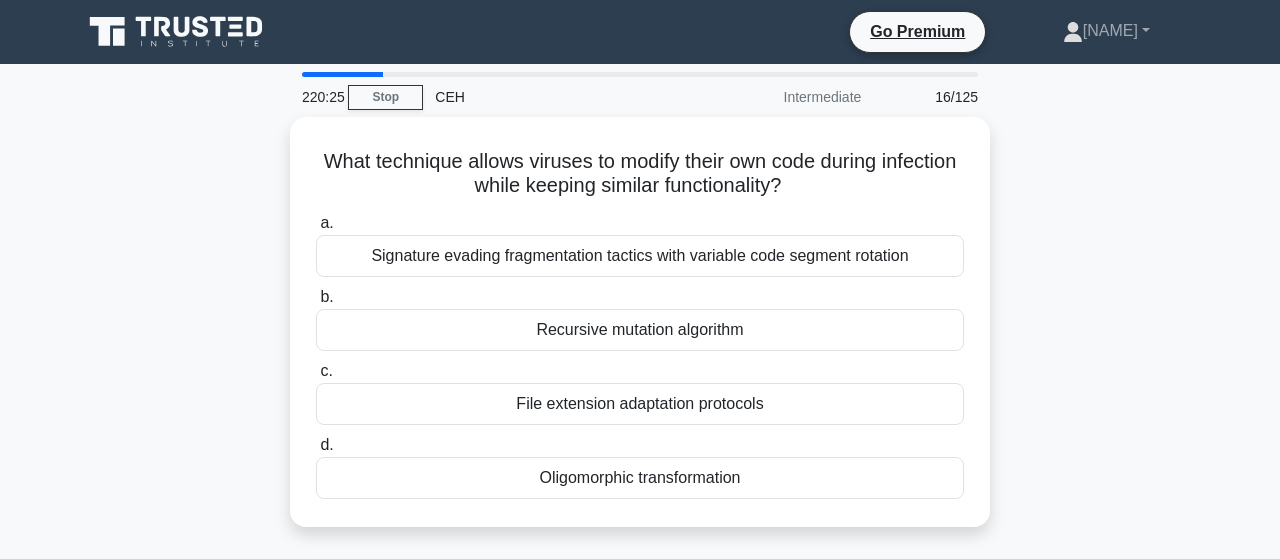 click on "What technique allows viruses to modify their own code during infection while keeping similar functionality?
.spinner_0XTQ{transform-origin:center;animation:spinner_y6GP .75s linear infinite}@keyframes spinner_y6GP{100%{transform:rotate(360deg)}}
a.
Signature evading fragmentation tactics with variable code segment rotation
b. c. d." at bounding box center (640, 334) 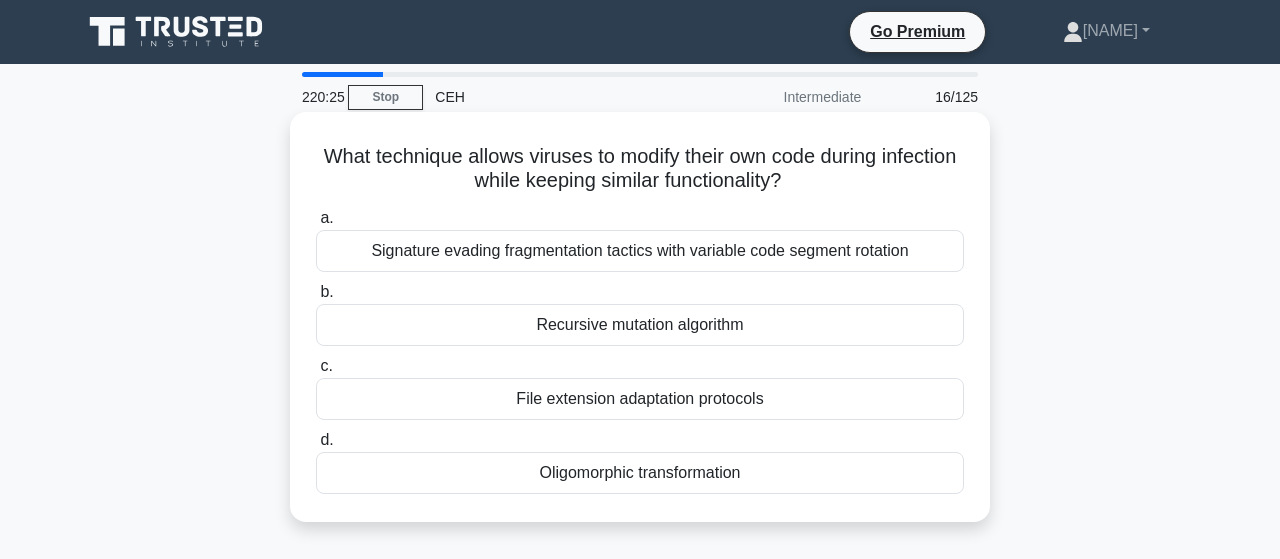click on "Oligomorphic transformation" at bounding box center (640, 473) 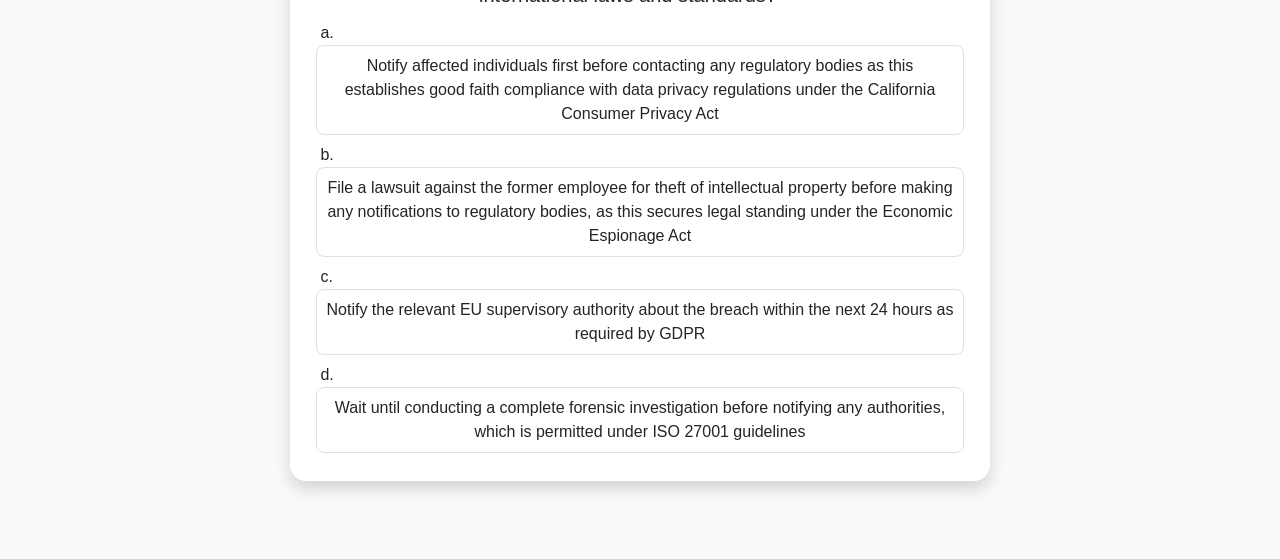 scroll, scrollTop: 312, scrollLeft: 0, axis: vertical 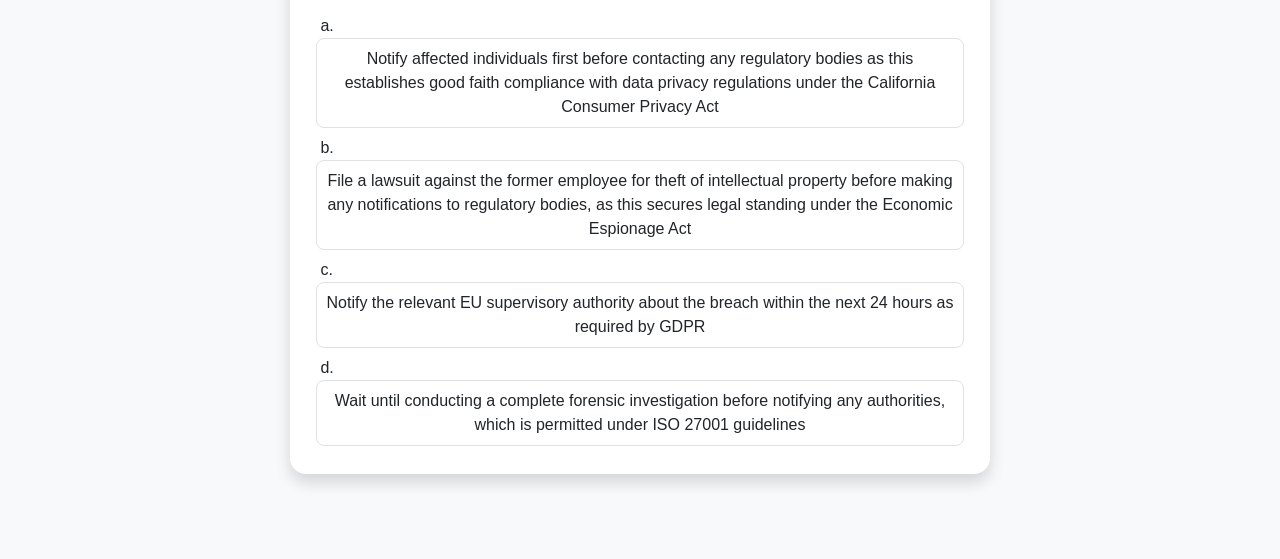 click on "Notify the relevant EU supervisory authority about the breach within the next 24 hours as required by GDPR" at bounding box center [640, 315] 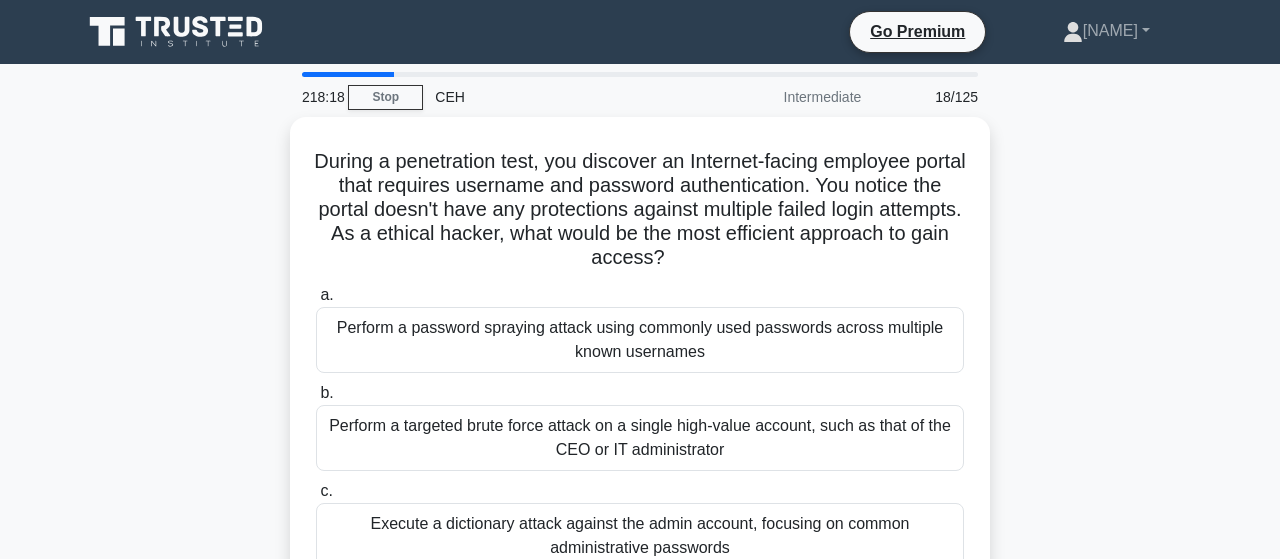 scroll, scrollTop: 104, scrollLeft: 0, axis: vertical 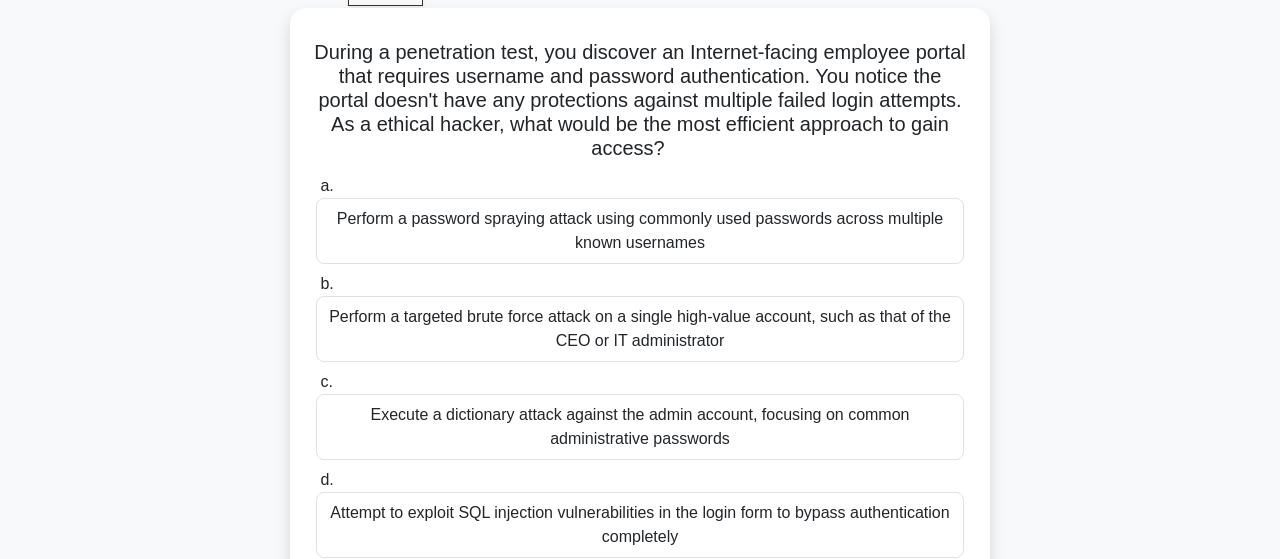 drag, startPoint x: 342, startPoint y: 51, endPoint x: 596, endPoint y: 494, distance: 510.65155 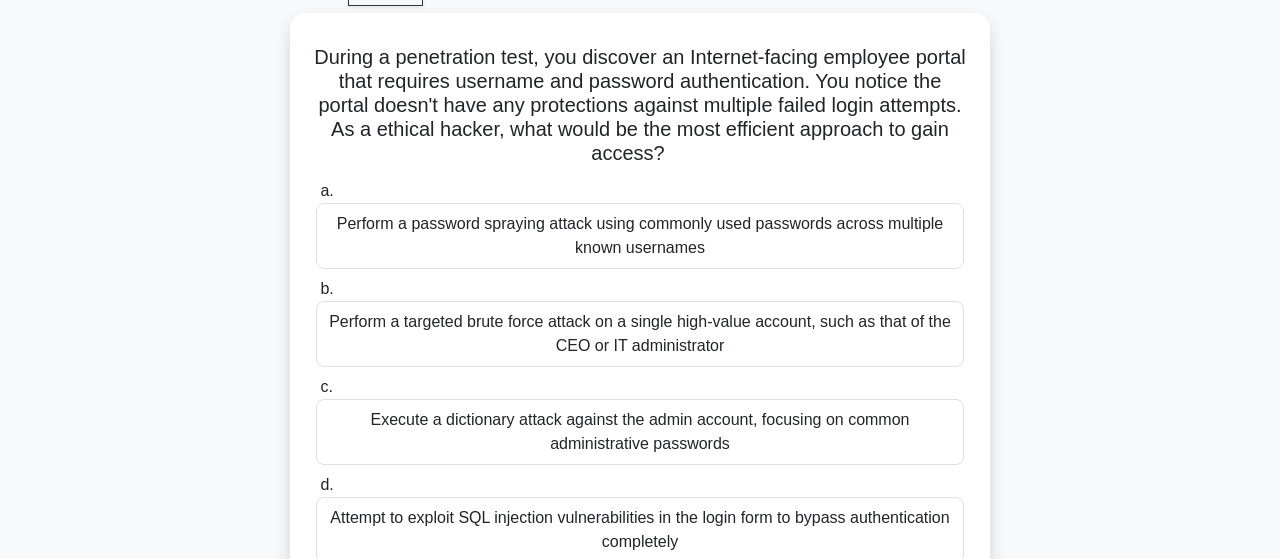 drag, startPoint x: 1023, startPoint y: 499, endPoint x: 1031, endPoint y: 382, distance: 117.273186 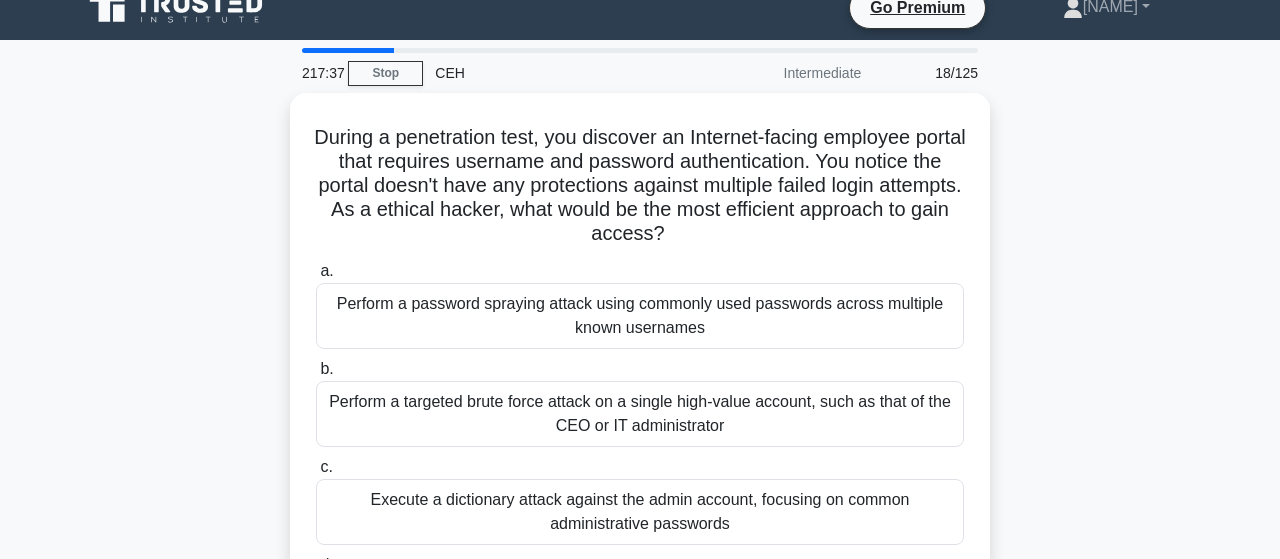 scroll, scrollTop: 0, scrollLeft: 0, axis: both 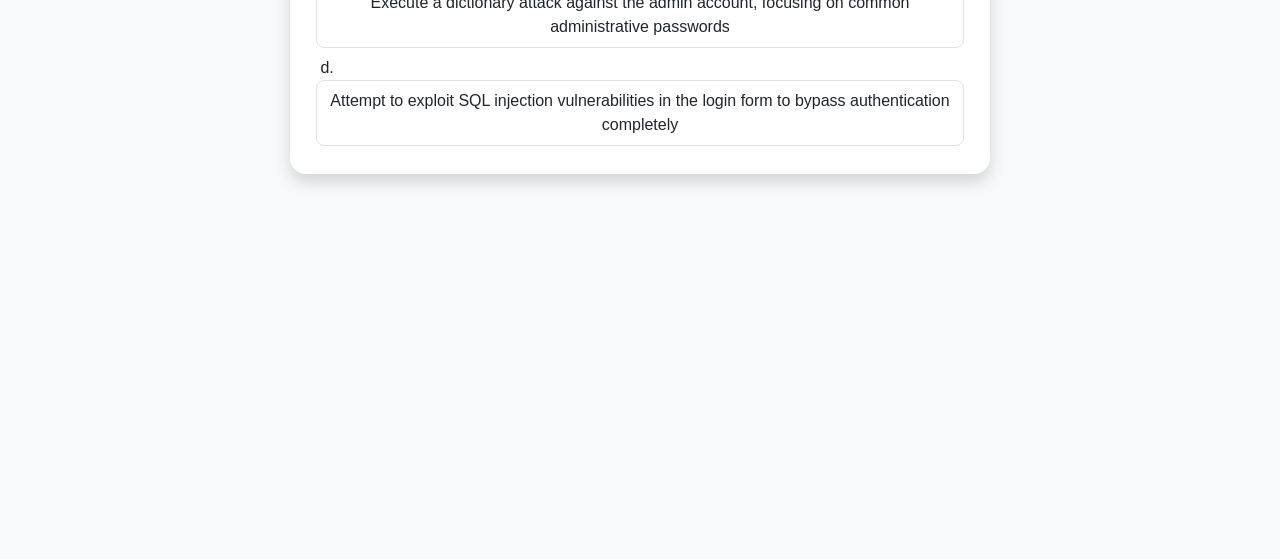 drag, startPoint x: 339, startPoint y: 147, endPoint x: 945, endPoint y: 439, distance: 672.6812 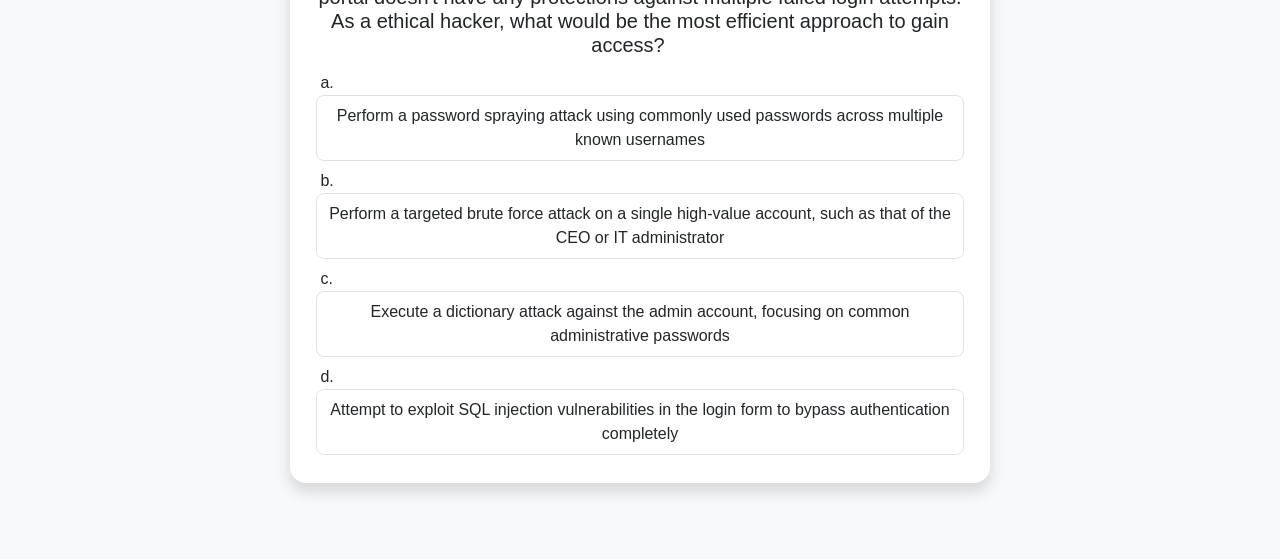 scroll, scrollTop: 209, scrollLeft: 0, axis: vertical 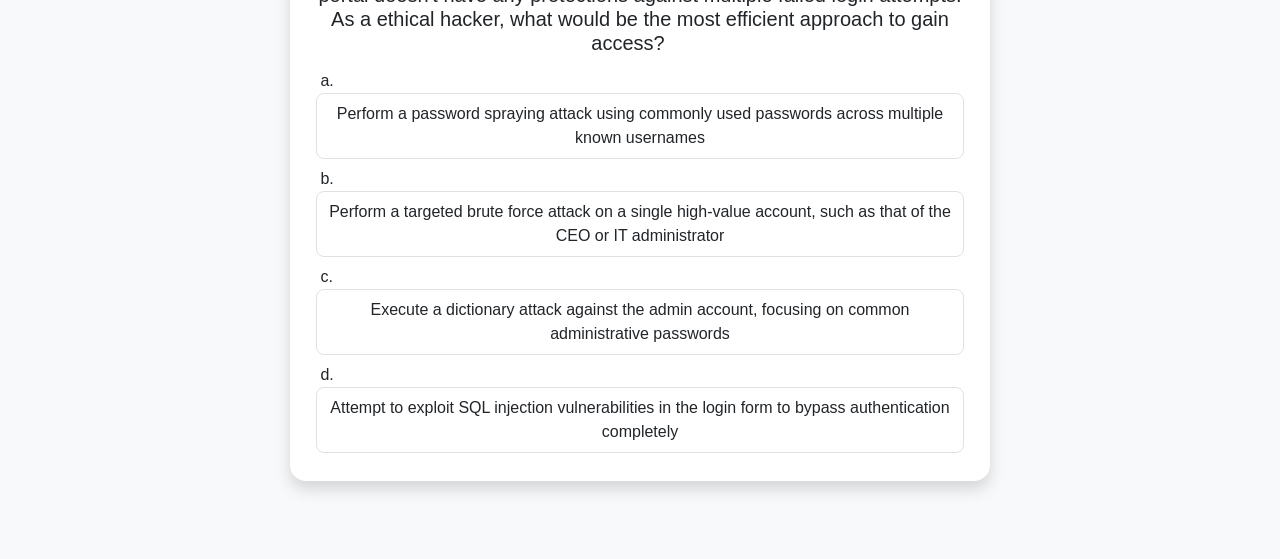 click on "Perform a password spraying attack using commonly used passwords across multiple known usernames" at bounding box center (640, 126) 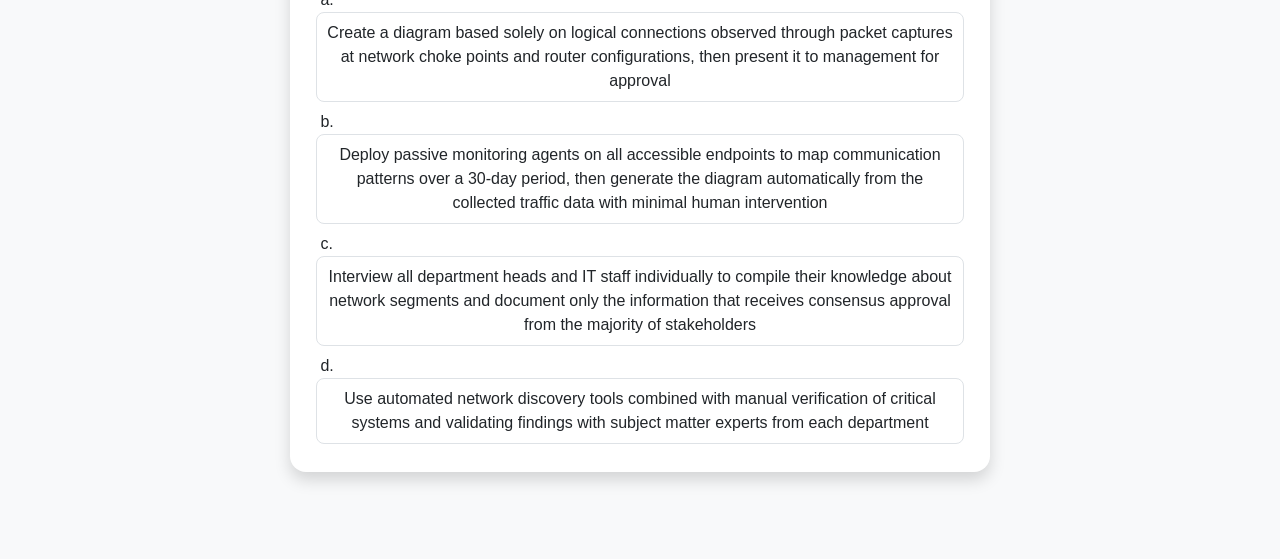 scroll, scrollTop: 416, scrollLeft: 0, axis: vertical 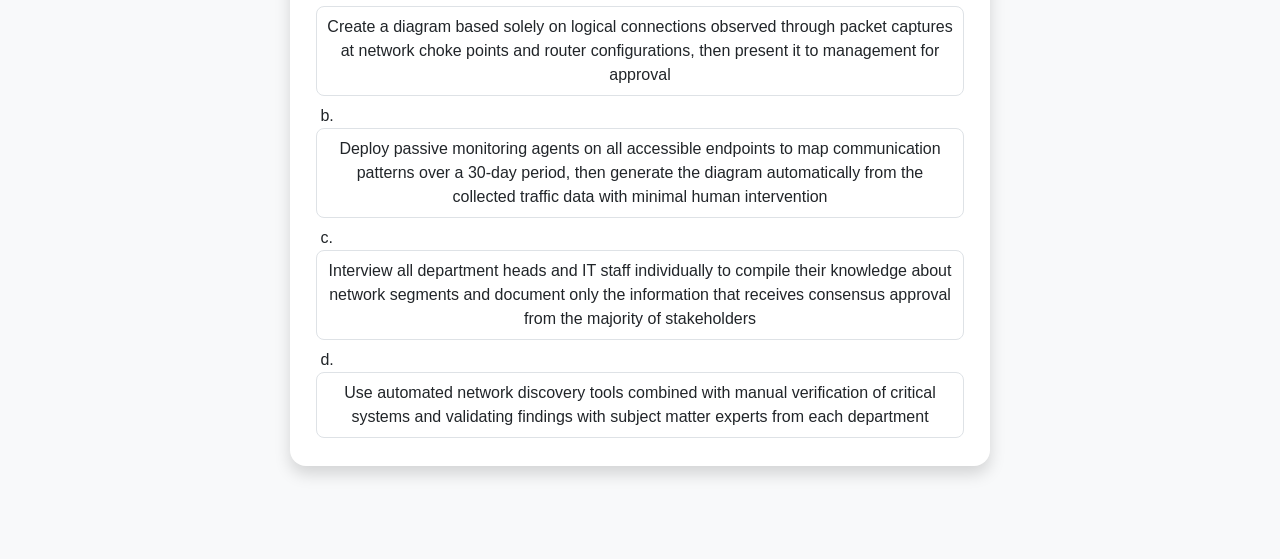 click on "Use automated network discovery tools combined with manual verification of critical systems and validating findings with subject matter experts from each department" at bounding box center [640, 405] 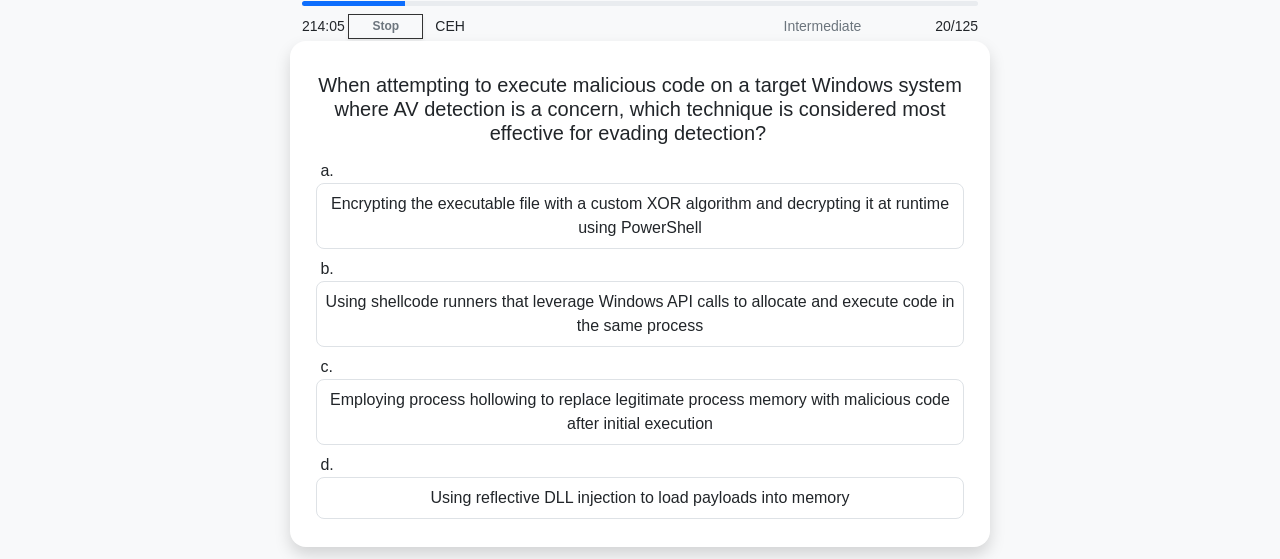 scroll, scrollTop: 104, scrollLeft: 0, axis: vertical 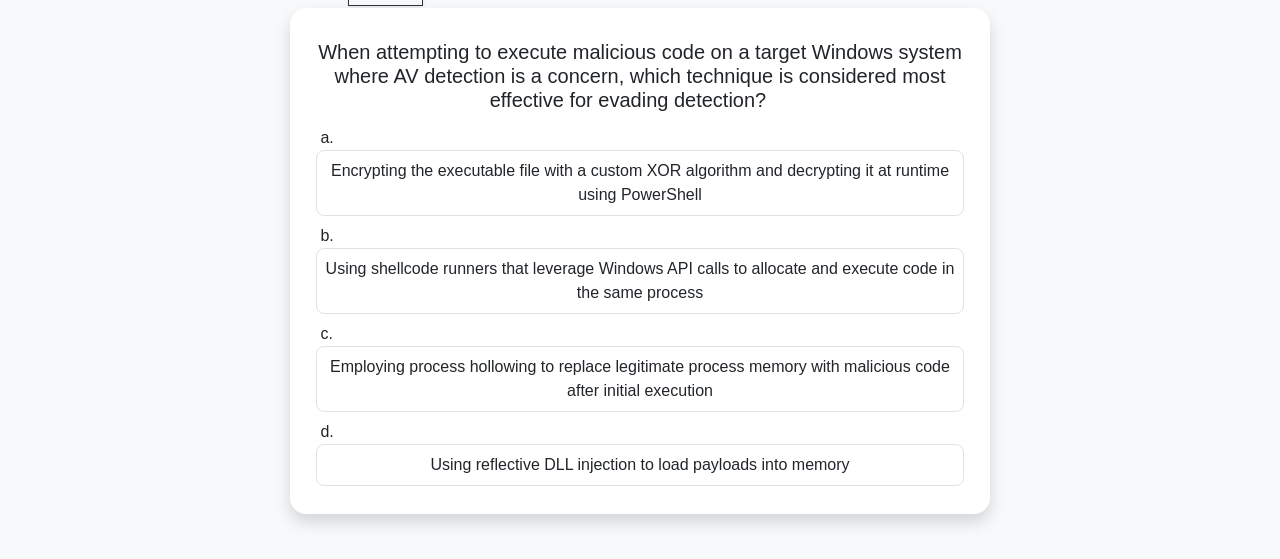 click on "Encrypting the executable file with a custom XOR algorithm and decrypting it at runtime using PowerShell" at bounding box center [640, 183] 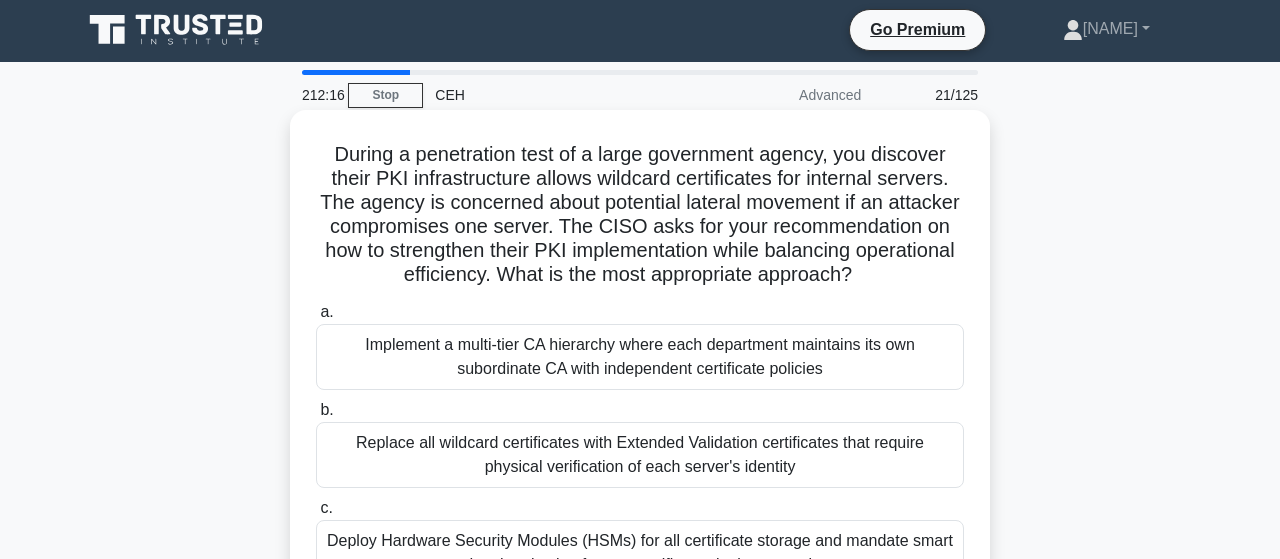 scroll, scrollTop: 0, scrollLeft: 0, axis: both 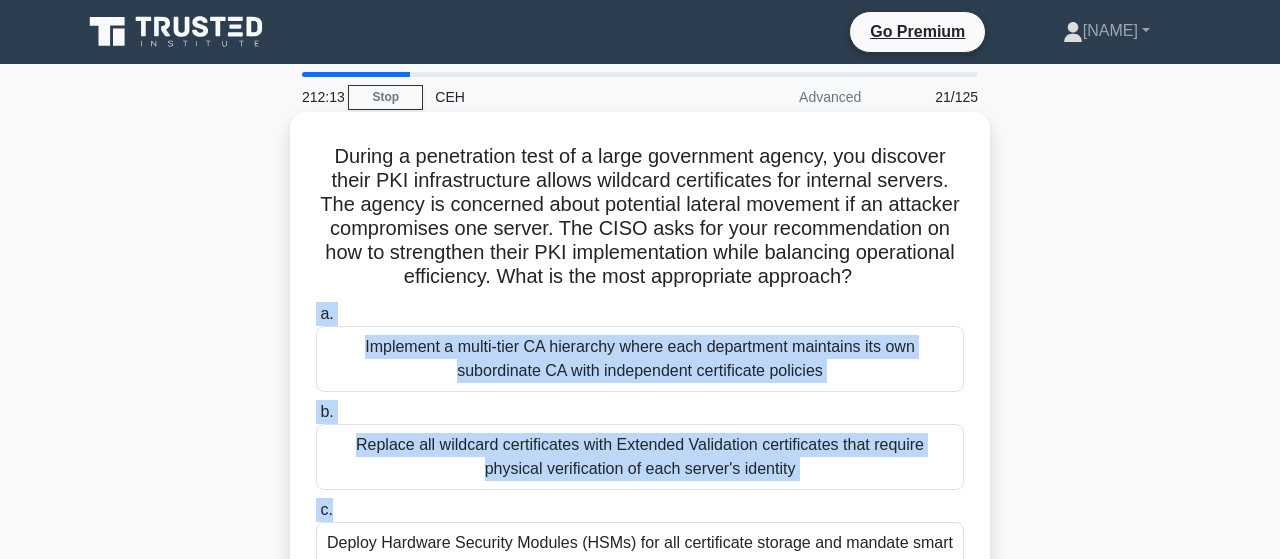 drag, startPoint x: 331, startPoint y: 155, endPoint x: 701, endPoint y: 521, distance: 520.4383 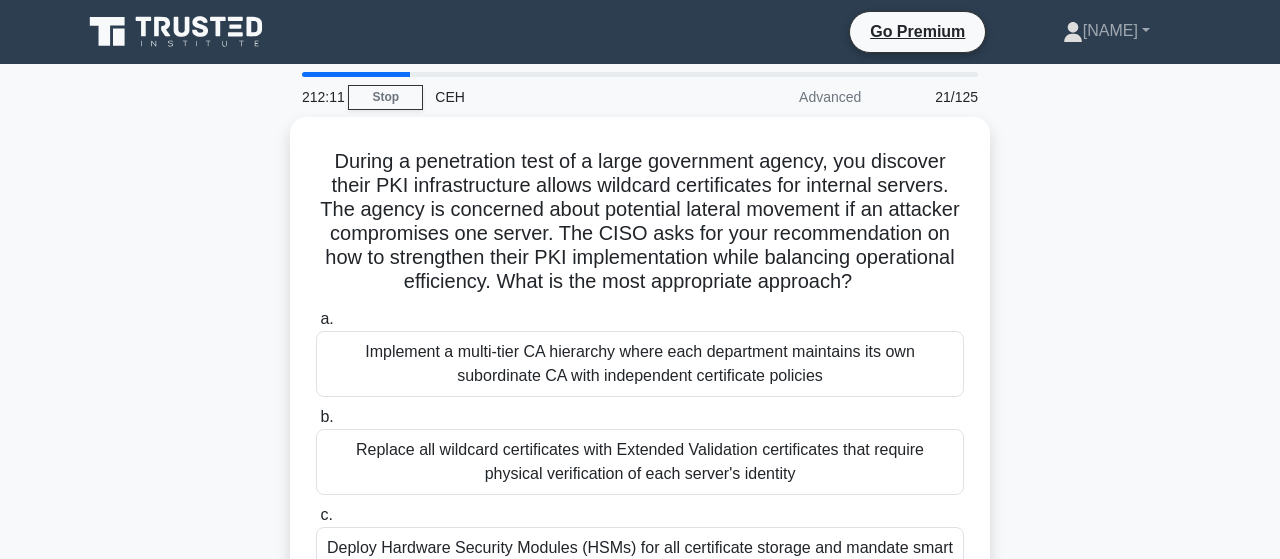 click on "During a penetration test of a large government agency, you discover their PKI infrastructure allows wildcard certificates for internal servers. The agency is concerned about potential lateral movement if an attacker compromises one server. The CISO asks for your recommendation on how to strengthen their PKI implementation while balancing operational efficiency. What is the most appropriate approach?
.spinner_0XTQ{transform-origin:center;animation:spinner_y6GP .75s linear infinite}@keyframes spinner_y6GP{100%{transform:rotate(360deg)}}
a.
b. c." at bounding box center [640, 430] 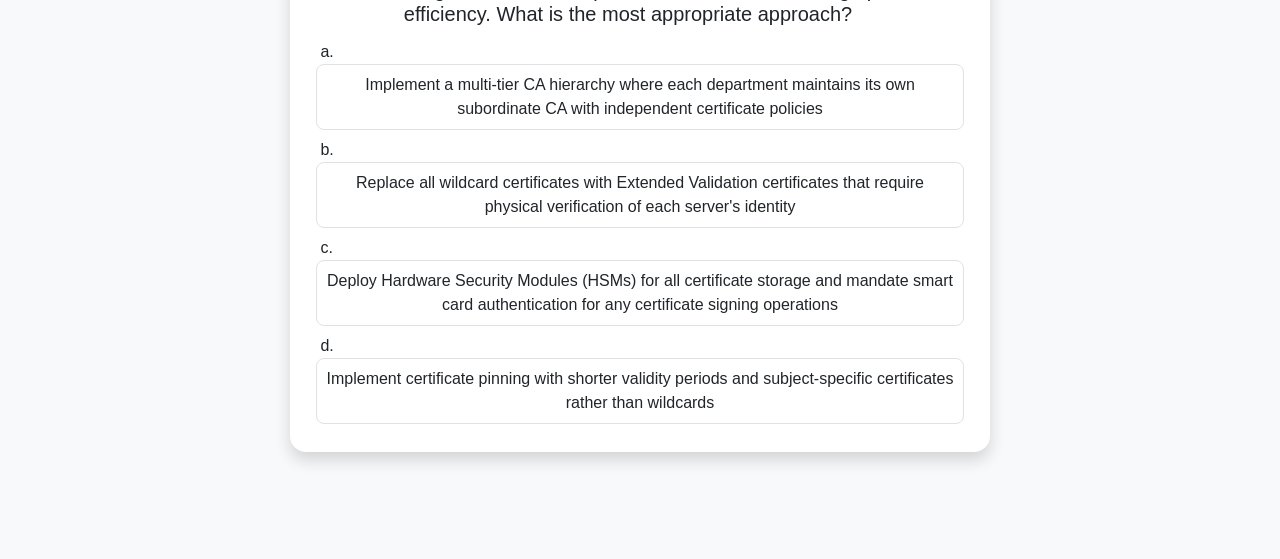 scroll, scrollTop: 270, scrollLeft: 0, axis: vertical 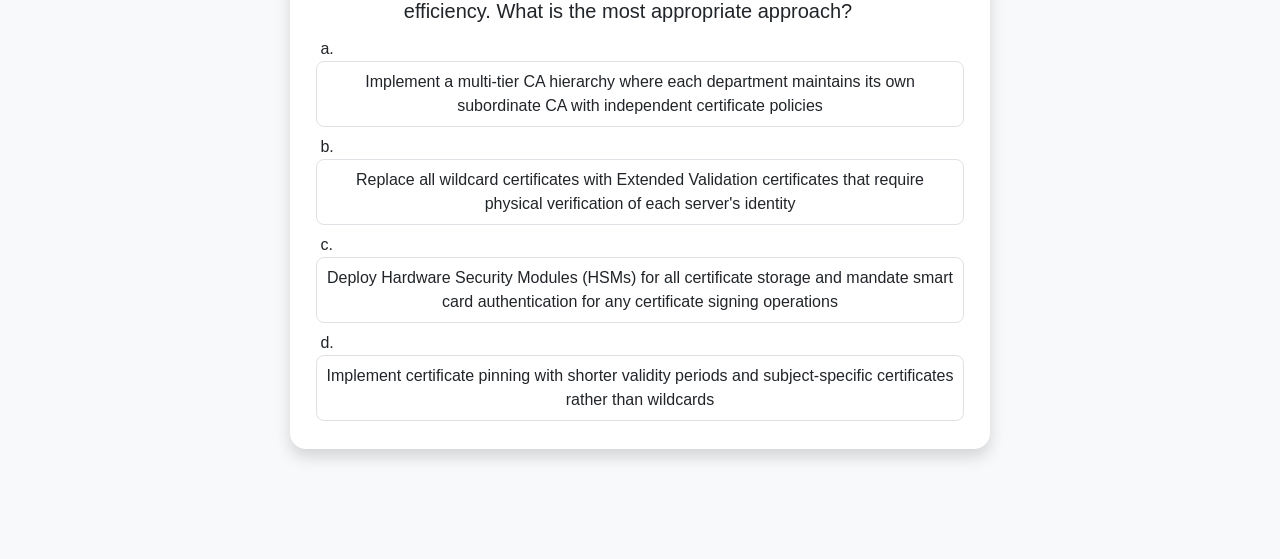 drag, startPoint x: 338, startPoint y: 153, endPoint x: 831, endPoint y: 480, distance: 591.58936 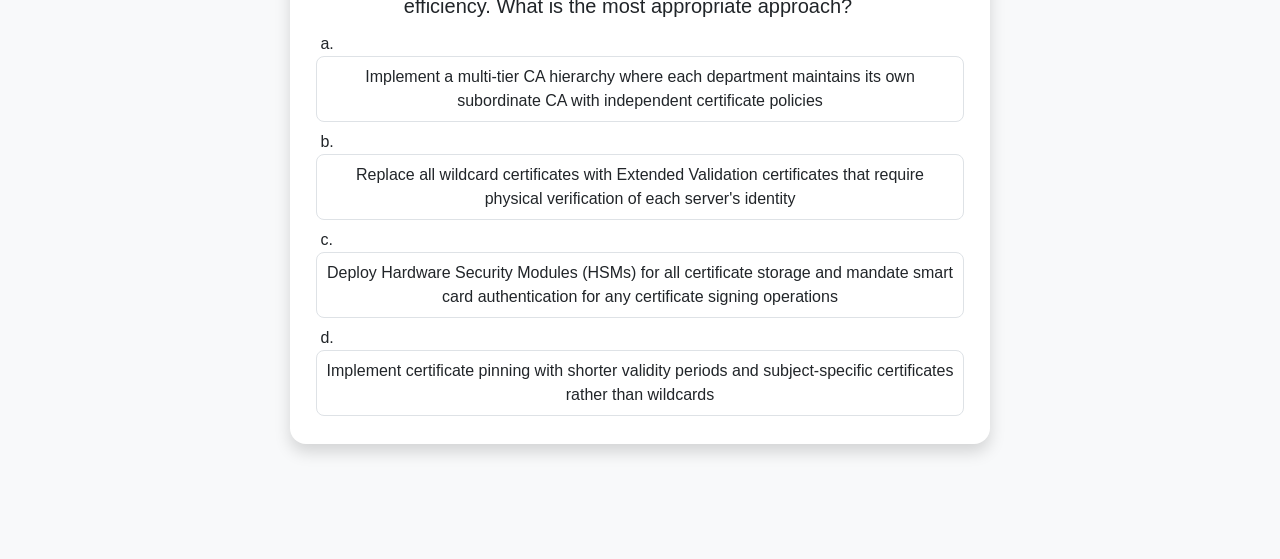 click on "Implement certificate pinning with shorter validity periods and subject-specific certificates rather than wildcards" at bounding box center (640, 383) 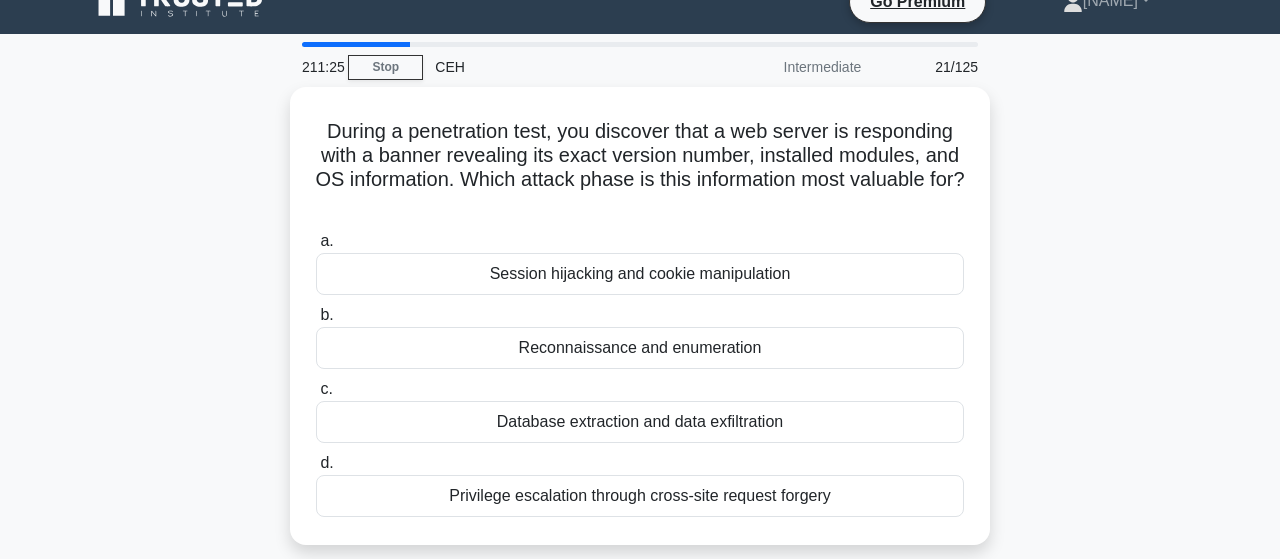 scroll, scrollTop: 0, scrollLeft: 0, axis: both 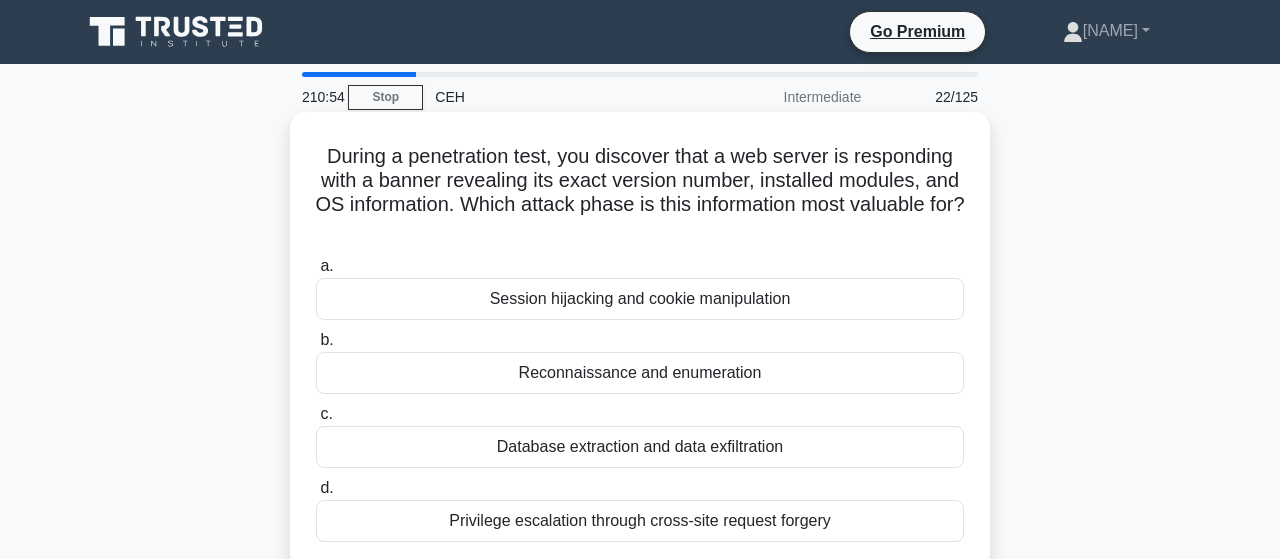 click on "Reconnaissance and enumeration" at bounding box center [640, 373] 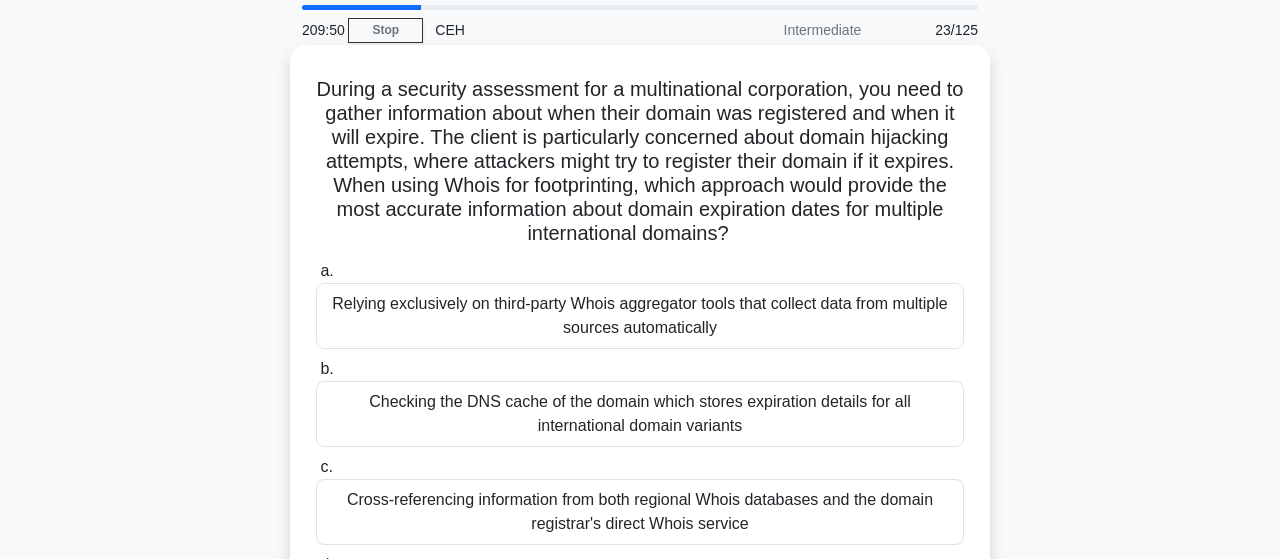 scroll, scrollTop: 0, scrollLeft: 0, axis: both 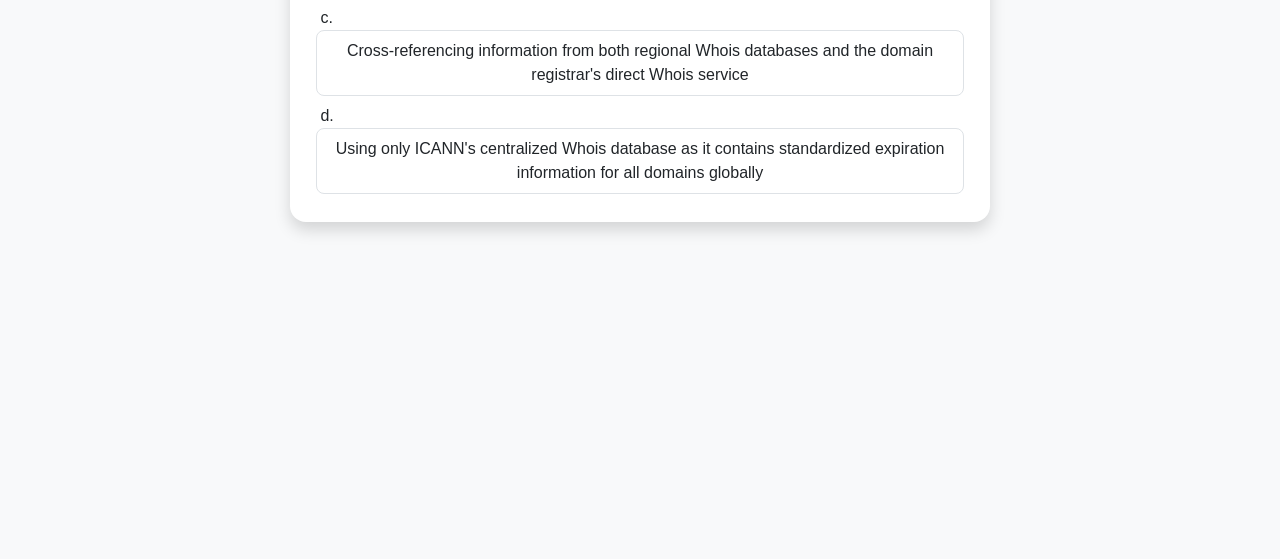 drag, startPoint x: 323, startPoint y: 159, endPoint x: 1279, endPoint y: 177, distance: 956.16943 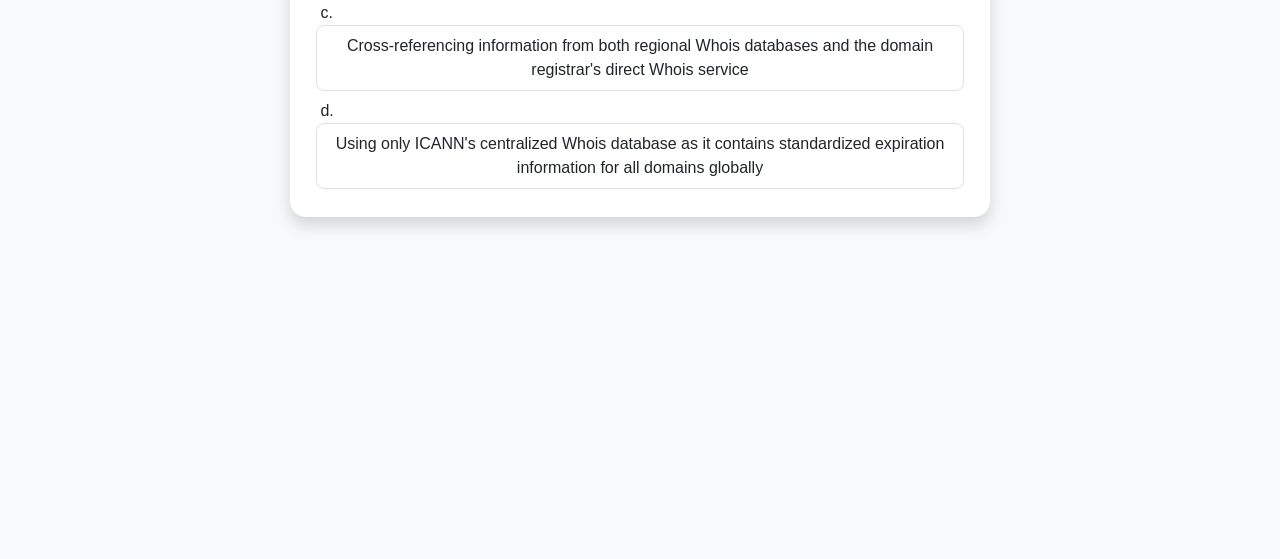 click on "Using only ICANN's centralized Whois database as it contains standardized expiration information for all domains globally" at bounding box center (640, 156) 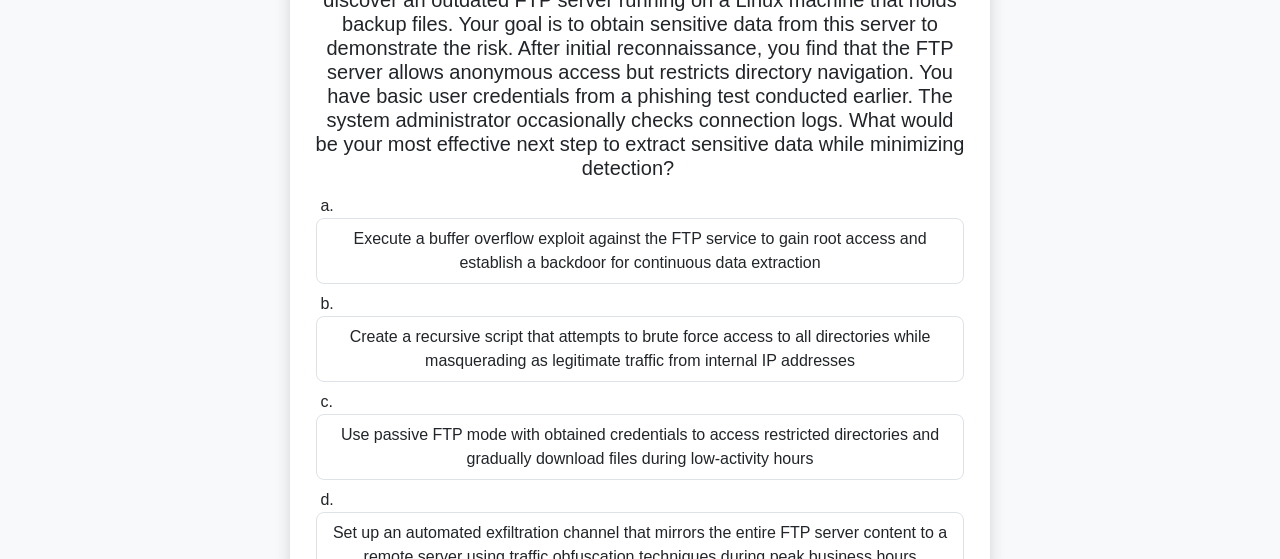 scroll, scrollTop: 104, scrollLeft: 0, axis: vertical 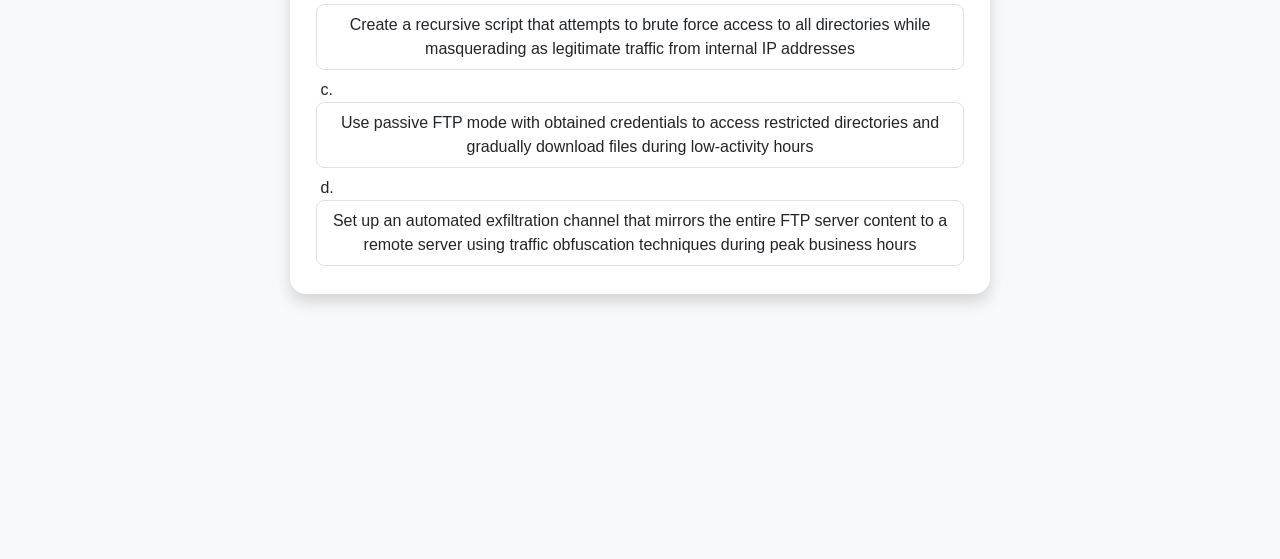 drag, startPoint x: 324, startPoint y: 53, endPoint x: 1129, endPoint y: 372, distance: 865.90186 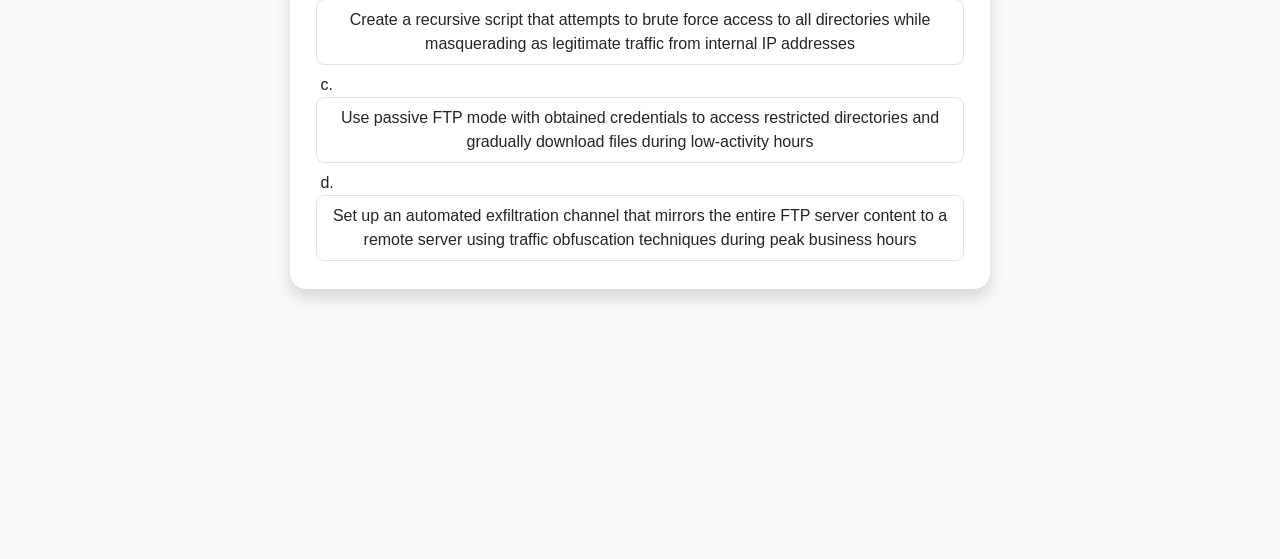 click on "Use passive FTP mode with obtained credentials to access restricted directories and gradually download files during low-activity hours" at bounding box center [640, 130] 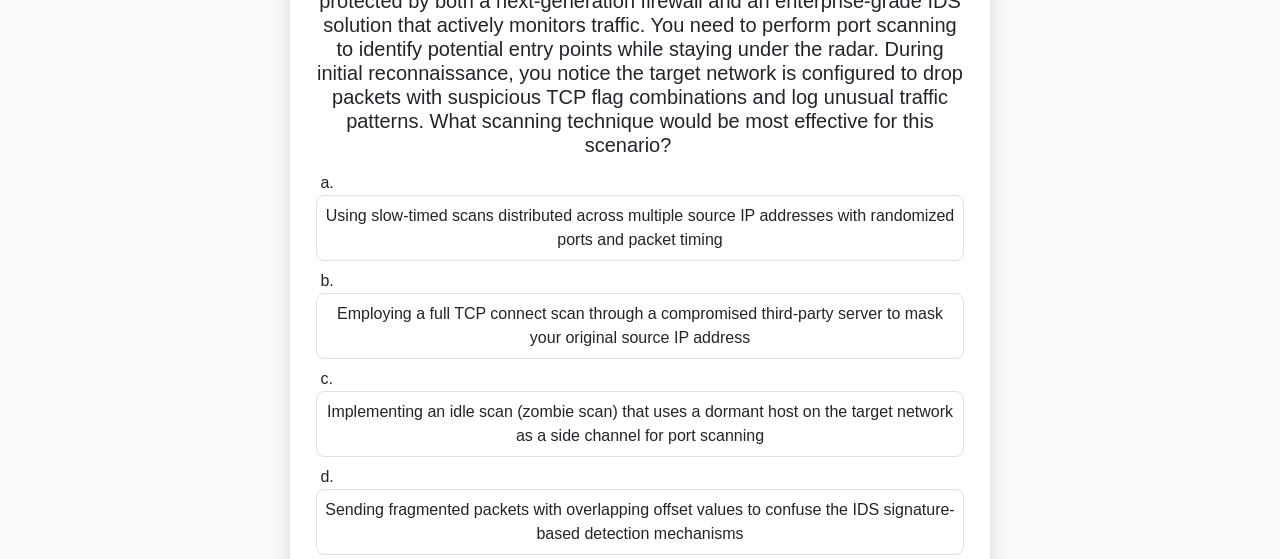 scroll, scrollTop: 312, scrollLeft: 0, axis: vertical 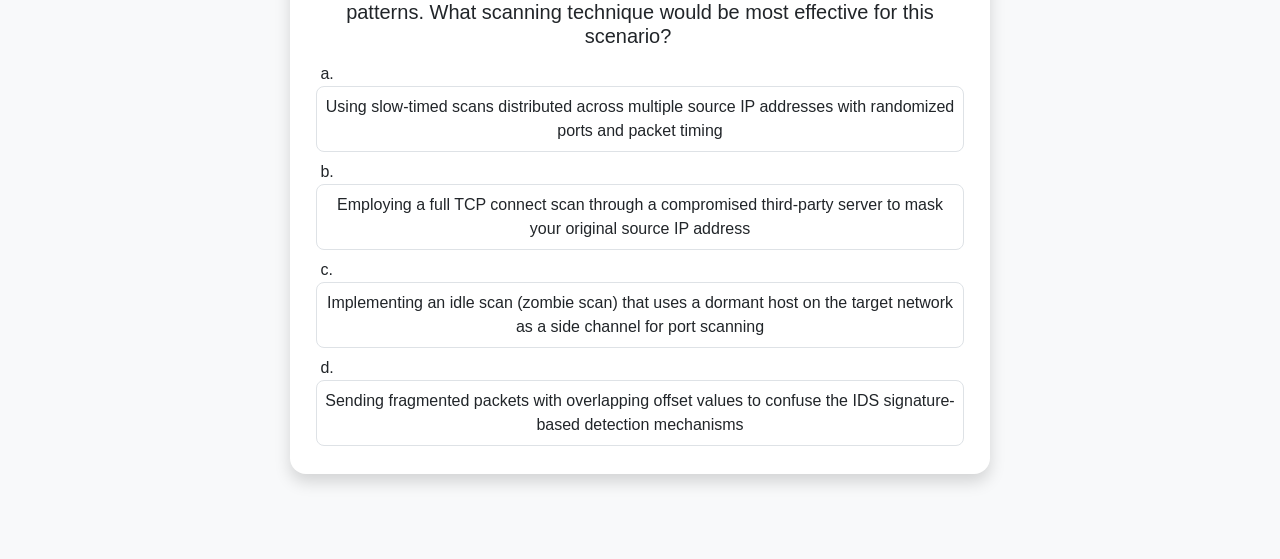 click on "Using slow-timed scans distributed across multiple source IP addresses with randomized ports and packet timing" at bounding box center [640, 119] 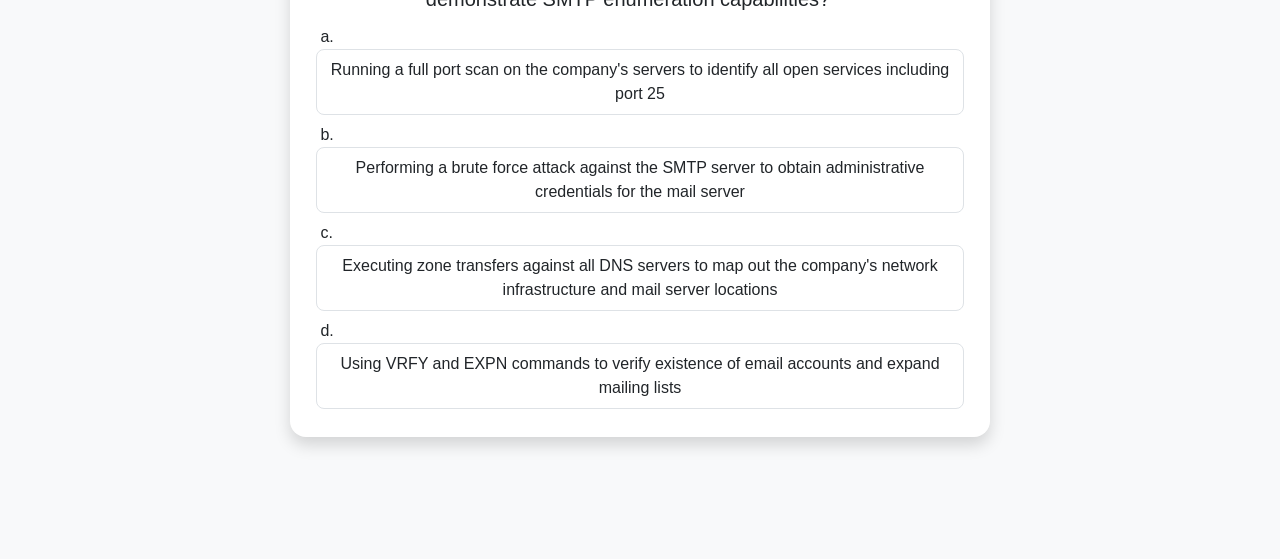 scroll, scrollTop: 312, scrollLeft: 0, axis: vertical 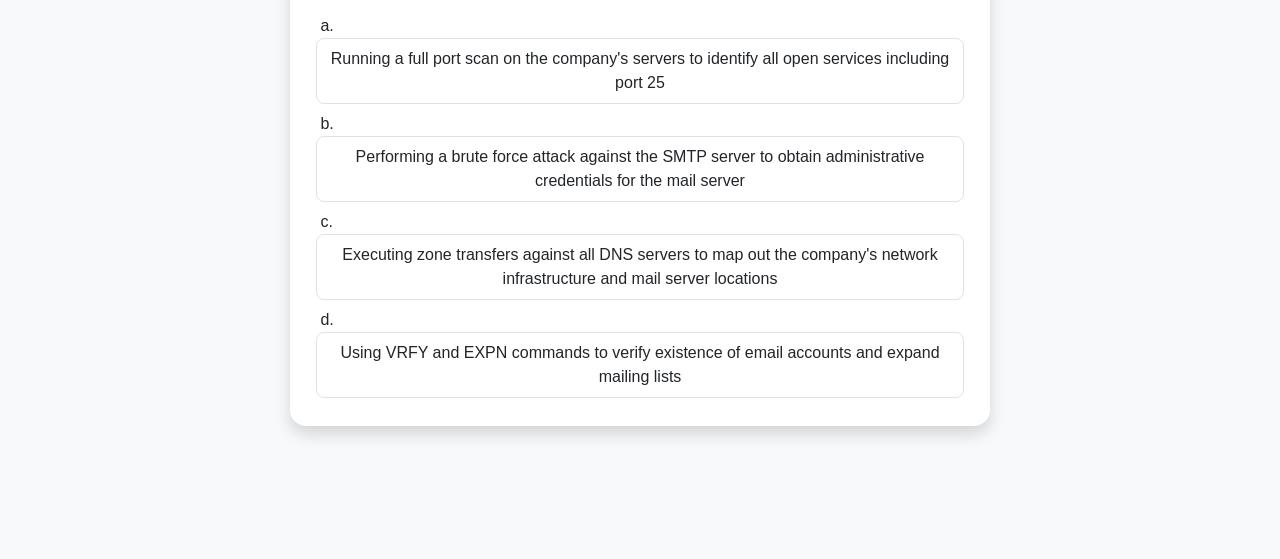 click on "Using VRFY and EXPN commands to verify existence of email accounts and expand mailing lists" at bounding box center (640, 365) 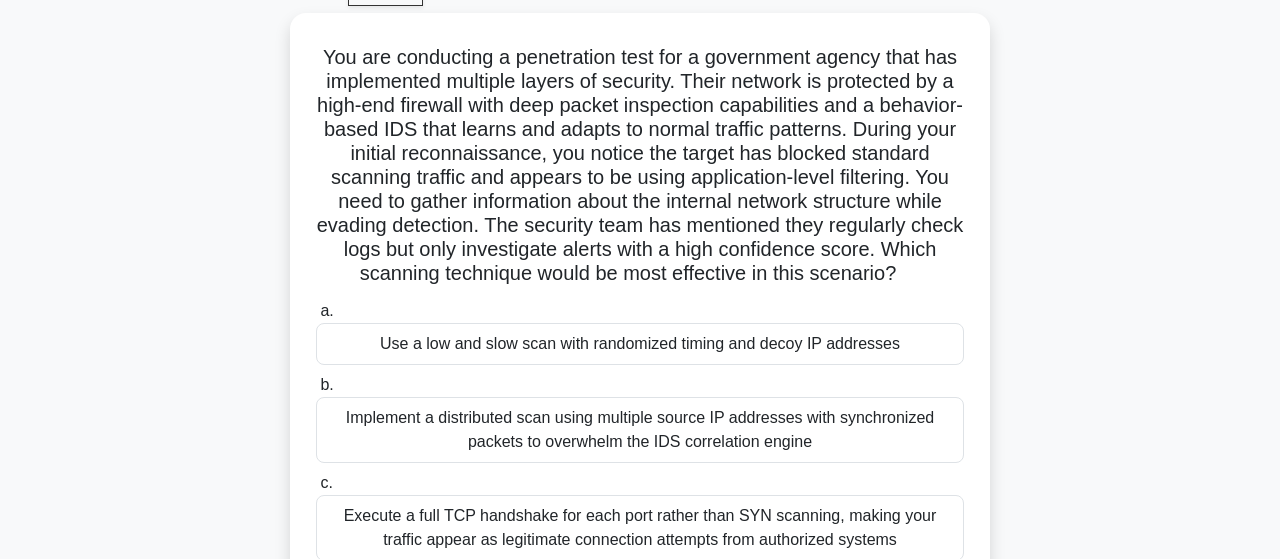 scroll, scrollTop: 208, scrollLeft: 0, axis: vertical 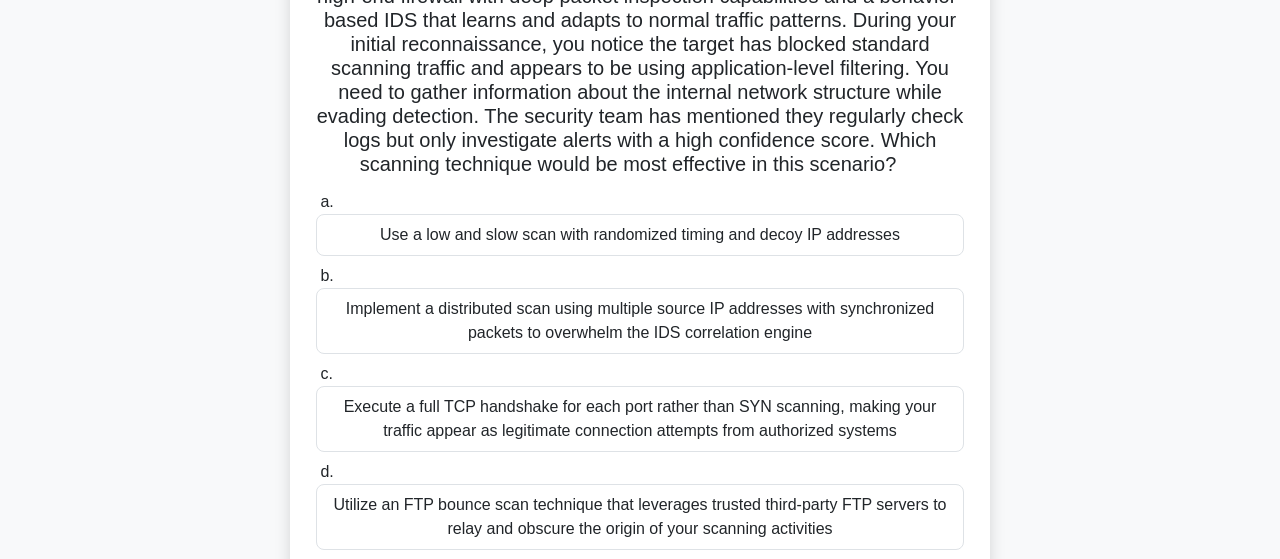 click on "Use a low and slow scan with randomized timing and decoy IP addresses" at bounding box center (640, 235) 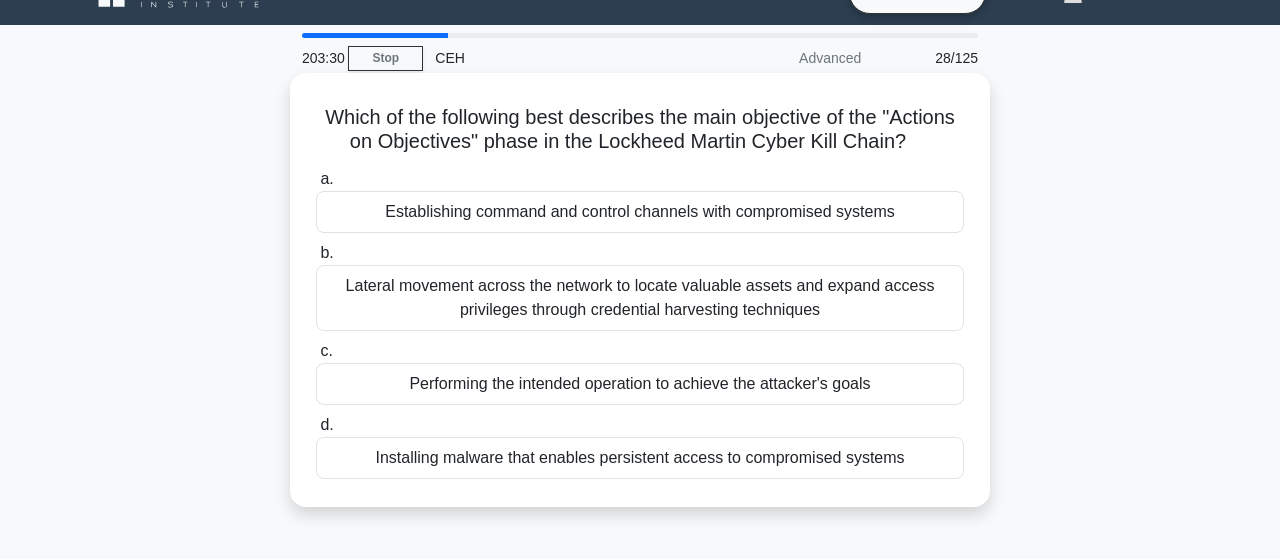scroll, scrollTop: 0, scrollLeft: 0, axis: both 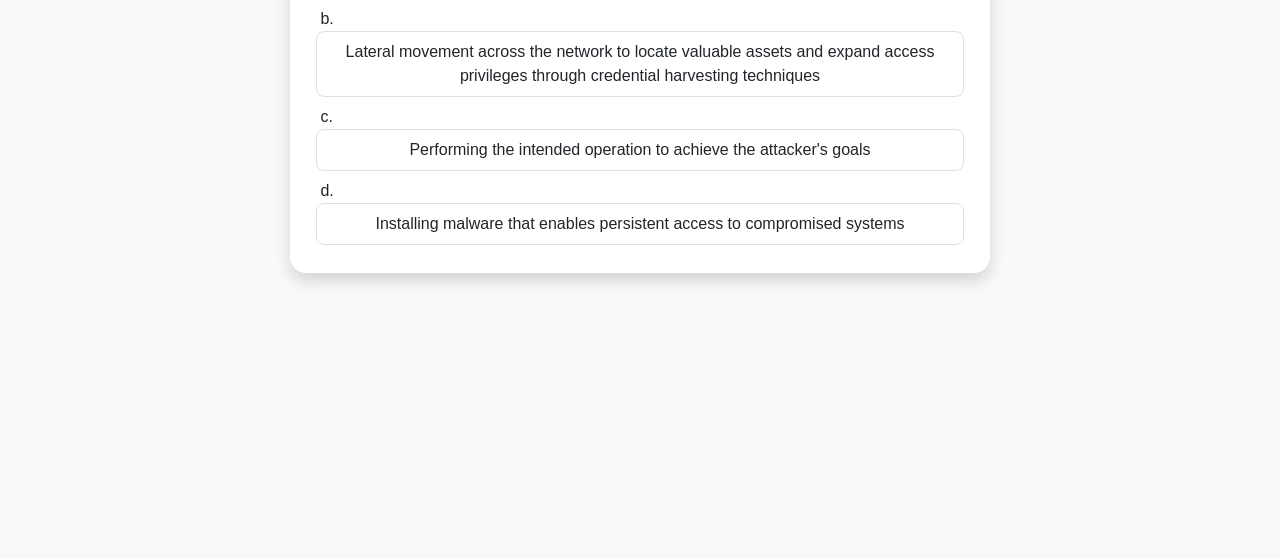 drag, startPoint x: 322, startPoint y: 141, endPoint x: 999, endPoint y: 461, distance: 748.8184 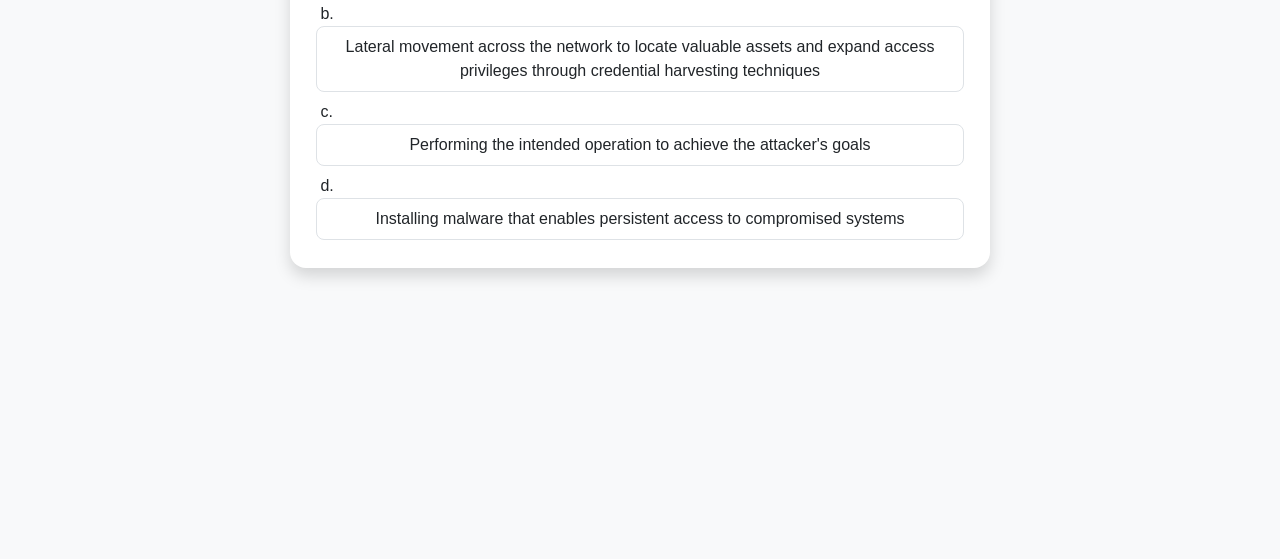 click on "Performing the intended operation to achieve the attacker's goals" at bounding box center (640, 145) 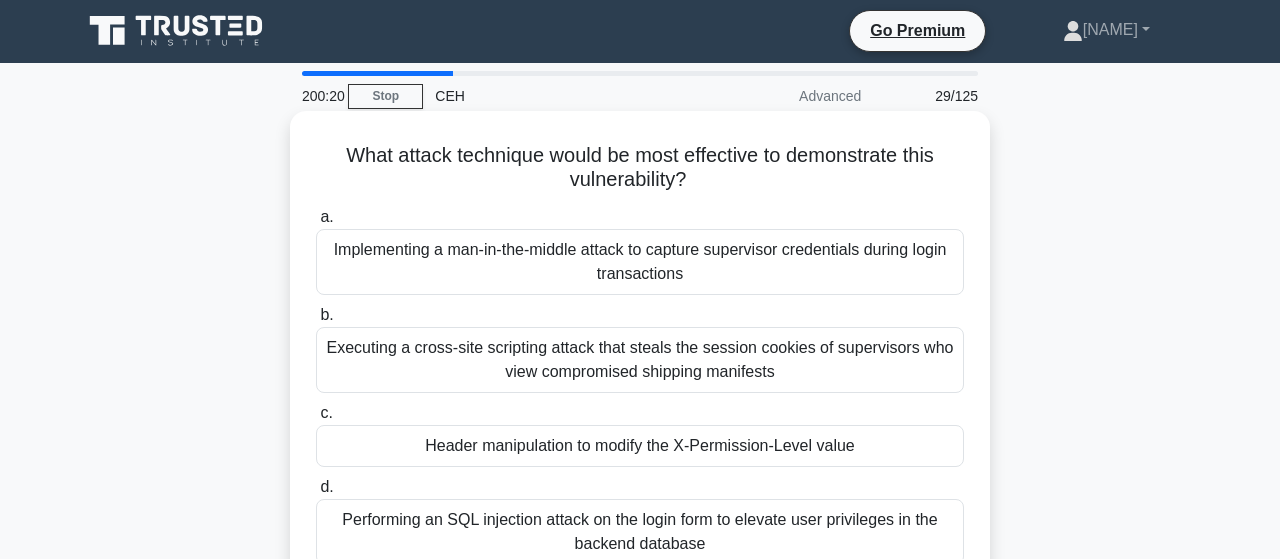 scroll, scrollTop: 0, scrollLeft: 0, axis: both 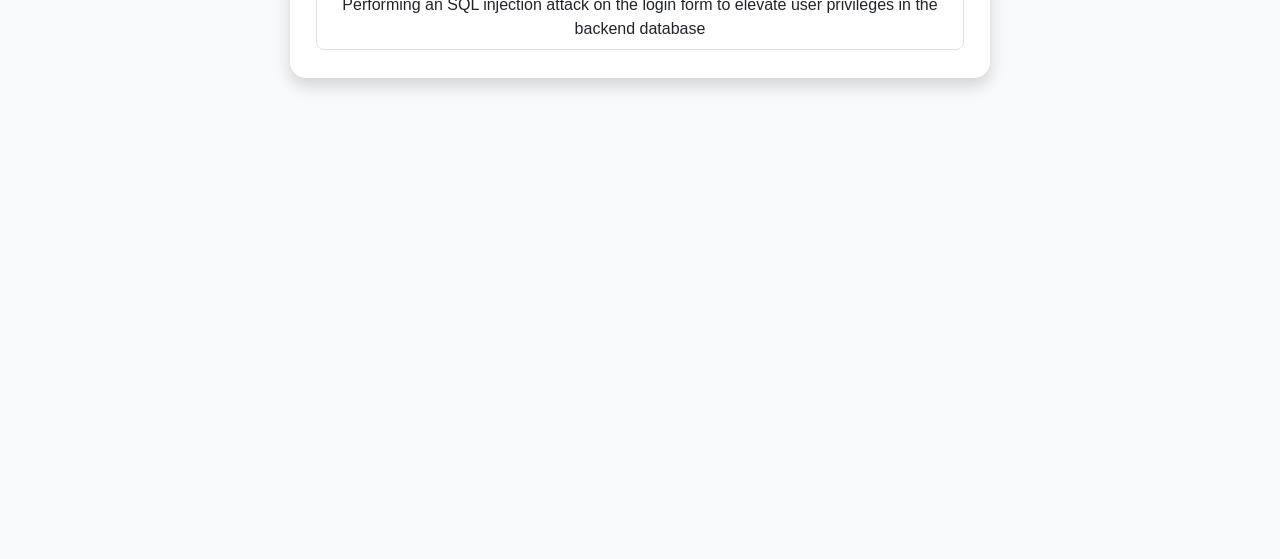 drag, startPoint x: 321, startPoint y: 155, endPoint x: 1062, endPoint y: 445, distance: 795.7267 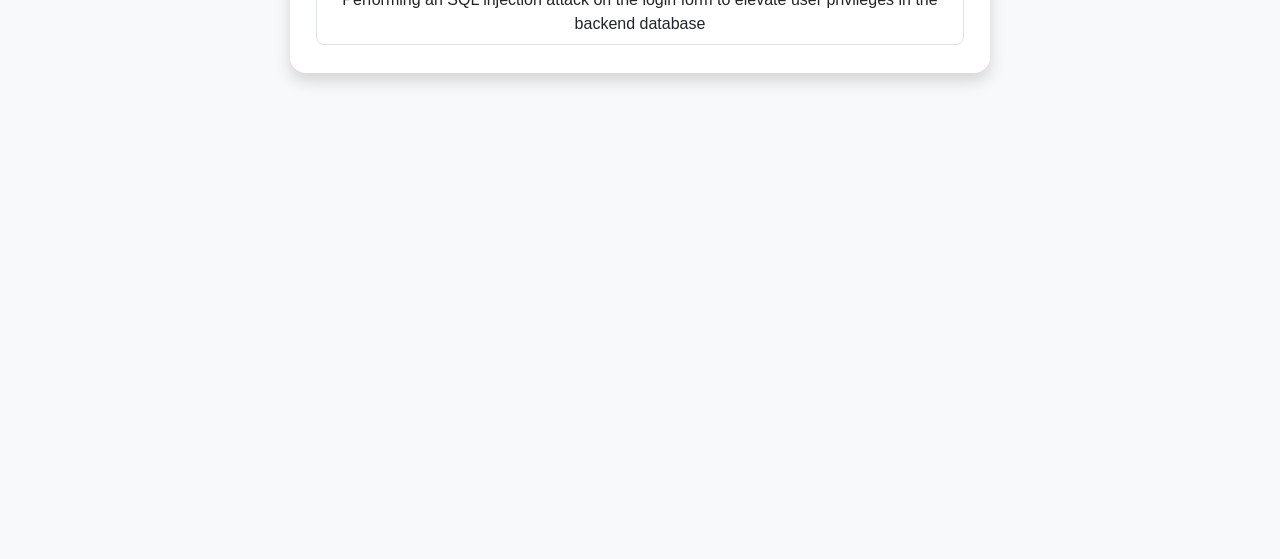 click on "Header manipulation to modify the X-Permission-Level value" at bounding box center [640, -74] 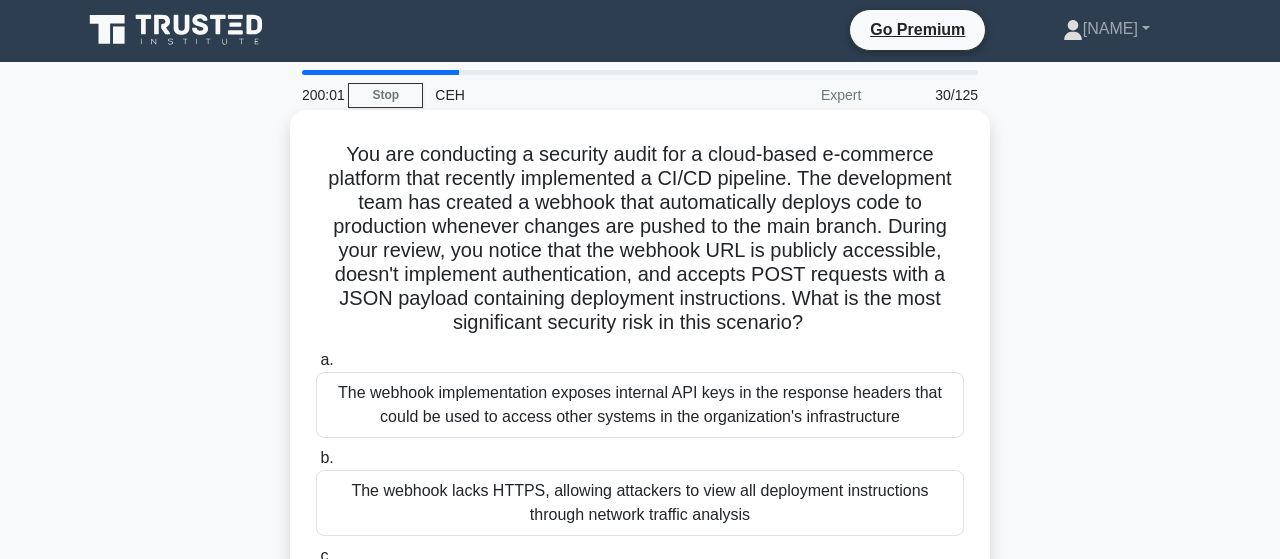 scroll, scrollTop: 0, scrollLeft: 0, axis: both 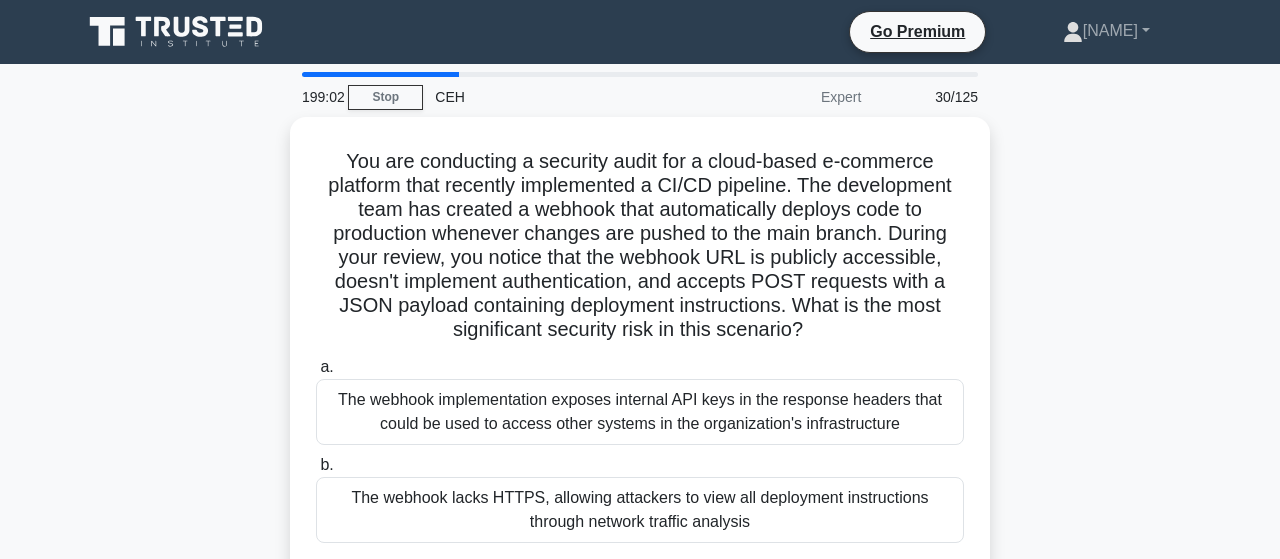 click on "What is the most significant security risk in this scenario?
.spinner_0XTQ{transform-origin:center;animation:spinner_y6GP .75s linear infinite}@keyframes spinner_y6GP{100%{transform:rotate(360deg)}}
a." at bounding box center (640, 466) 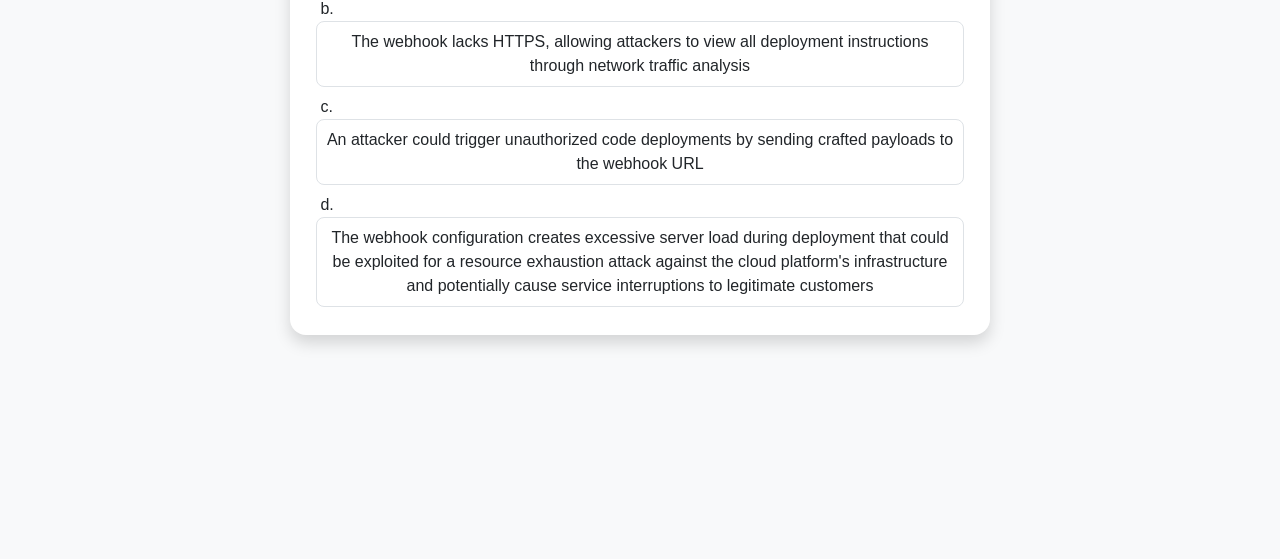 scroll, scrollTop: 416, scrollLeft: 0, axis: vertical 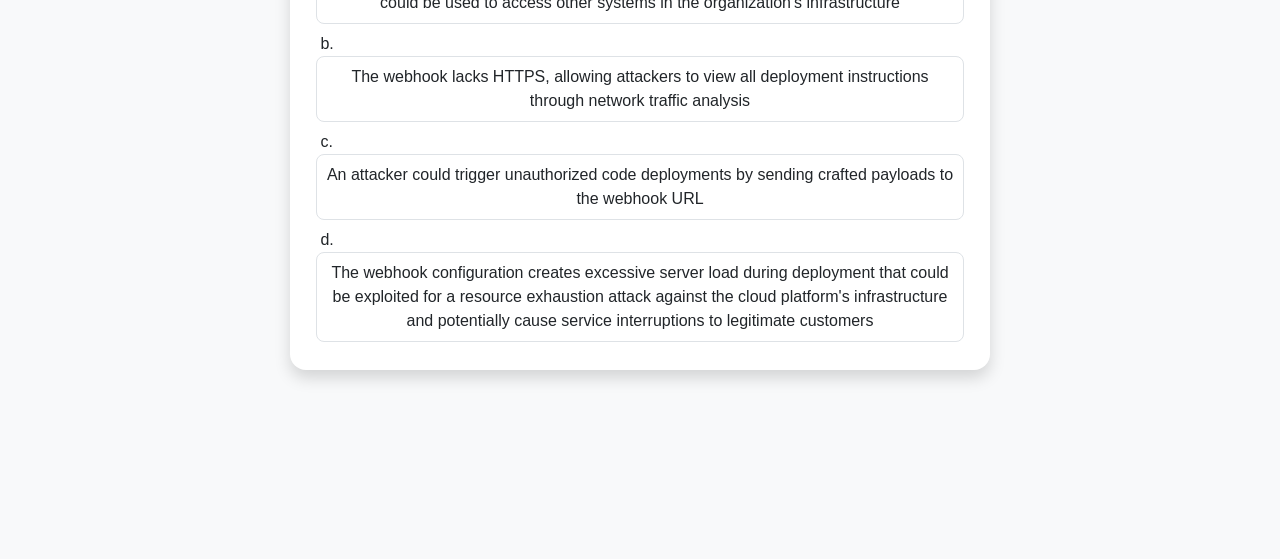 click on "An attacker could trigger unauthorized code deployments by sending crafted payloads to the webhook URL" at bounding box center [640, 187] 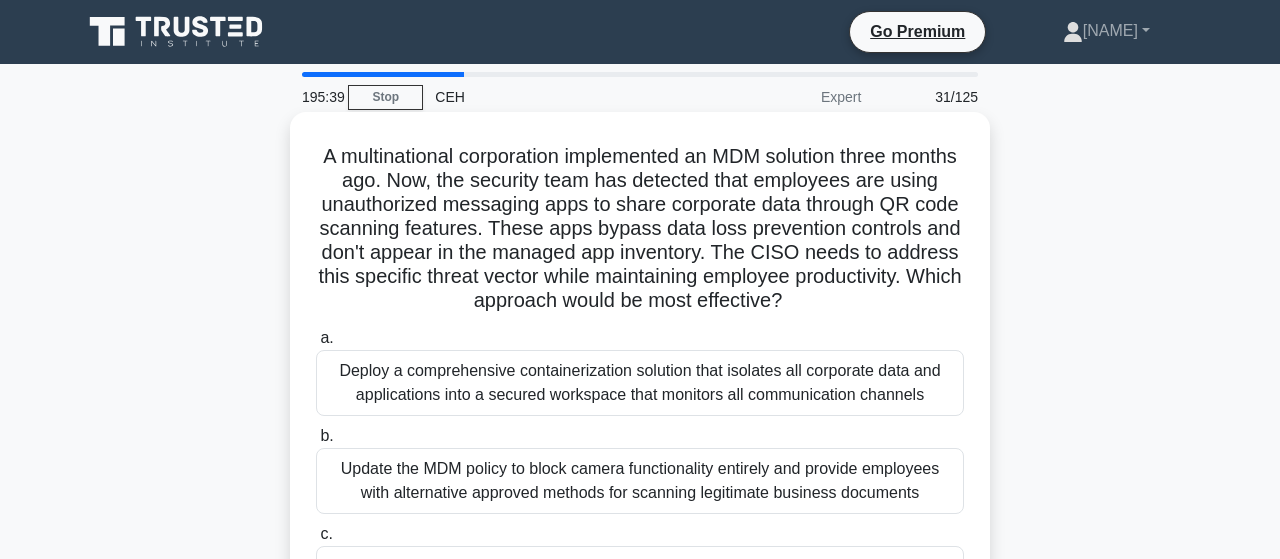 scroll, scrollTop: 0, scrollLeft: 0, axis: both 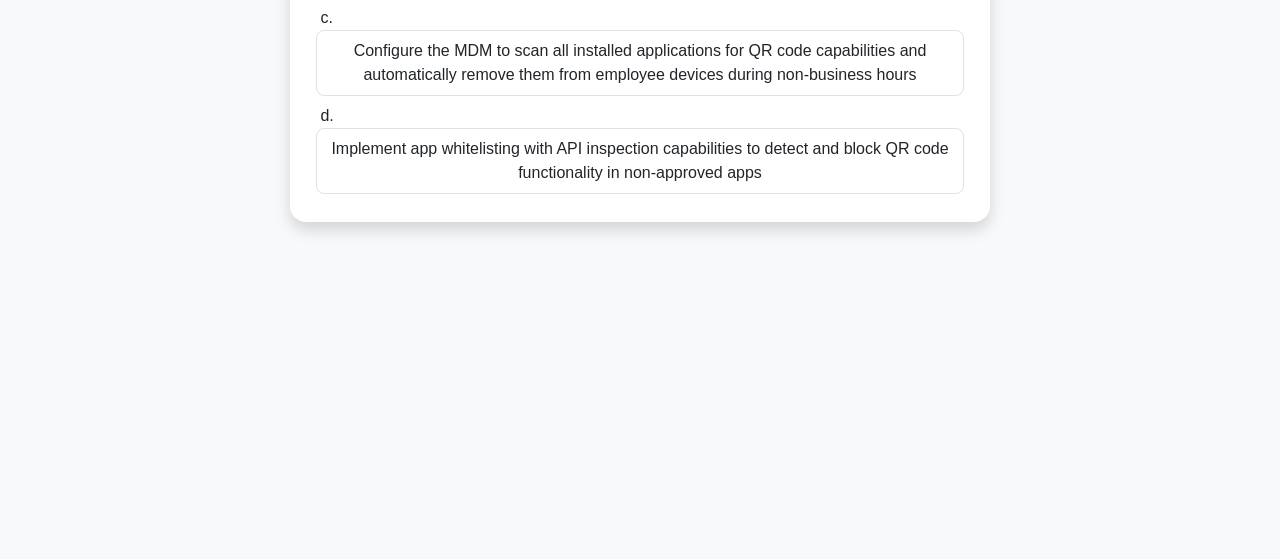 drag, startPoint x: 321, startPoint y: 154, endPoint x: 981, endPoint y: 401, distance: 704.7049 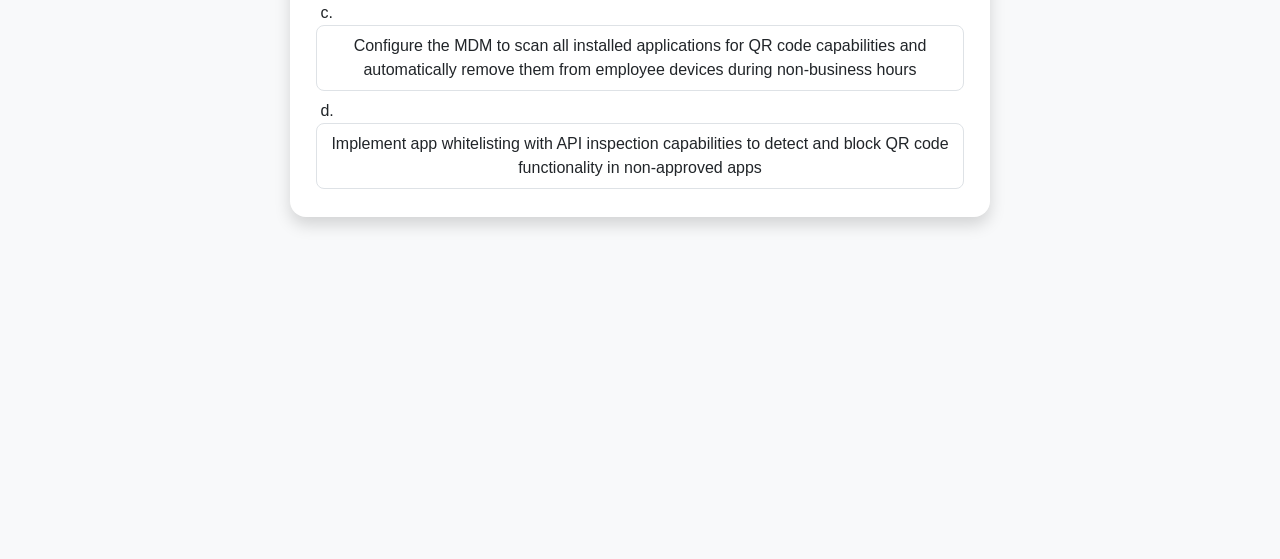 click on "Implement app whitelisting with API inspection capabilities to detect and block QR code functionality in non-approved apps" at bounding box center [640, 156] 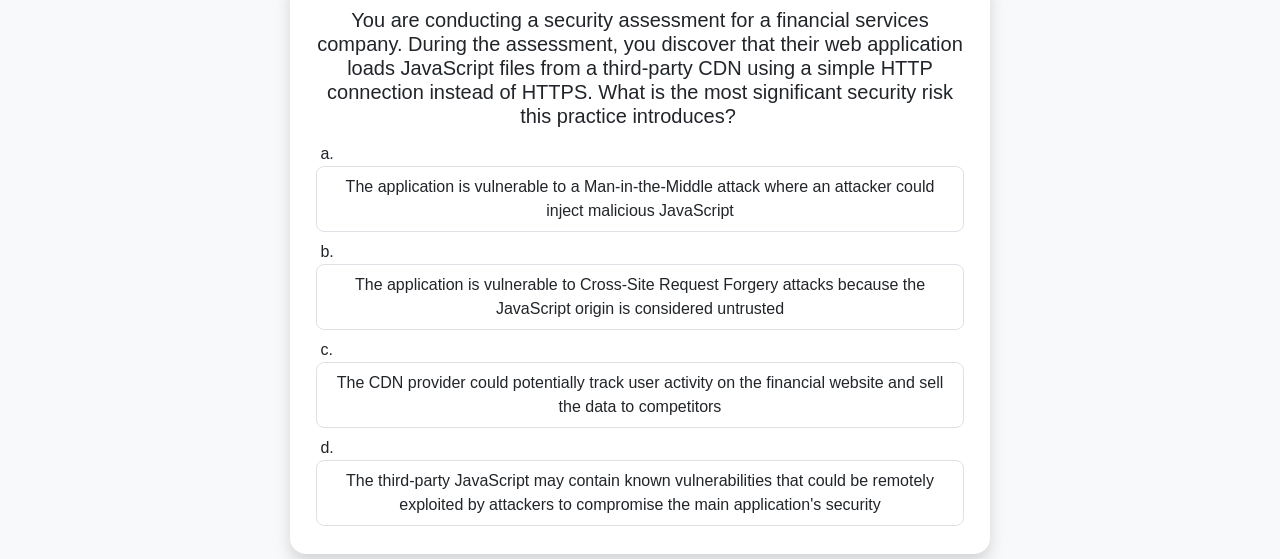 scroll, scrollTop: 104, scrollLeft: 0, axis: vertical 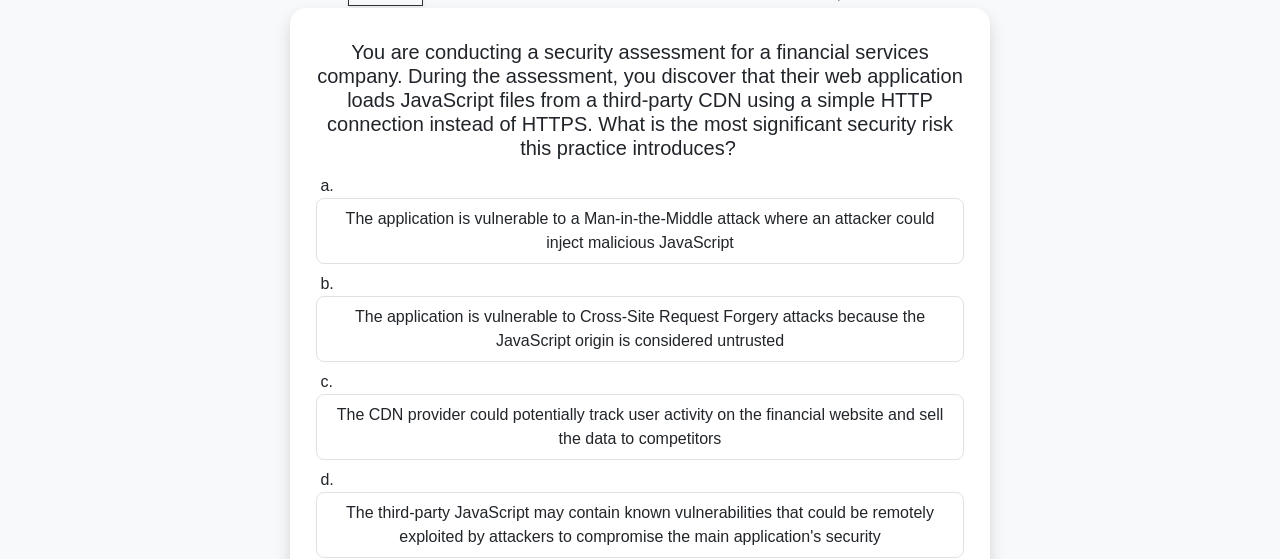 click on "The application is vulnerable to a Man-in-the-Middle attack where an attacker could inject malicious JavaScript" at bounding box center (640, 231) 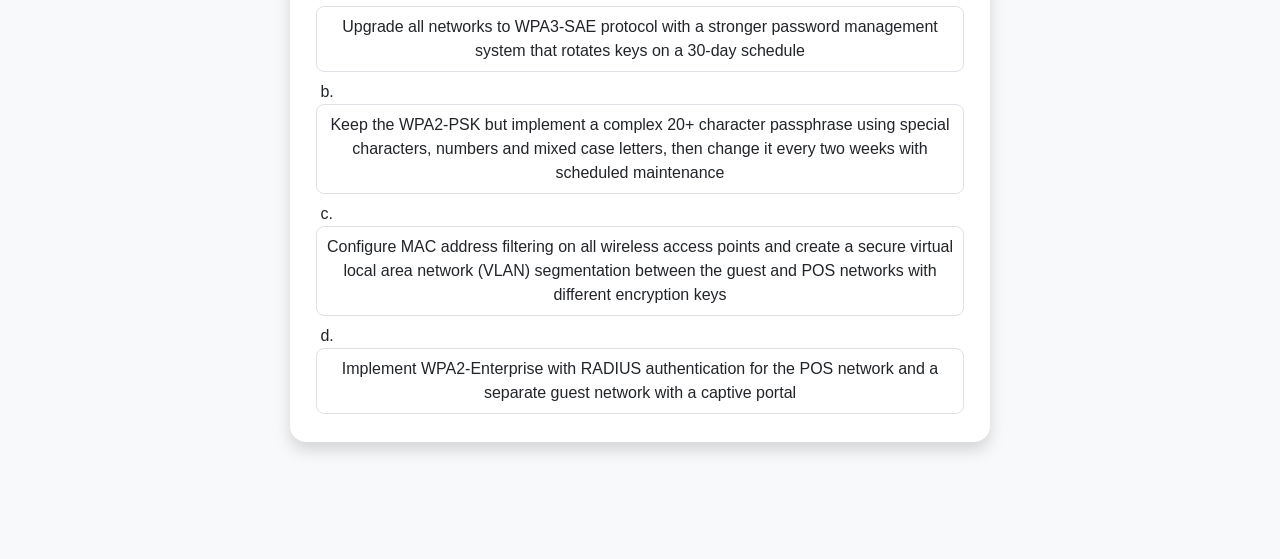 scroll, scrollTop: 416, scrollLeft: 0, axis: vertical 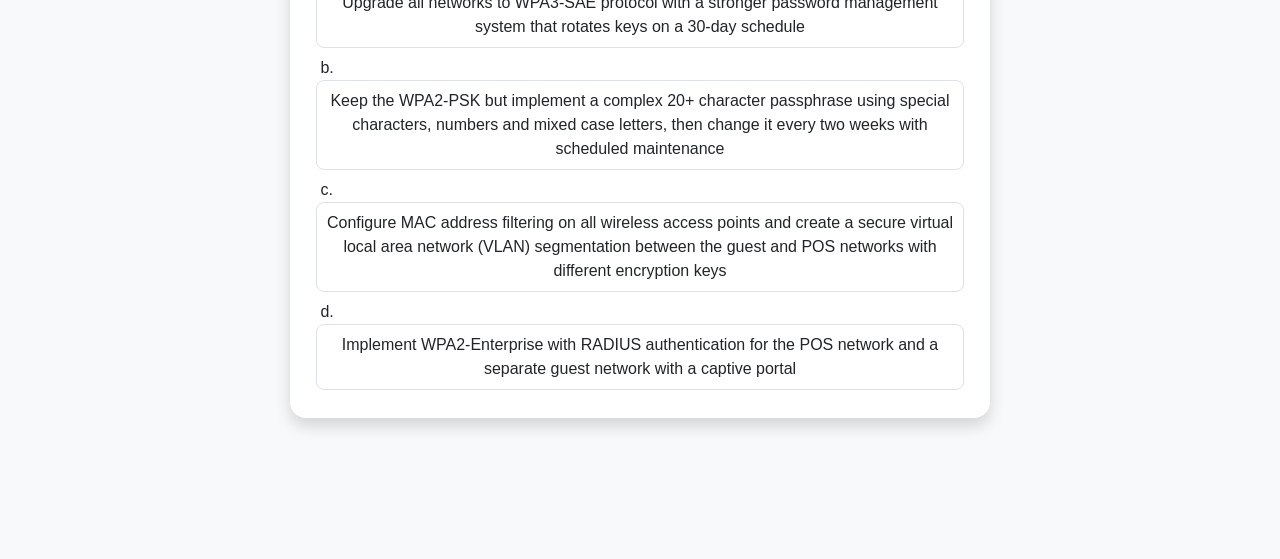 click on "Implement WPA2-Enterprise with RADIUS authentication for the POS network and a separate guest network with a captive portal" at bounding box center [640, 357] 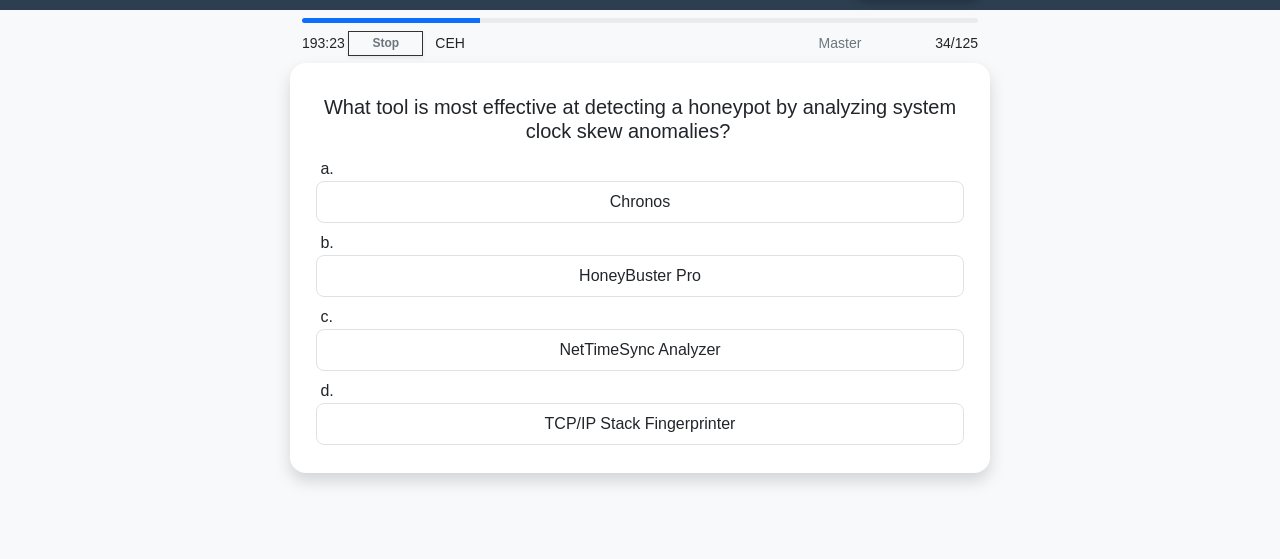 scroll, scrollTop: 52, scrollLeft: 0, axis: vertical 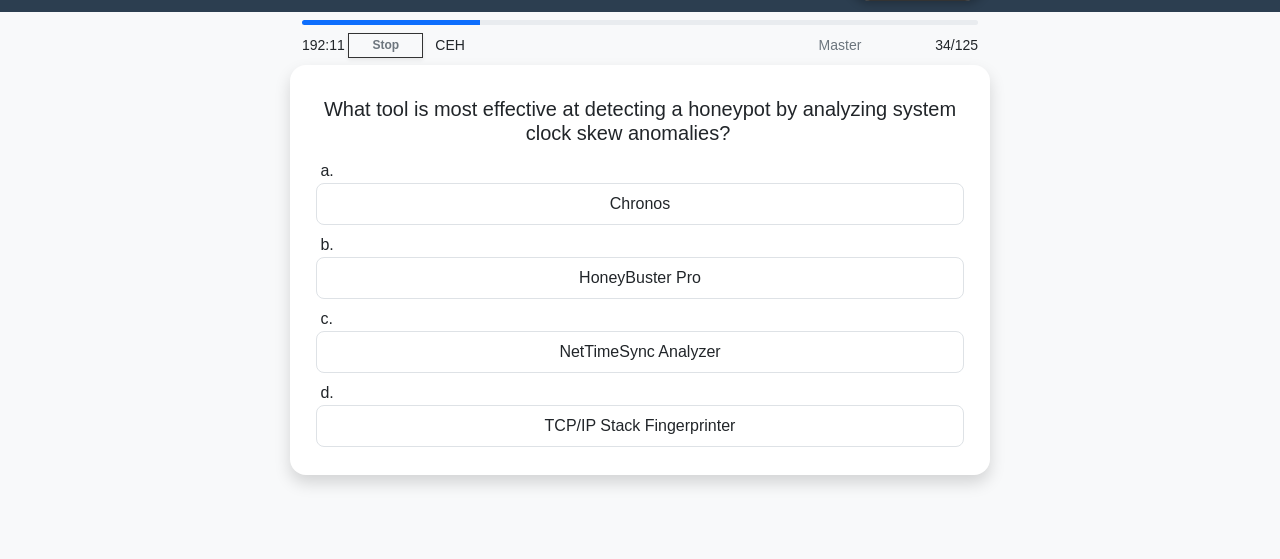 drag, startPoint x: 327, startPoint y: 103, endPoint x: 889, endPoint y: 539, distance: 711.2946 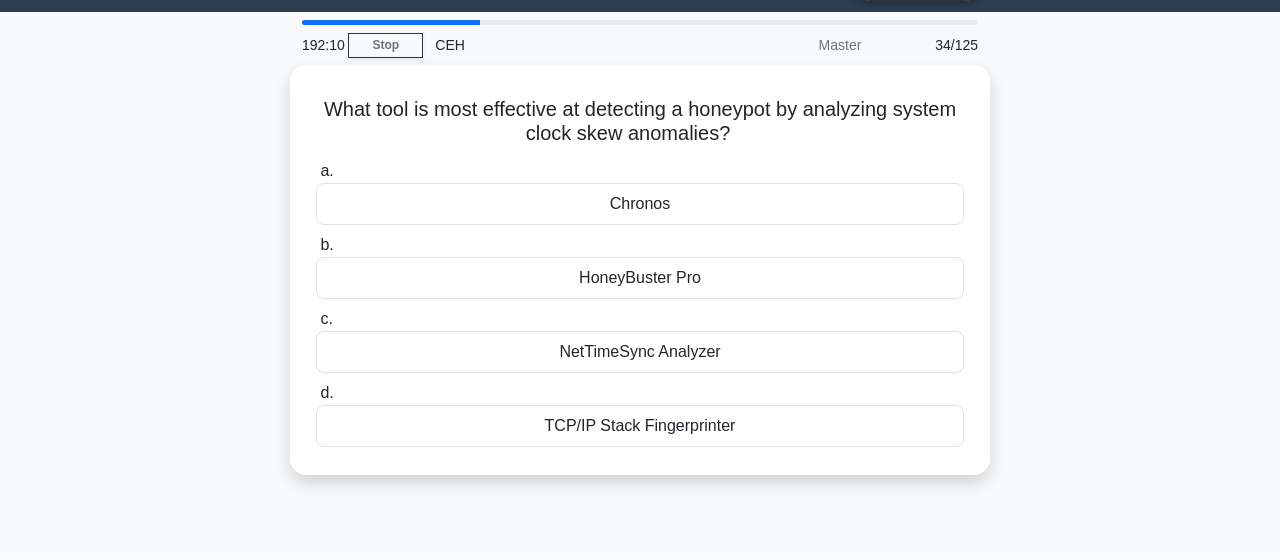 copy on "a.
[PRODUCT]
b.
[PRODUCT]
c.
[PRODUCT]
d.
[PRODUCT]" 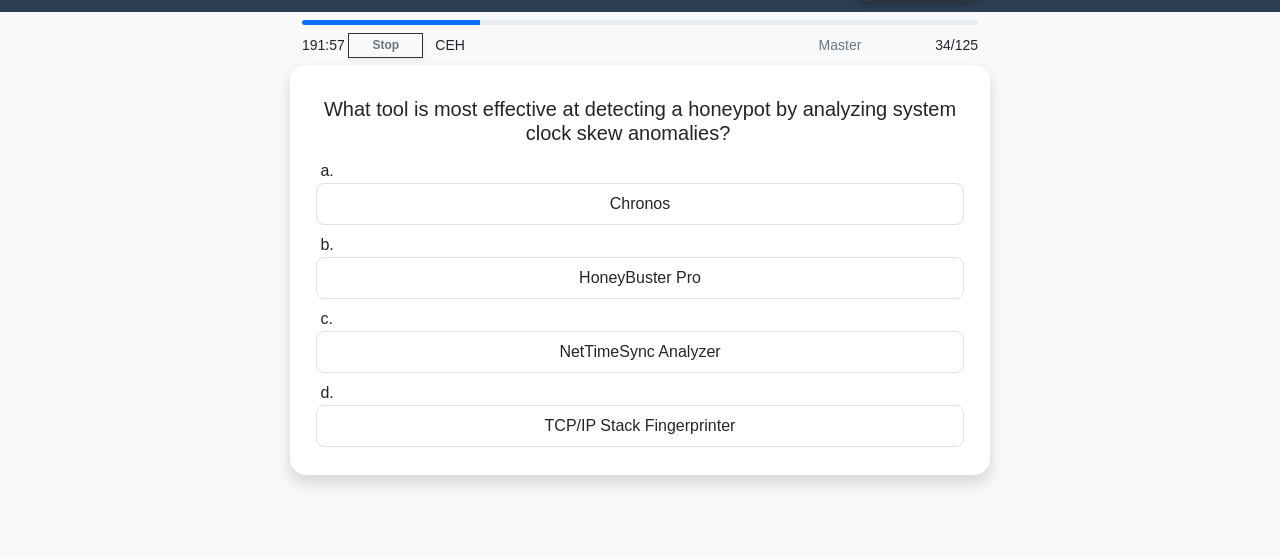 click on "What tool is most effective at detecting a honeypot by analyzing system clock skew anomalies?
.spinner_0XTQ{transform-origin:center;animation:spinner_y6GP .75s linear infinite}@keyframes spinner_y6GP{100%{transform:rotate(360deg)}}
a.
Chronos
b. c. d." at bounding box center [640, 282] 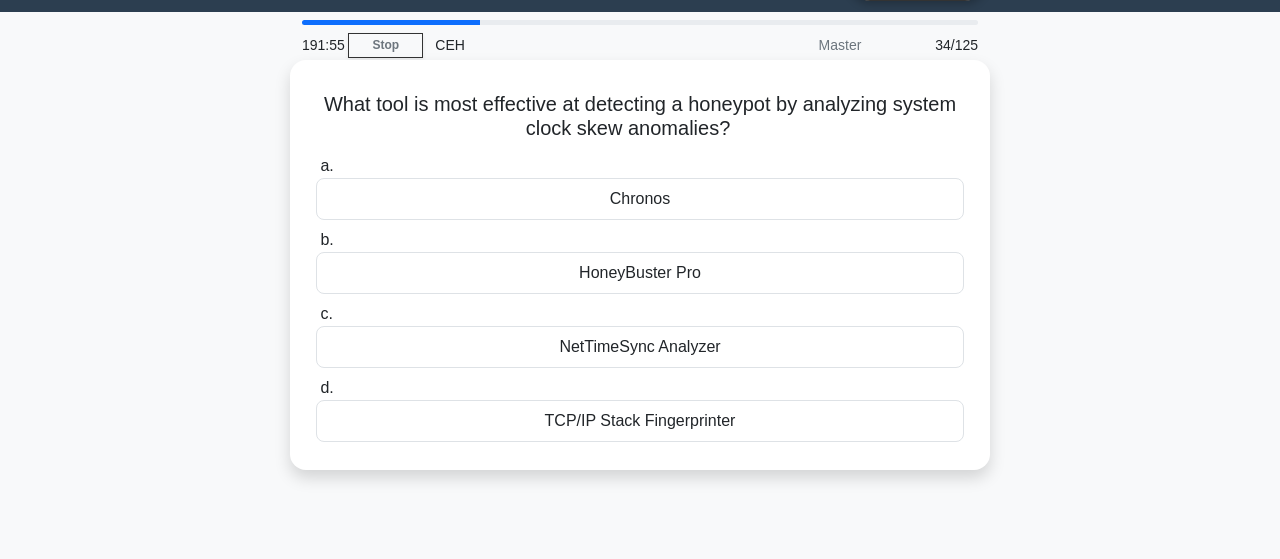 click on "HoneyBuster Pro" at bounding box center (640, 273) 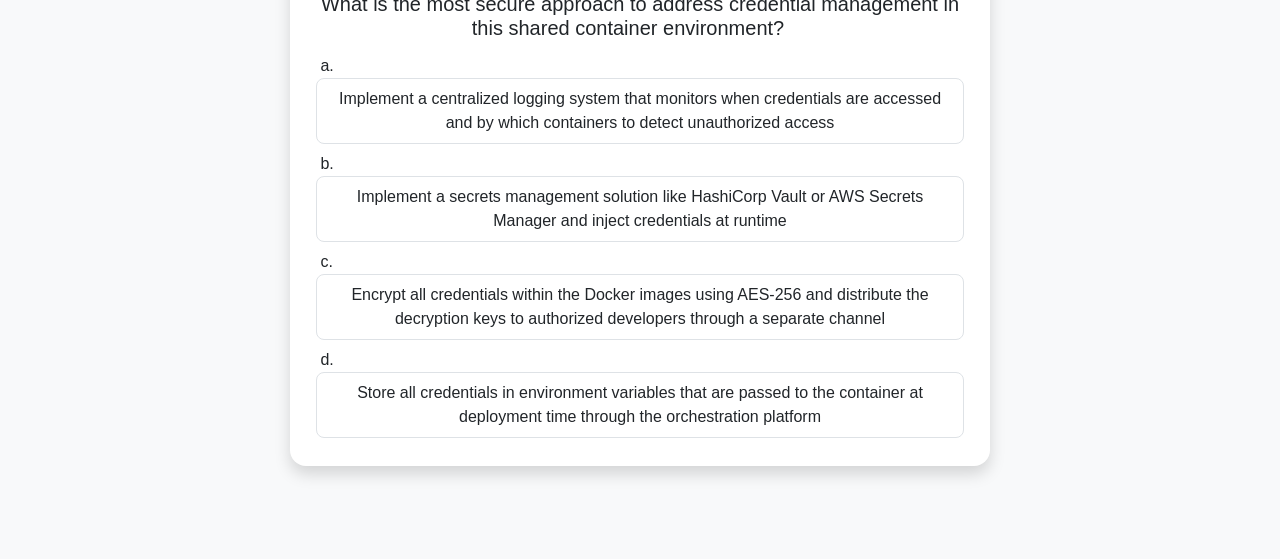 scroll, scrollTop: 312, scrollLeft: 0, axis: vertical 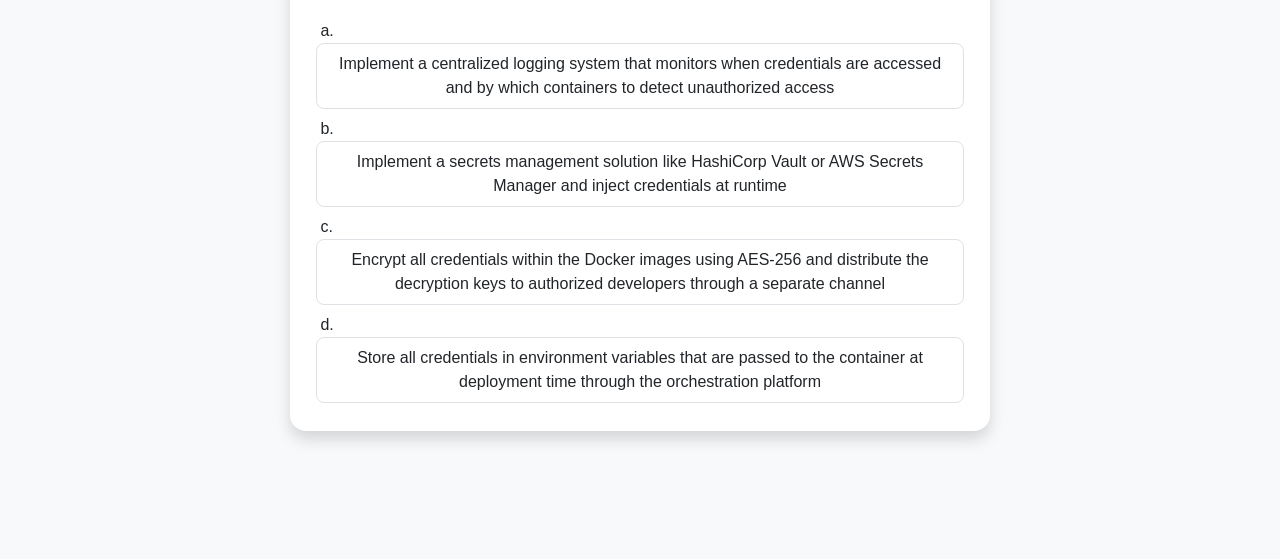 click on "You're conducting a security assessment for a company that leverages Docker containers in a shared environment where multiple applications run on the same host. During your assessment, you observe that developers have hard-coded API keys and database credentials directly in Docker image files, which are then stored in a public container registry. What is the most secure approach to address credential management in this shared container environment?
.spinner_0XTQ{transform-origin:center;animation:spinner_y6GP .75s linear infinite}@keyframes spinner_y6GP{100%{transform:rotate(360deg)}}
a. b. c. d." at bounding box center [640, 130] 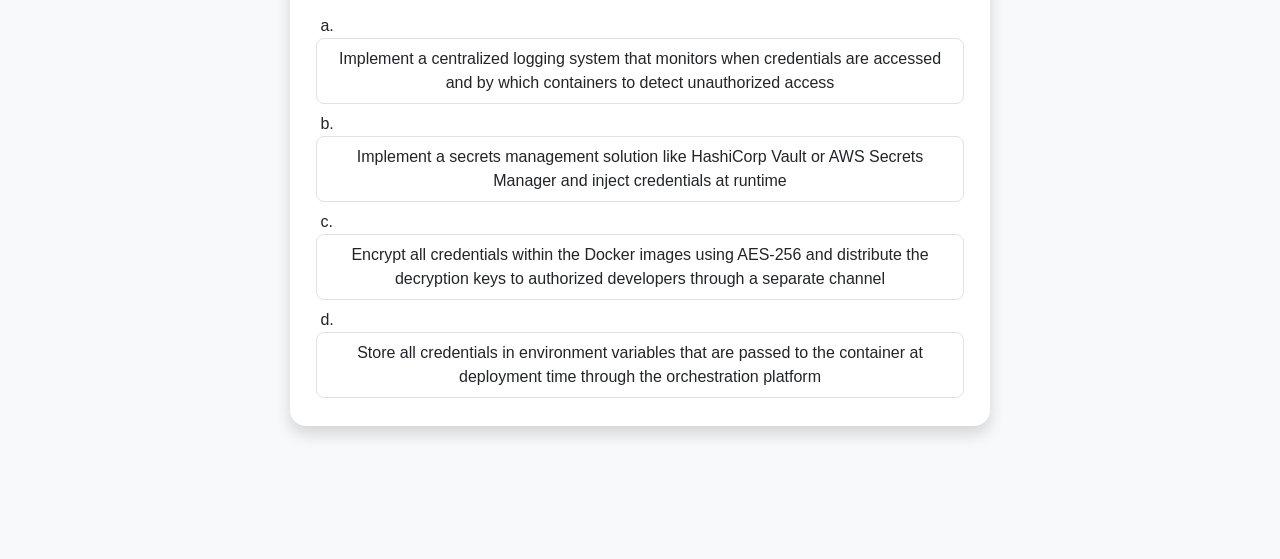 click on "Implement a secrets management solution like HashiCorp Vault or AWS Secrets Manager and inject credentials at runtime" at bounding box center (640, 169) 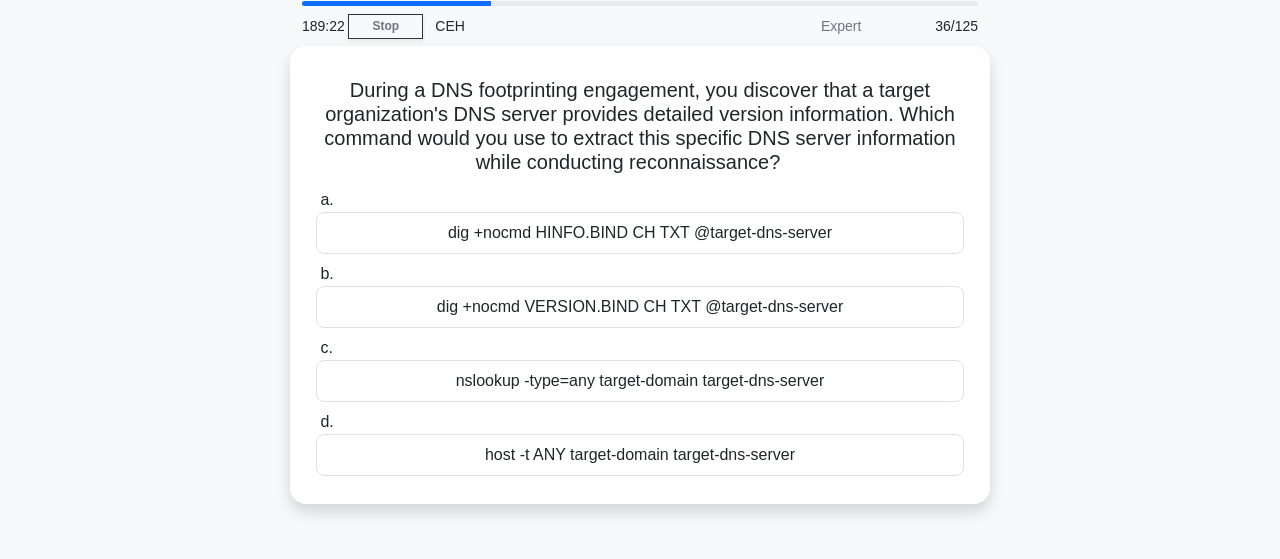 scroll, scrollTop: 104, scrollLeft: 0, axis: vertical 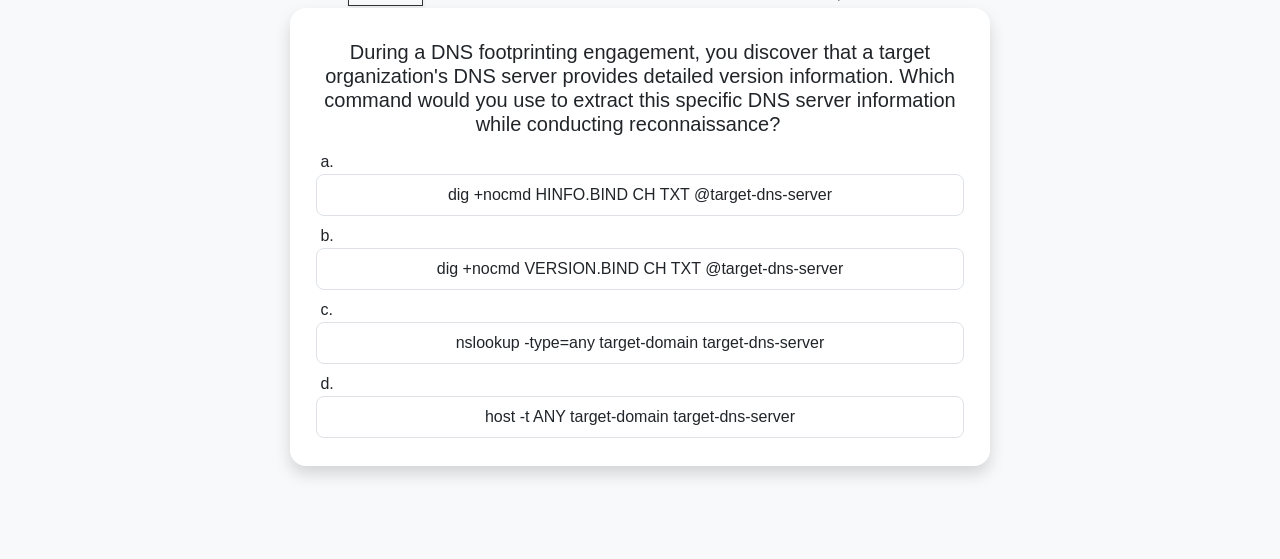 click on "dig +nocmd HINFO.BIND CH TXT @target-dns-server" at bounding box center (640, 195) 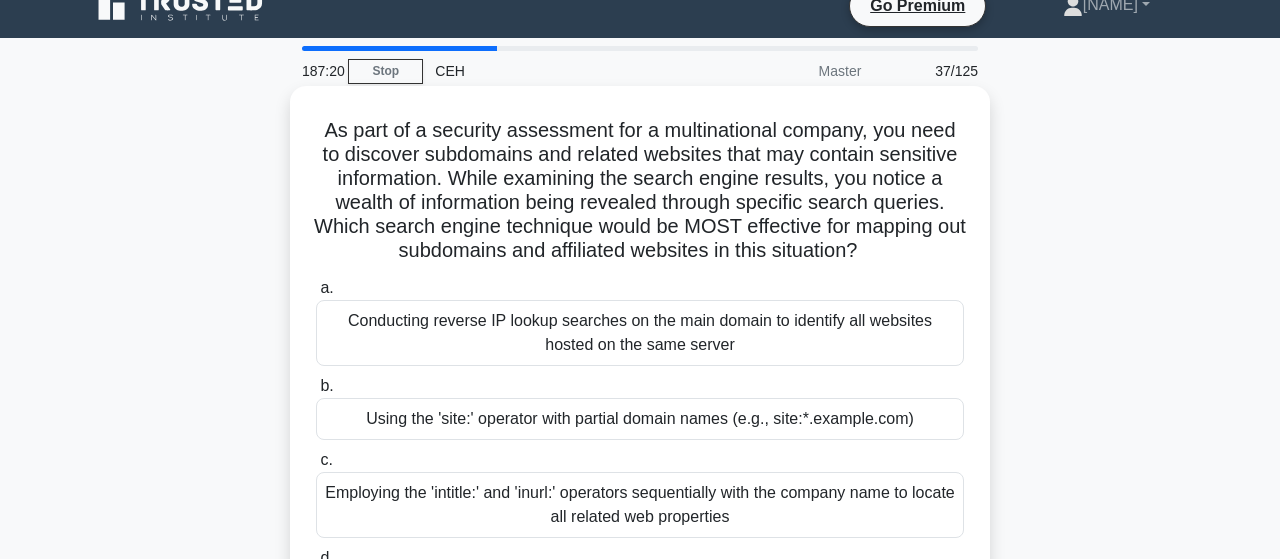 scroll, scrollTop: 0, scrollLeft: 0, axis: both 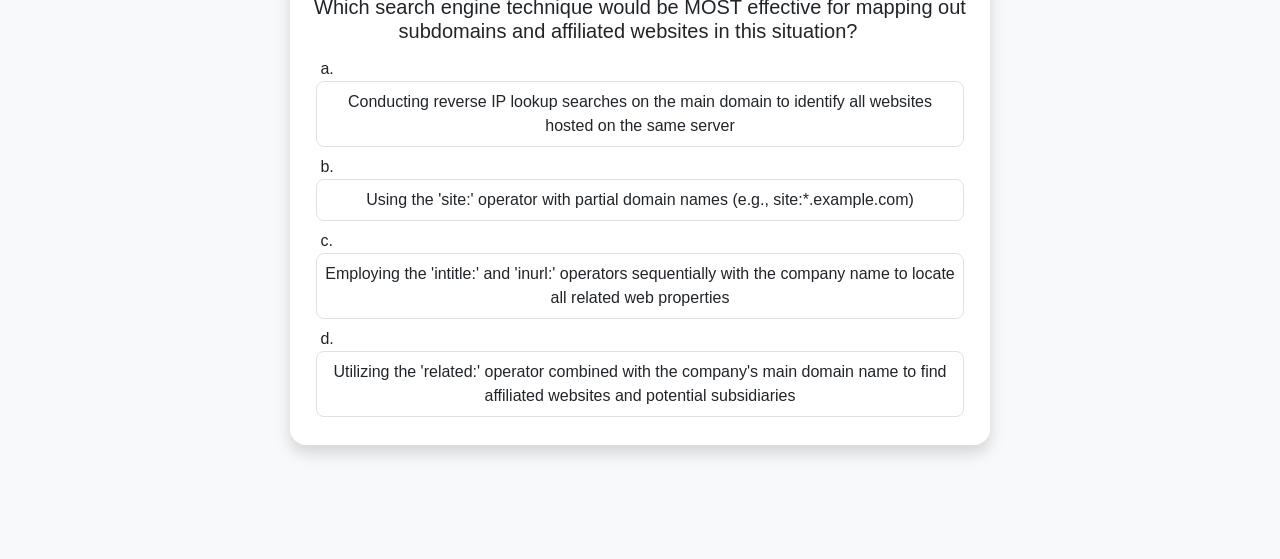 drag, startPoint x: 307, startPoint y: 157, endPoint x: 899, endPoint y: 569, distance: 721.25446 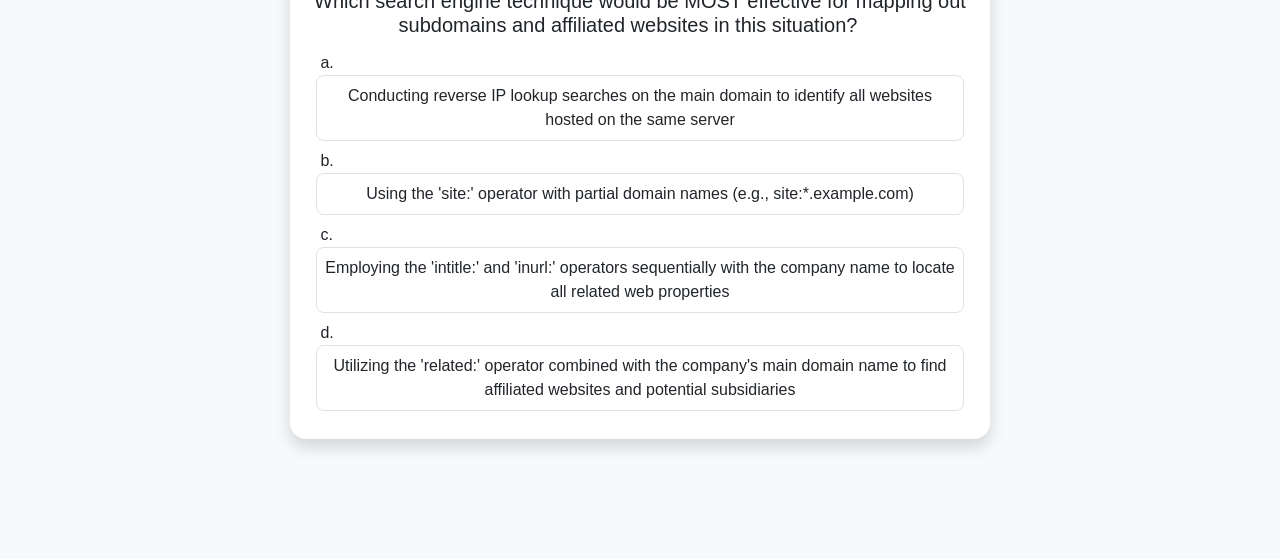 copy on "a.
Conducting reverse IP lookup searches on the main domain to identify all websites hosted on the same server
b.
Using the 'site:' operator with partial domain names (e.g., site:*.example.com)
c.
Employing the 'intitle:' and 'inurl:' operators sequentially with the company name to locate all related web properties
d.
Utilizing the 'related:' operator combined with the company's main domain name to find affiliated websites and potential subsidiaries" 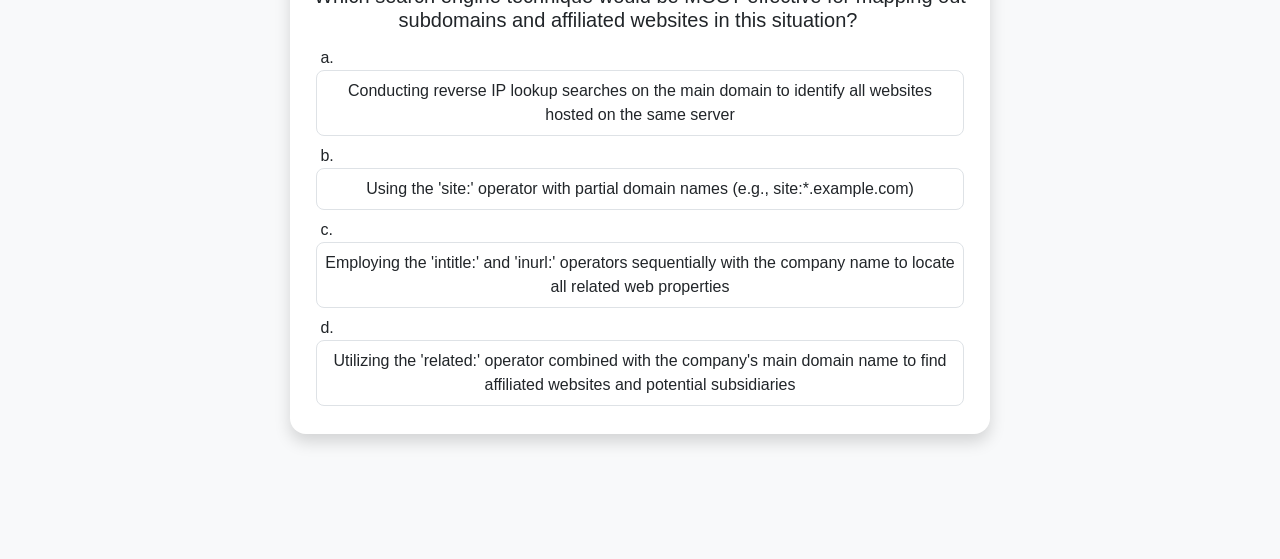 click on "Utilizing the 'related:' operator combined with the company's main domain name to find affiliated websites and potential subsidiaries" at bounding box center [640, 373] 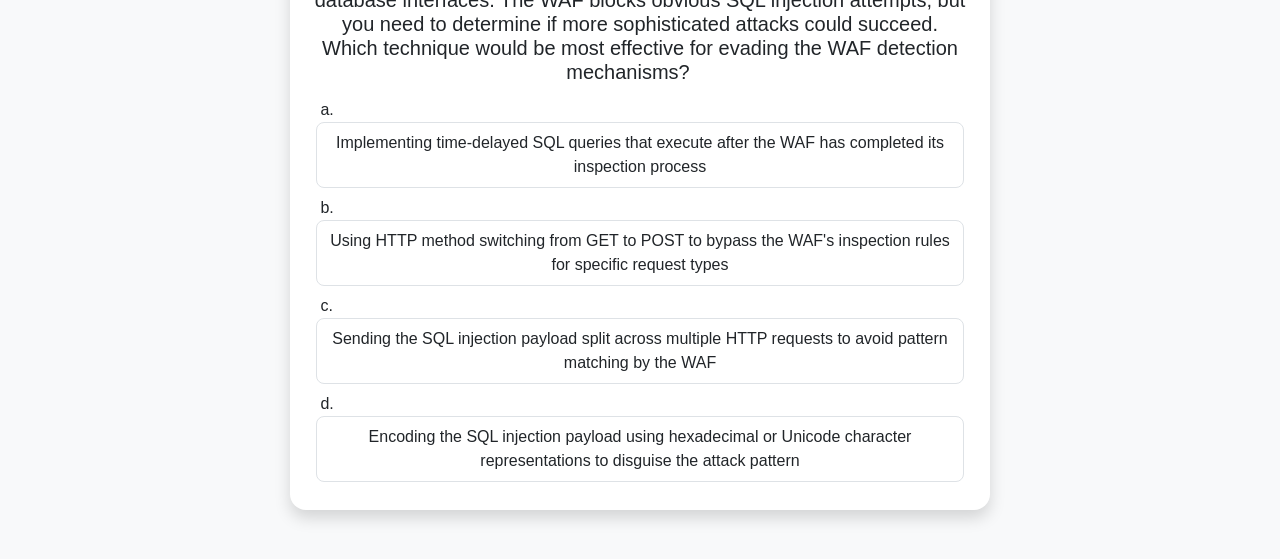 scroll, scrollTop: 312, scrollLeft: 0, axis: vertical 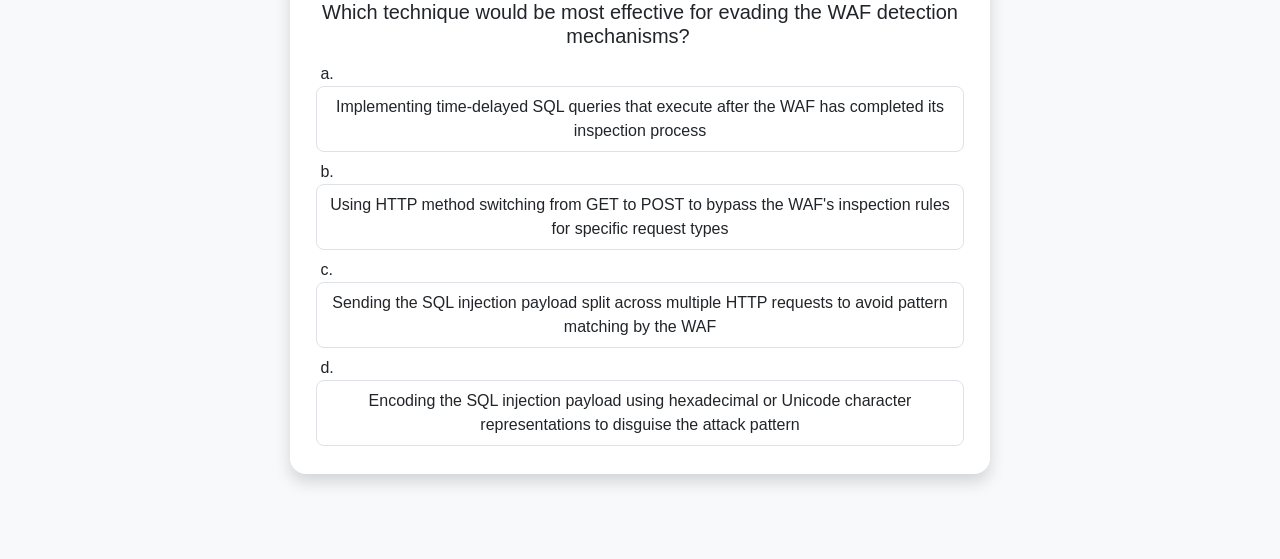click on "Sending the SQL injection payload split across multiple HTTP requests to avoid pattern matching by the WAF" at bounding box center [640, 315] 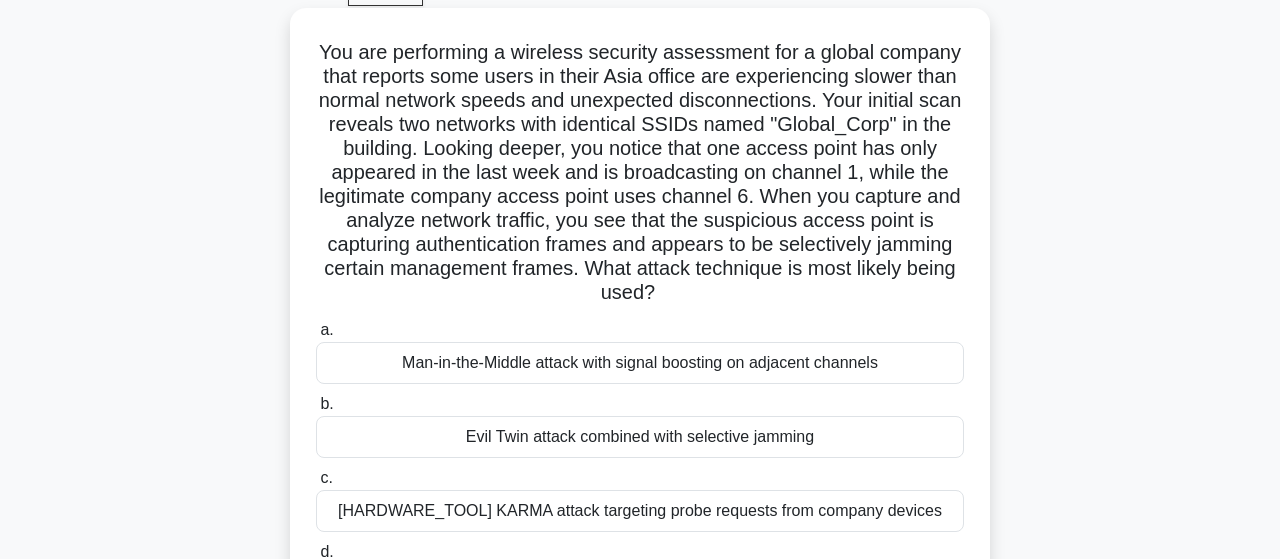 scroll, scrollTop: 208, scrollLeft: 0, axis: vertical 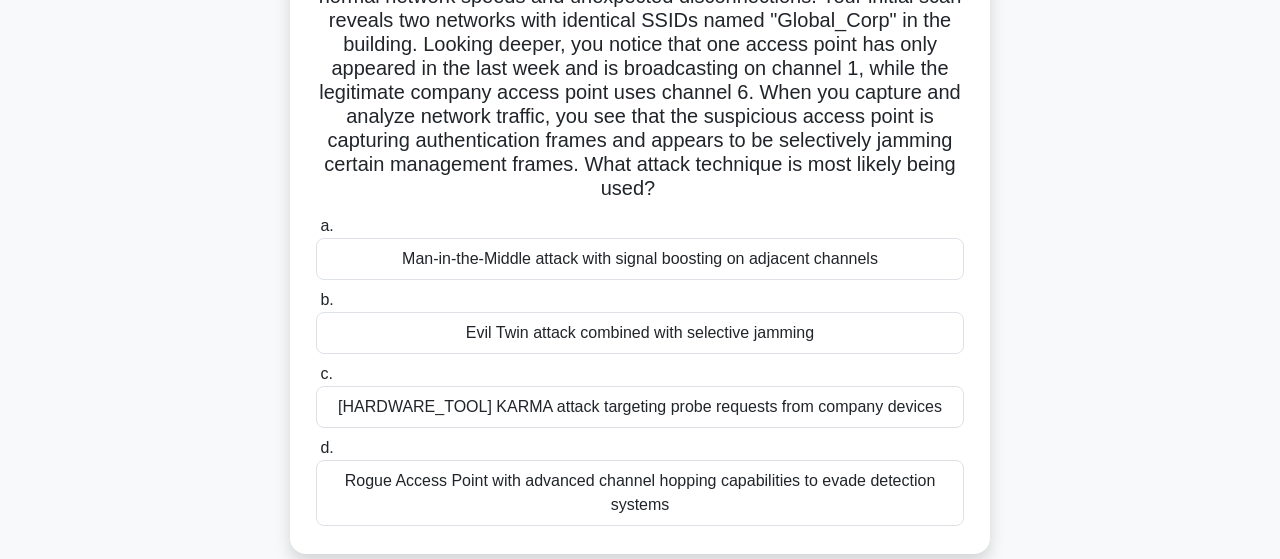 click on "Evil Twin attack combined with selective jamming" at bounding box center [640, 333] 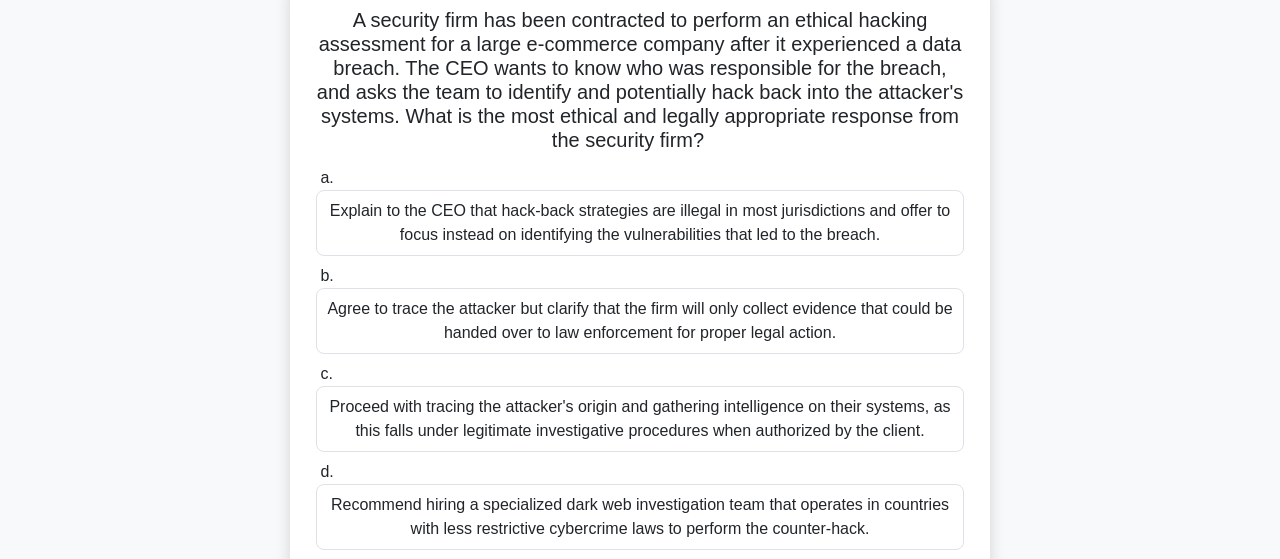 scroll, scrollTop: 104, scrollLeft: 0, axis: vertical 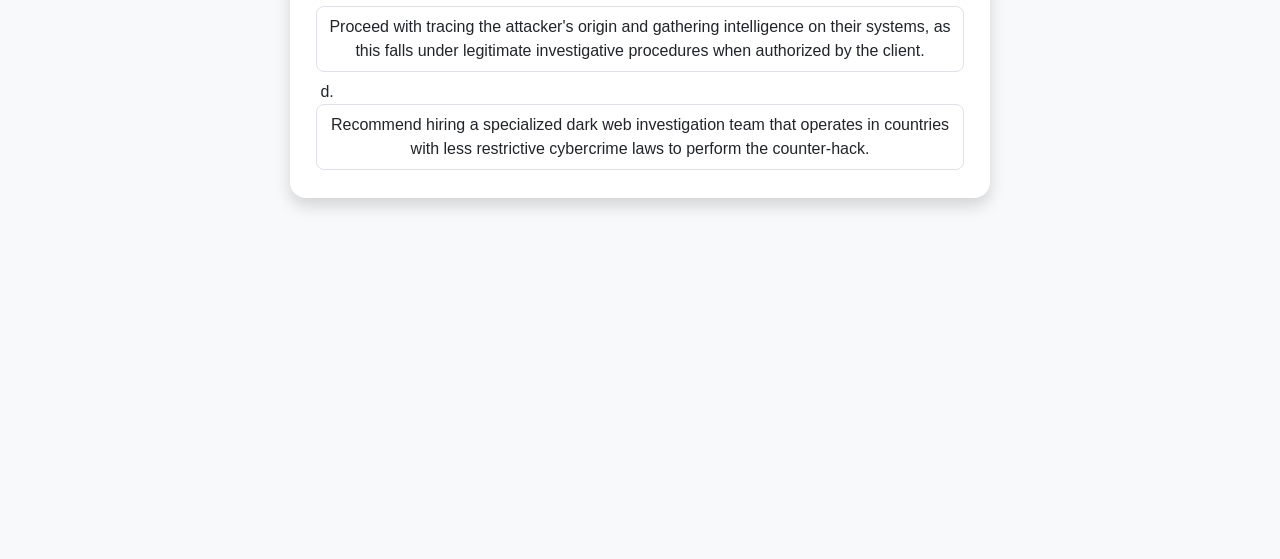 drag, startPoint x: 353, startPoint y: 55, endPoint x: 1068, endPoint y: 326, distance: 764.6346 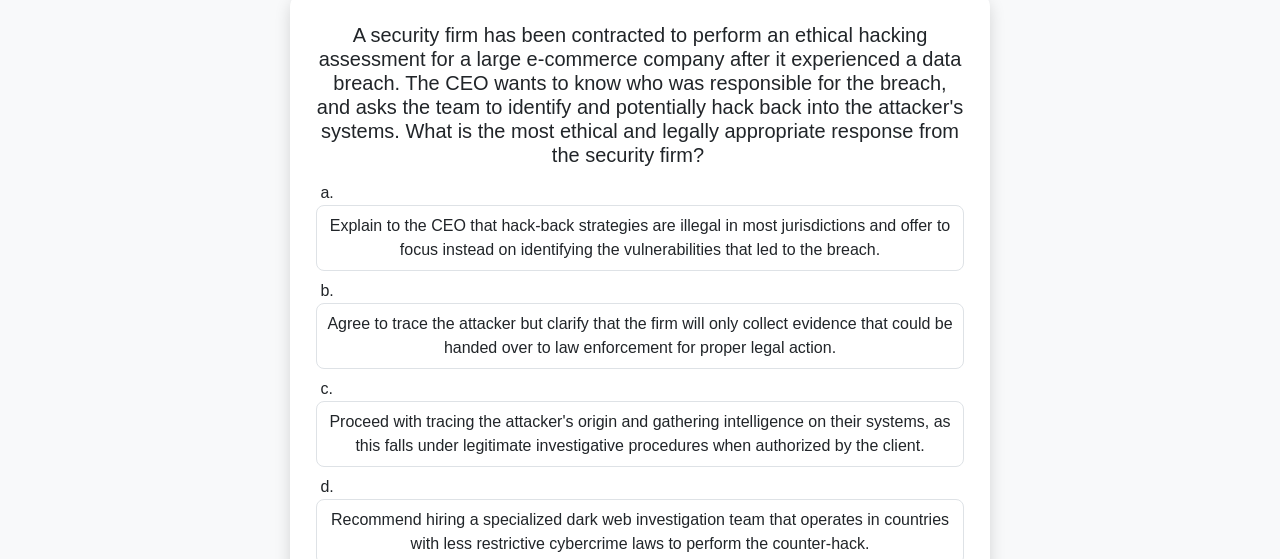 scroll, scrollTop: 1, scrollLeft: 0, axis: vertical 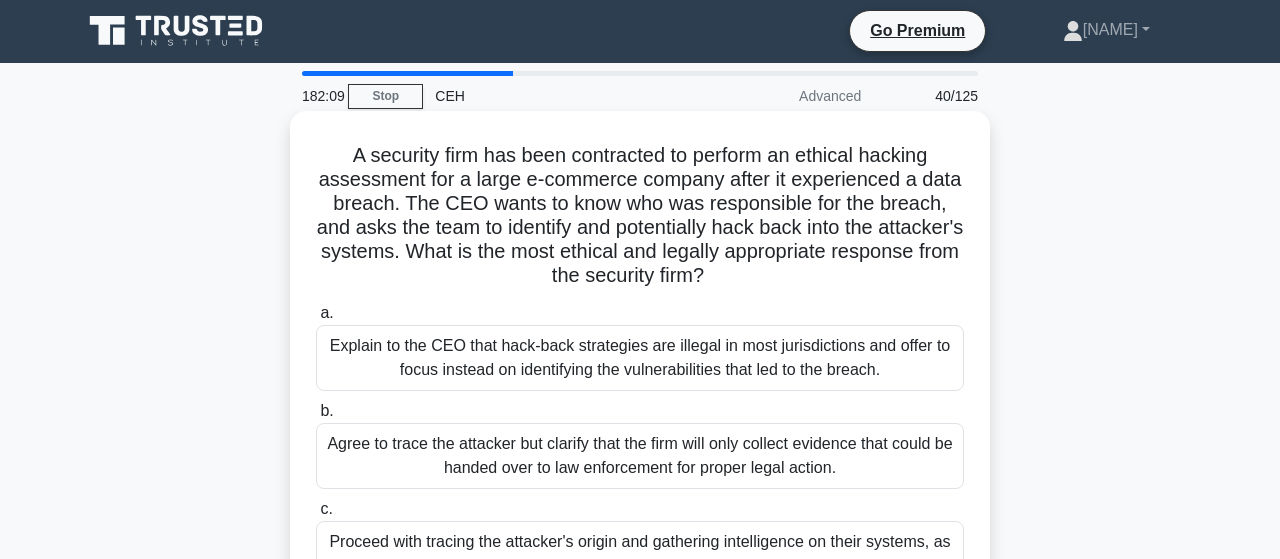 click on "Explain to the CEO that hack-back strategies are illegal in most jurisdictions and offer to focus instead on identifying the vulnerabilities that led to the breach." at bounding box center (640, 358) 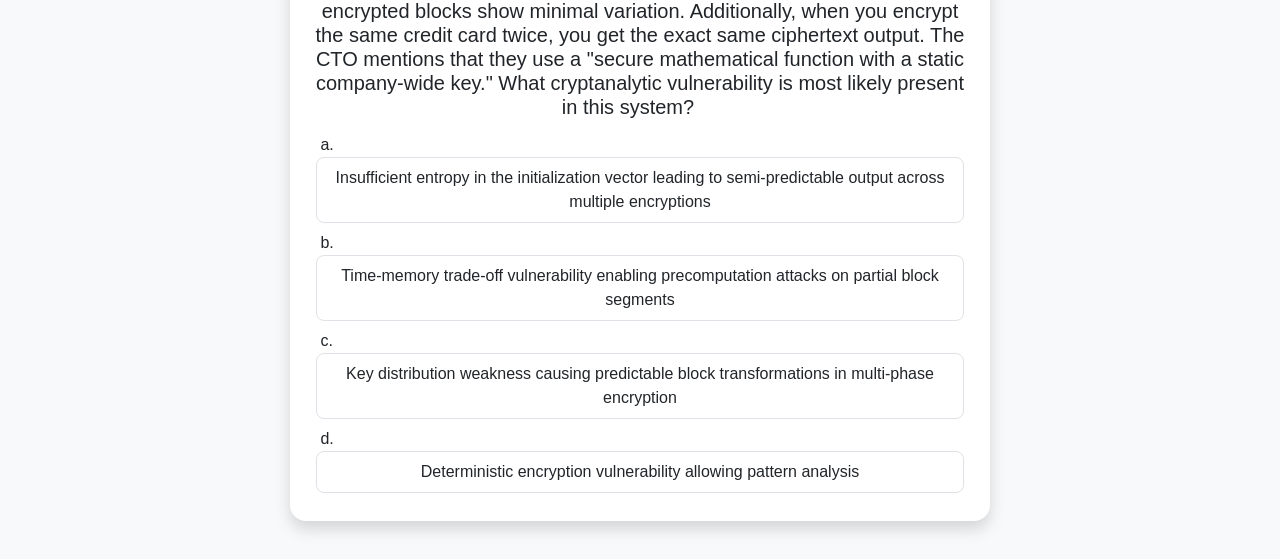 scroll, scrollTop: 312, scrollLeft: 0, axis: vertical 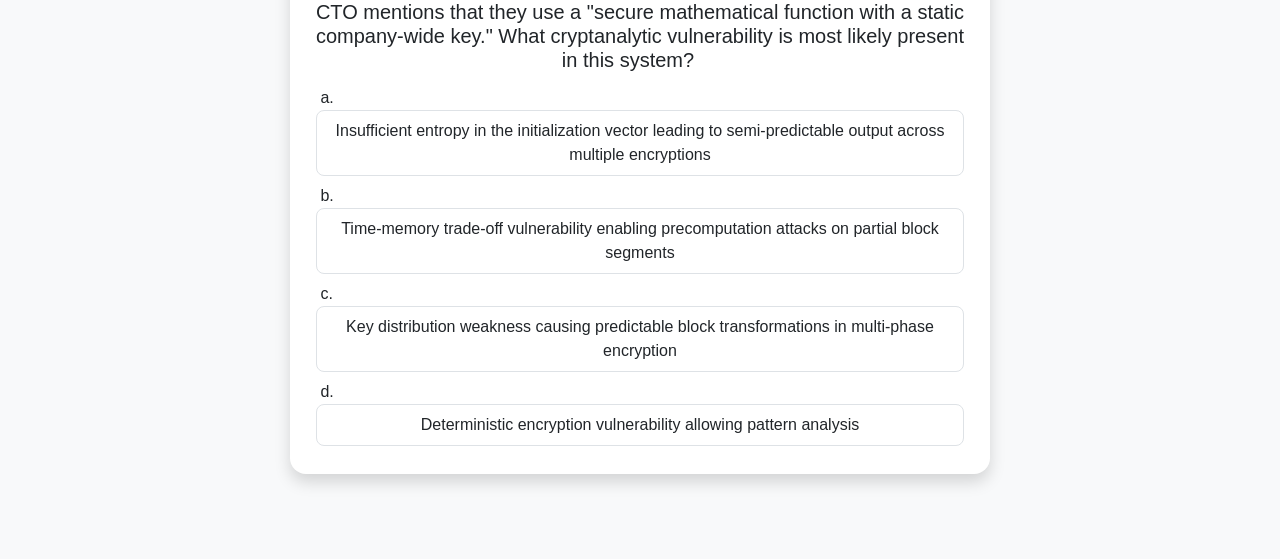click on "Insufficient entropy in the initialization vector leading to semi-predictable output across multiple encryptions" at bounding box center (640, 143) 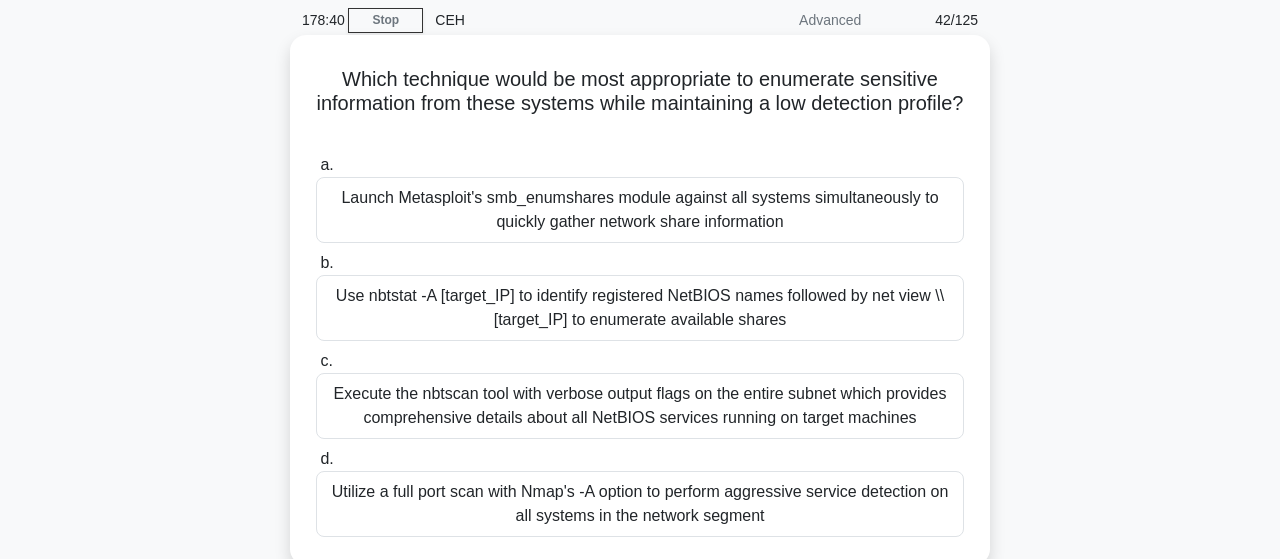 scroll, scrollTop: 181, scrollLeft: 0, axis: vertical 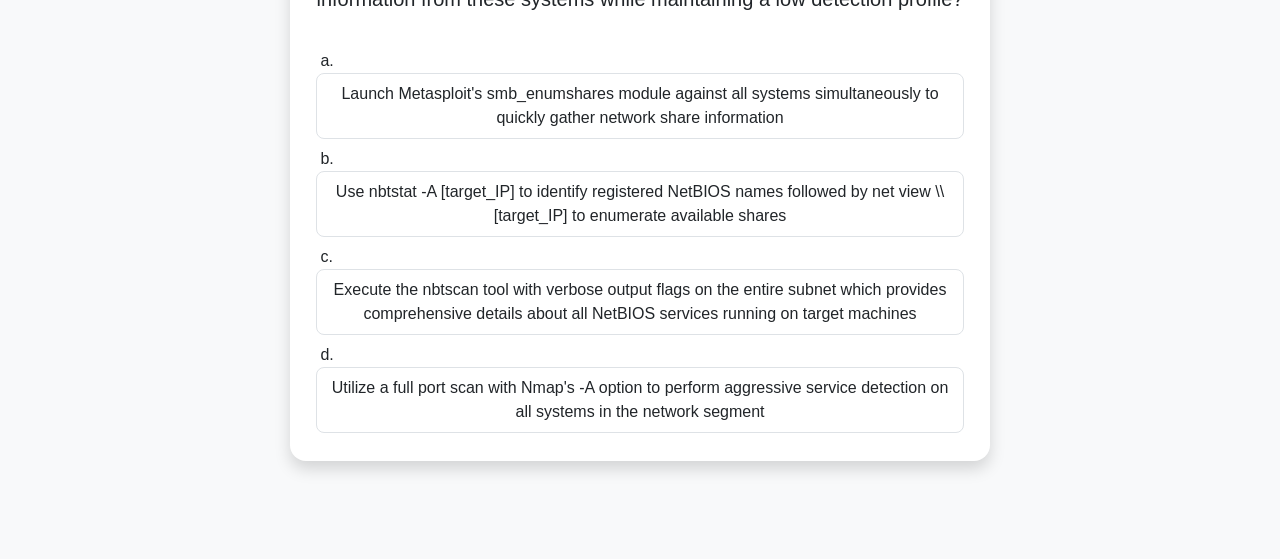 click on "Use nbtstat -A [target_IP] to identify registered NetBIOS names followed by net view \\[target_IP] to enumerate available shares" at bounding box center (640, 204) 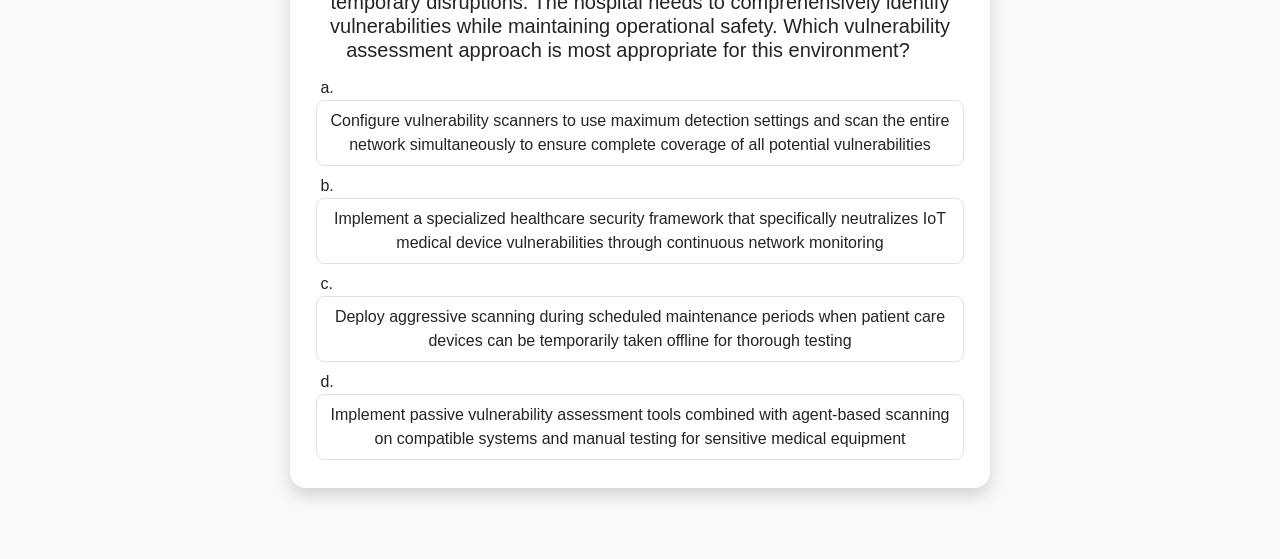 scroll, scrollTop: 312, scrollLeft: 0, axis: vertical 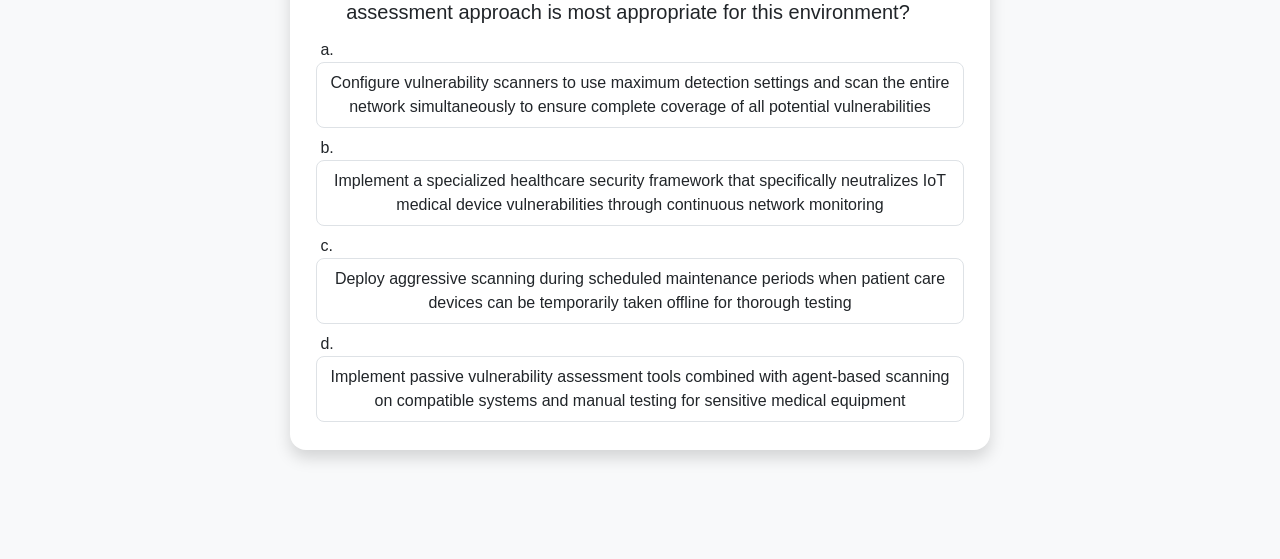 click on "Implement passive vulnerability assessment tools combined with agent-based scanning on compatible systems and manual testing for sensitive medical equipment" at bounding box center [640, 389] 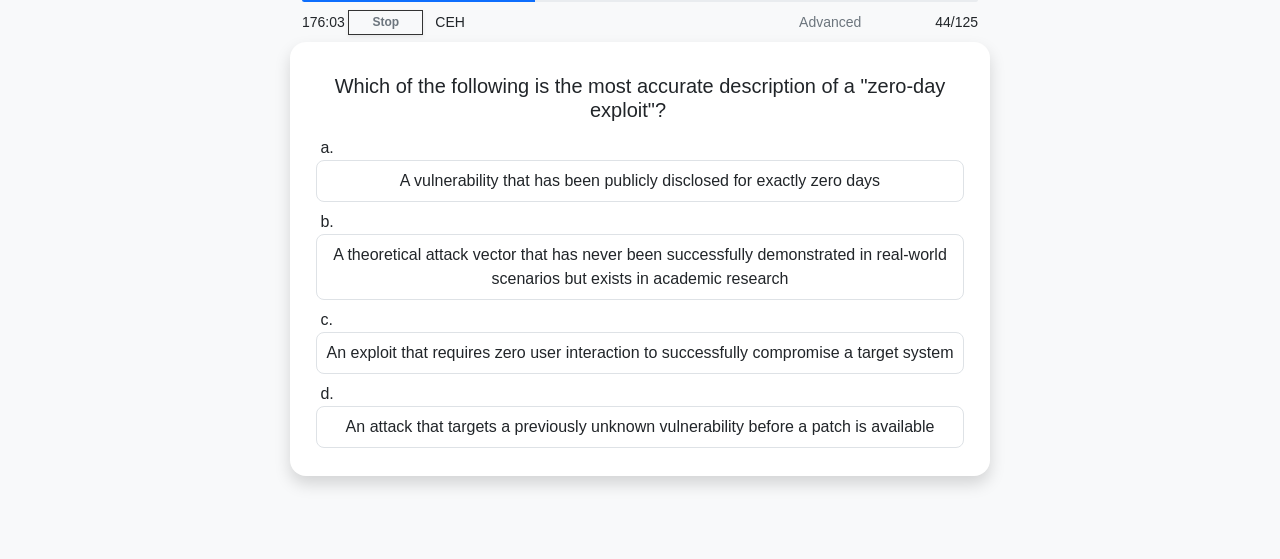 scroll, scrollTop: 104, scrollLeft: 0, axis: vertical 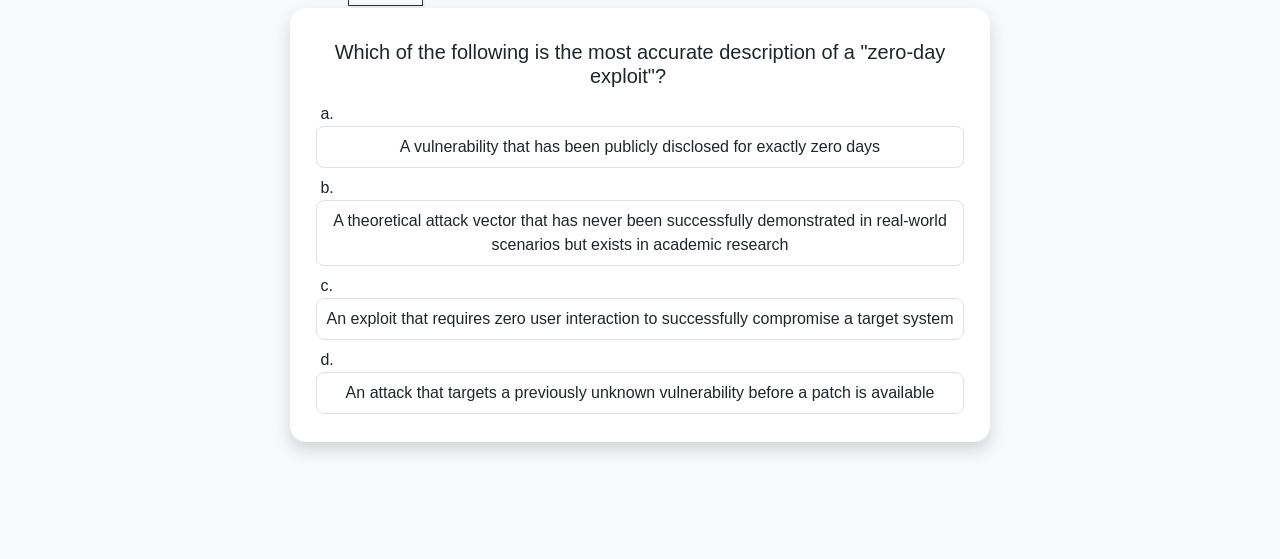 click on "An attack that targets a previously unknown vulnerability before a patch is available" at bounding box center (640, 393) 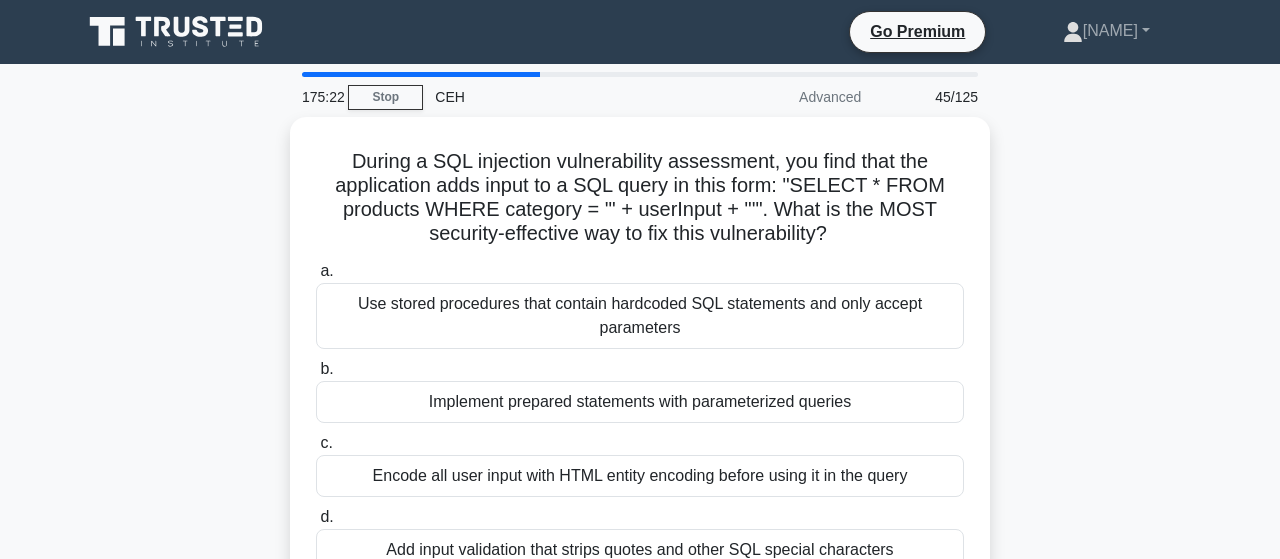 scroll, scrollTop: 104, scrollLeft: 0, axis: vertical 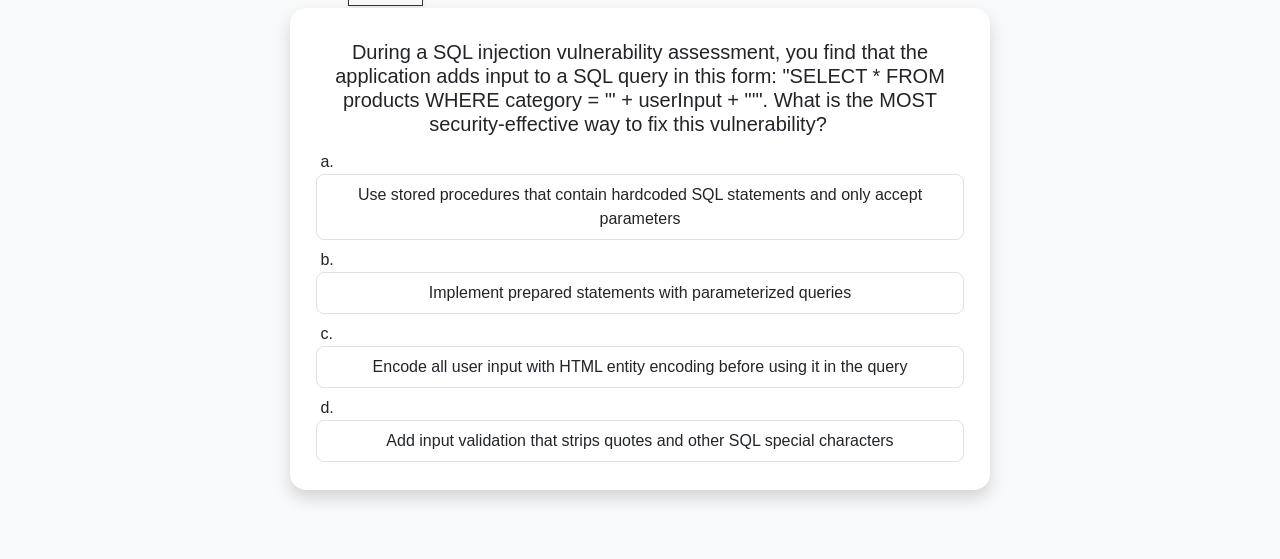 click on "Add input validation that strips quotes and other SQL special characters" at bounding box center [640, 441] 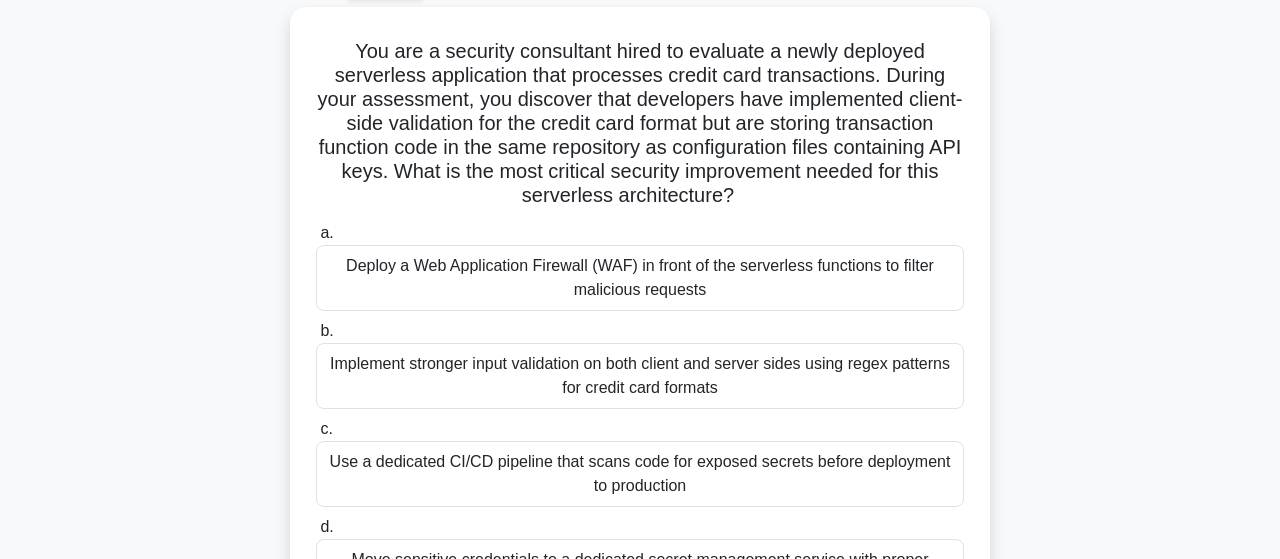 scroll, scrollTop: 208, scrollLeft: 0, axis: vertical 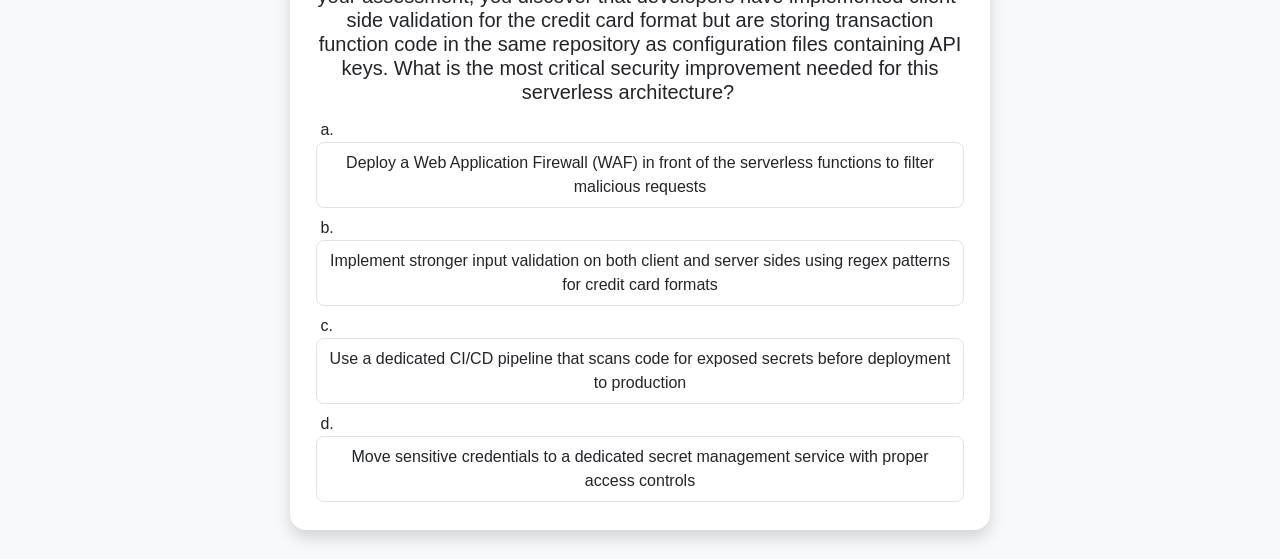 click on "Move sensitive credentials to a dedicated secret management service with proper access controls" at bounding box center (640, 469) 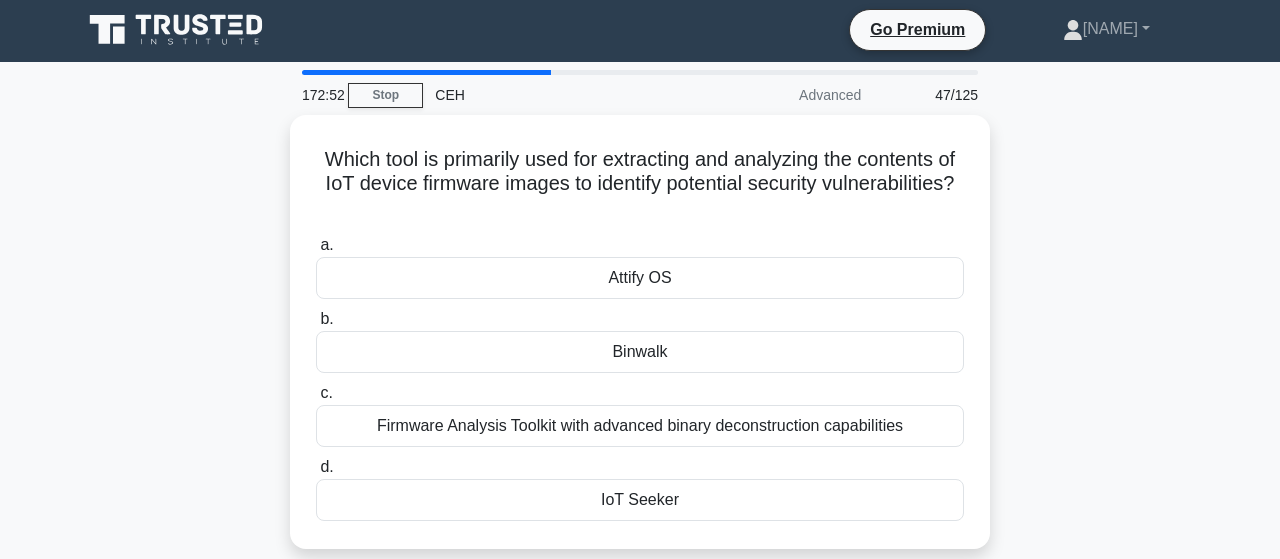 scroll, scrollTop: 0, scrollLeft: 0, axis: both 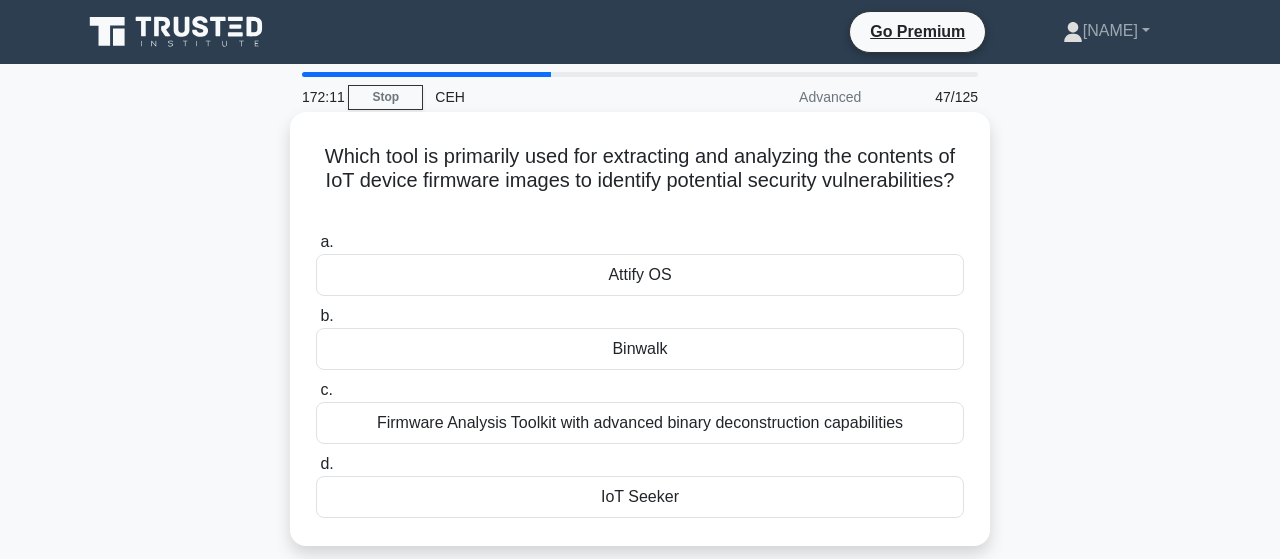click on "Firmware Analysis Toolkit with advanced binary deconstruction capabilities" at bounding box center [640, 423] 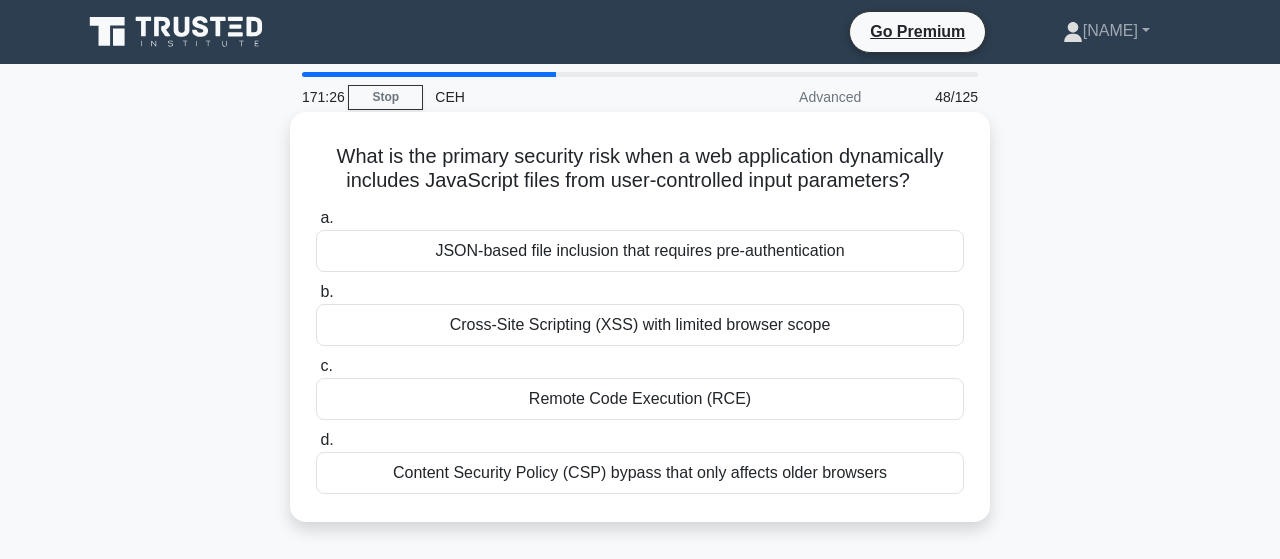 click on "Cross-Site Scripting (XSS) with limited browser scope" at bounding box center [640, 325] 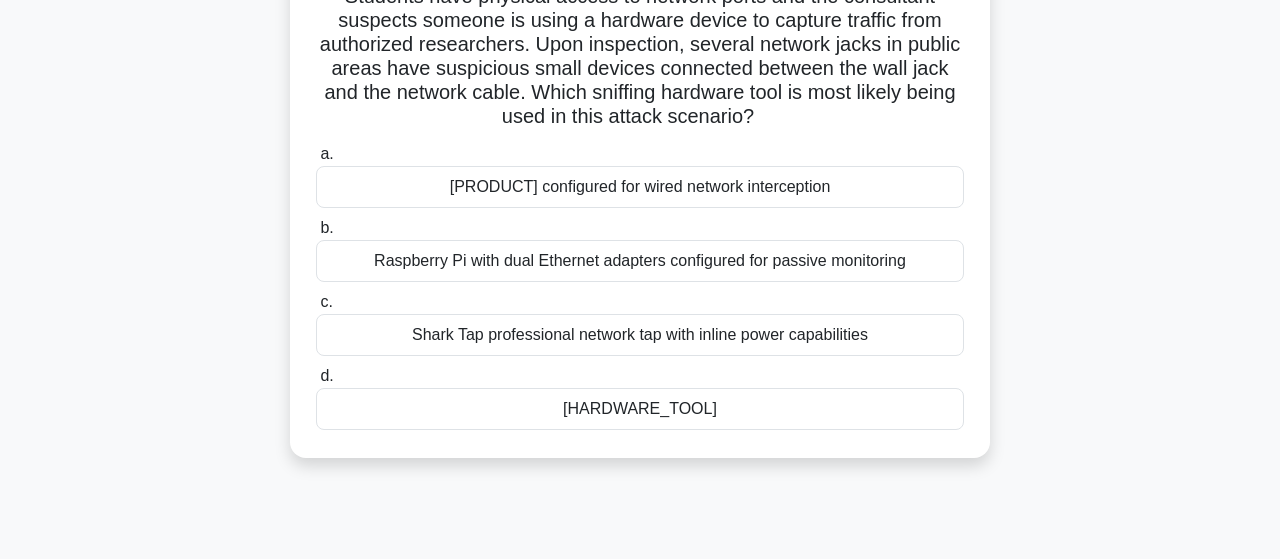 scroll, scrollTop: 0, scrollLeft: 0, axis: both 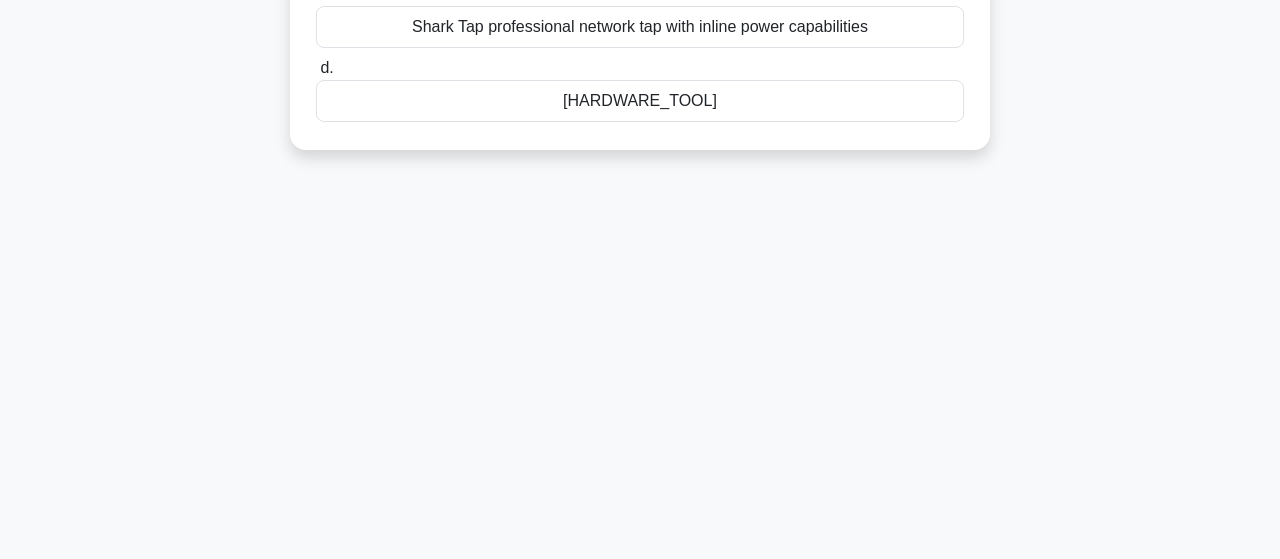 drag, startPoint x: 338, startPoint y: 155, endPoint x: 891, endPoint y: 410, distance: 608.9614 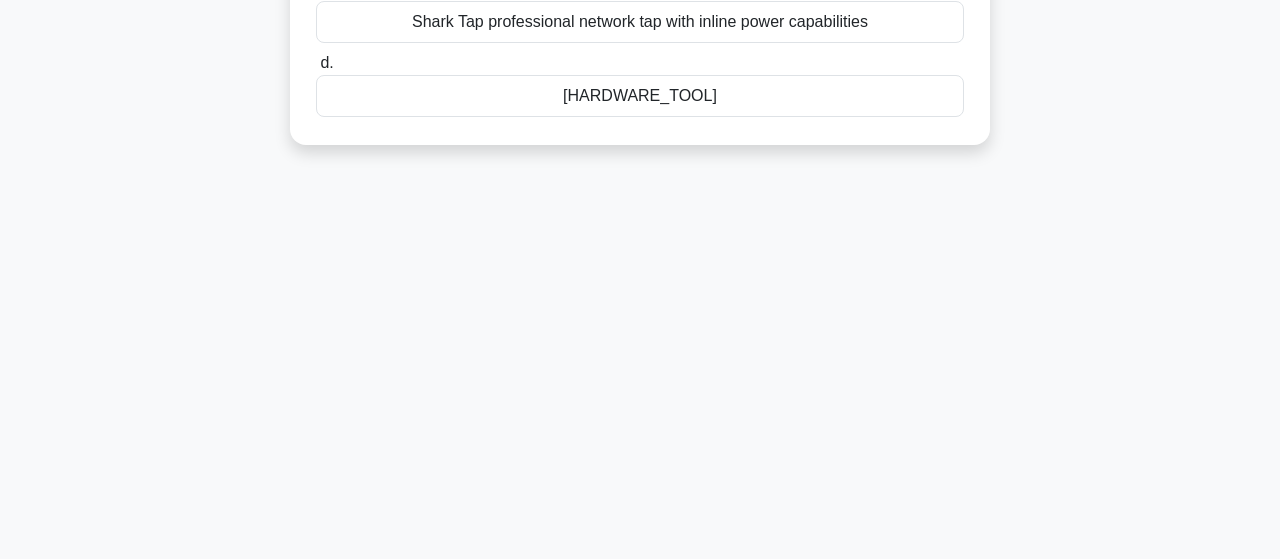 click on "[HARDWARE_TOOL]" at bounding box center [640, 96] 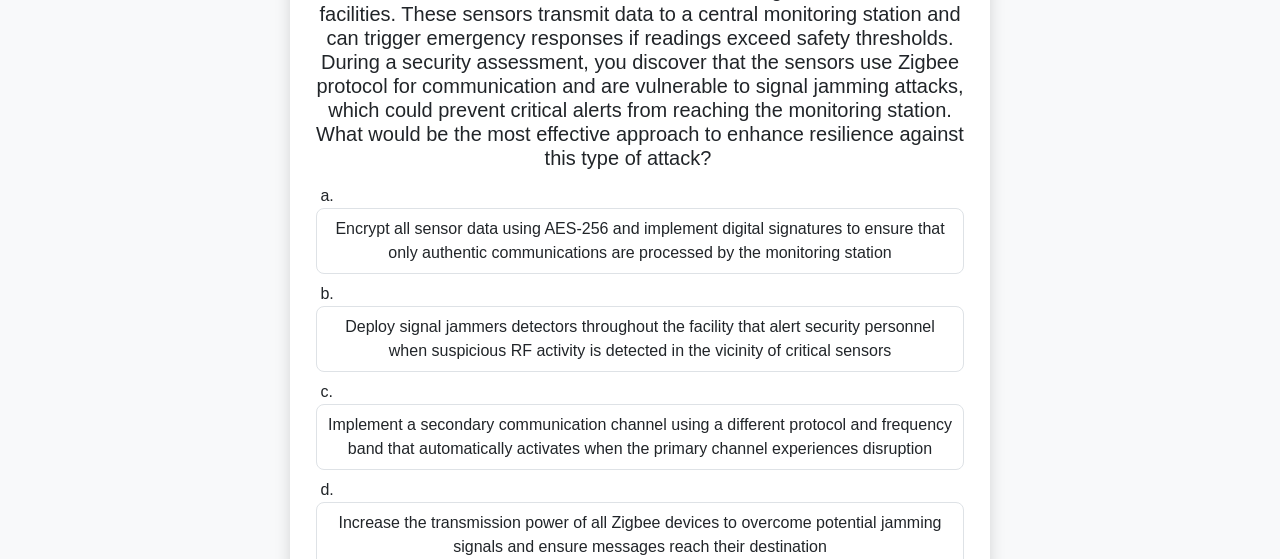 scroll, scrollTop: 312, scrollLeft: 0, axis: vertical 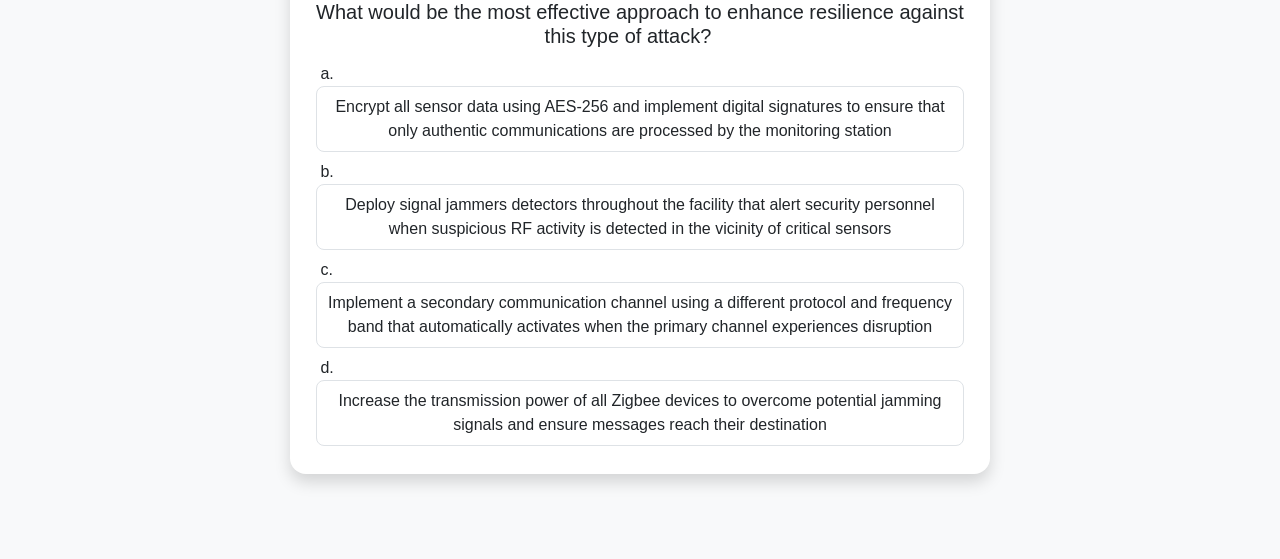 click on "Implement a secondary communication channel using a different protocol and frequency band that automatically activates when the primary channel experiences disruption" at bounding box center [640, 315] 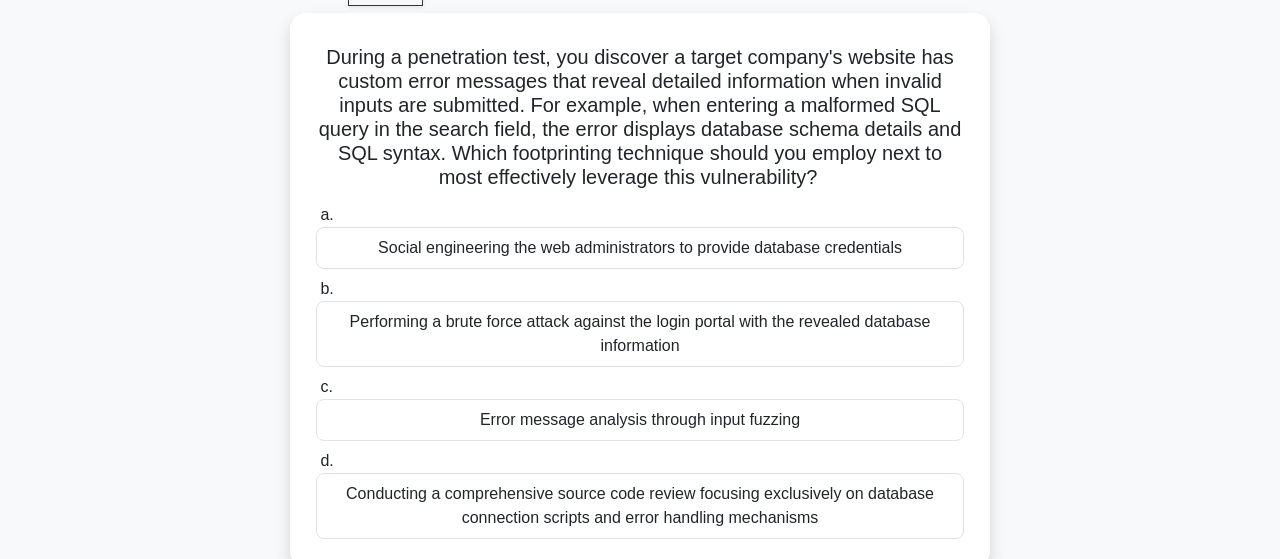 scroll, scrollTop: 208, scrollLeft: 0, axis: vertical 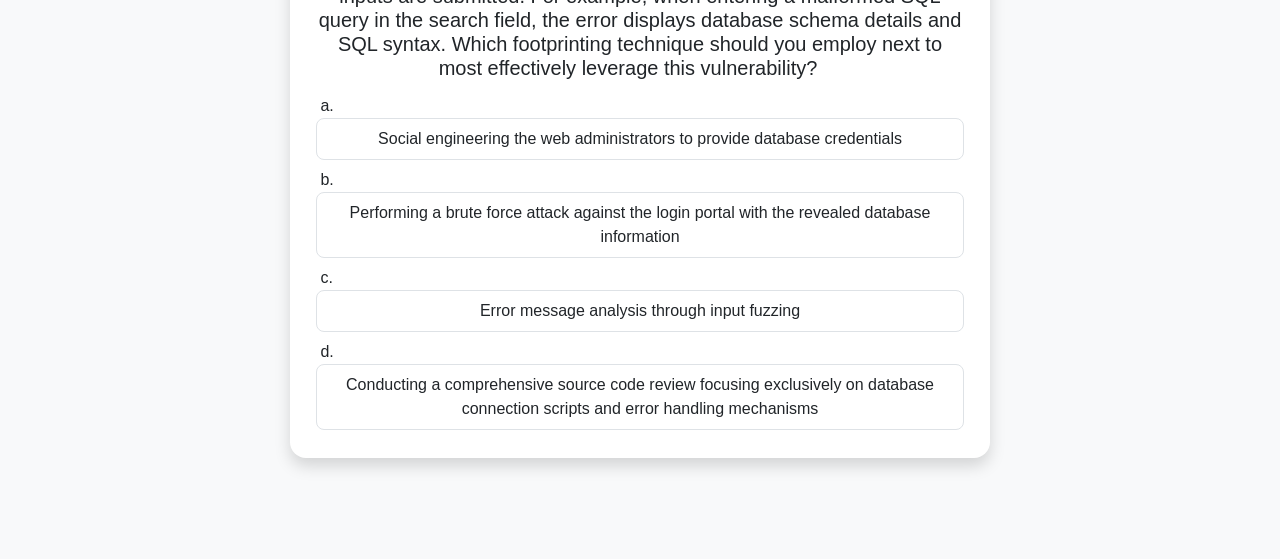 click on "Error message analysis through input fuzzing" at bounding box center [640, 311] 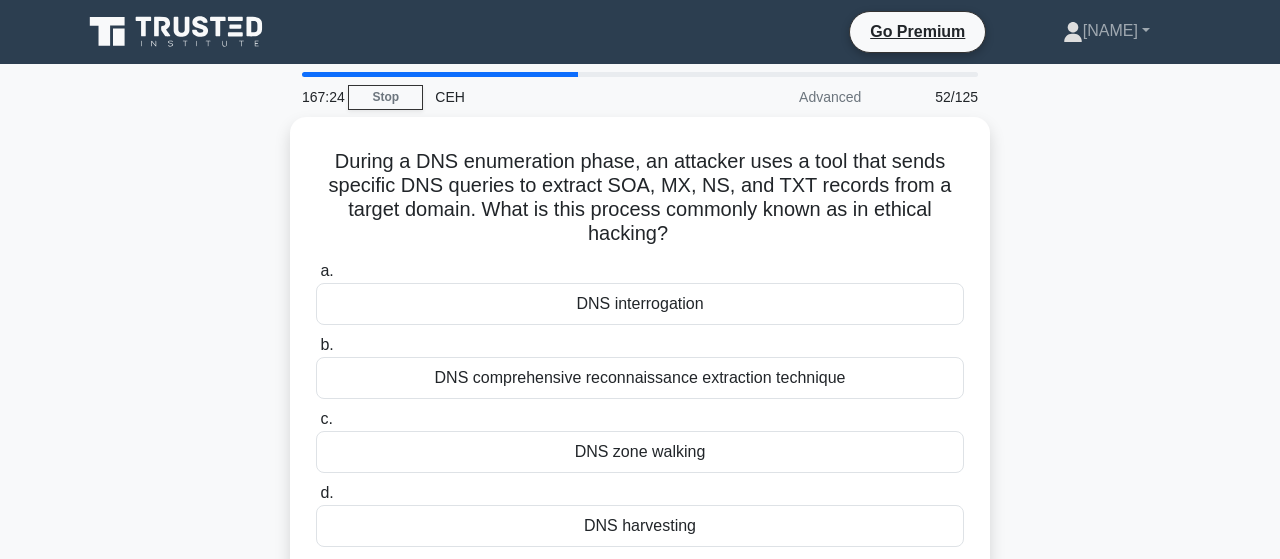 scroll, scrollTop: 104, scrollLeft: 0, axis: vertical 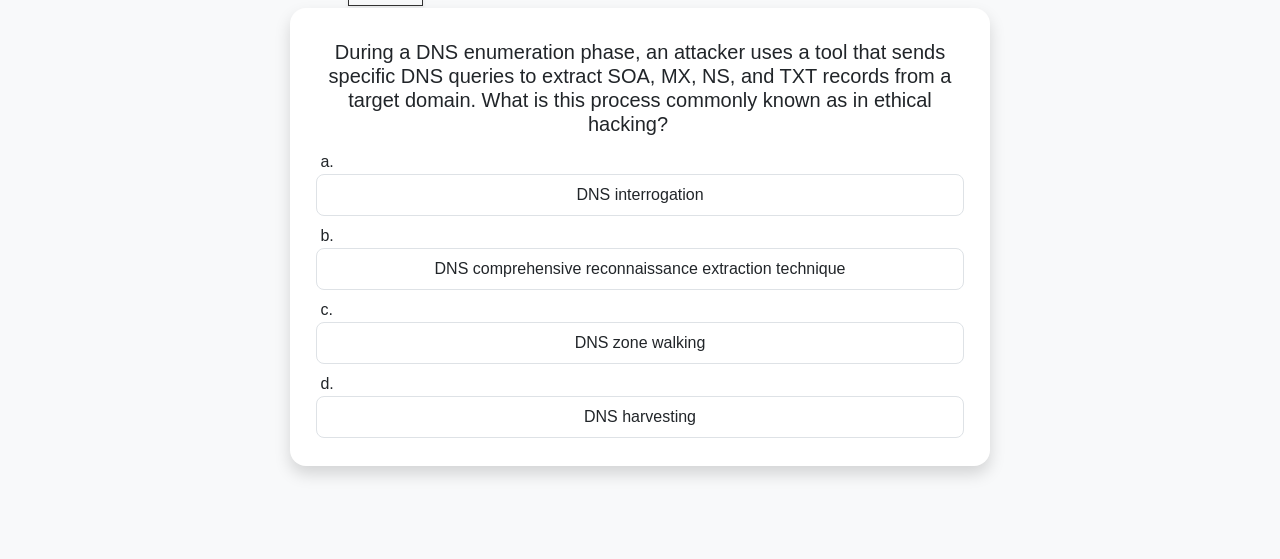 click on "DNS zone walking" at bounding box center [640, 343] 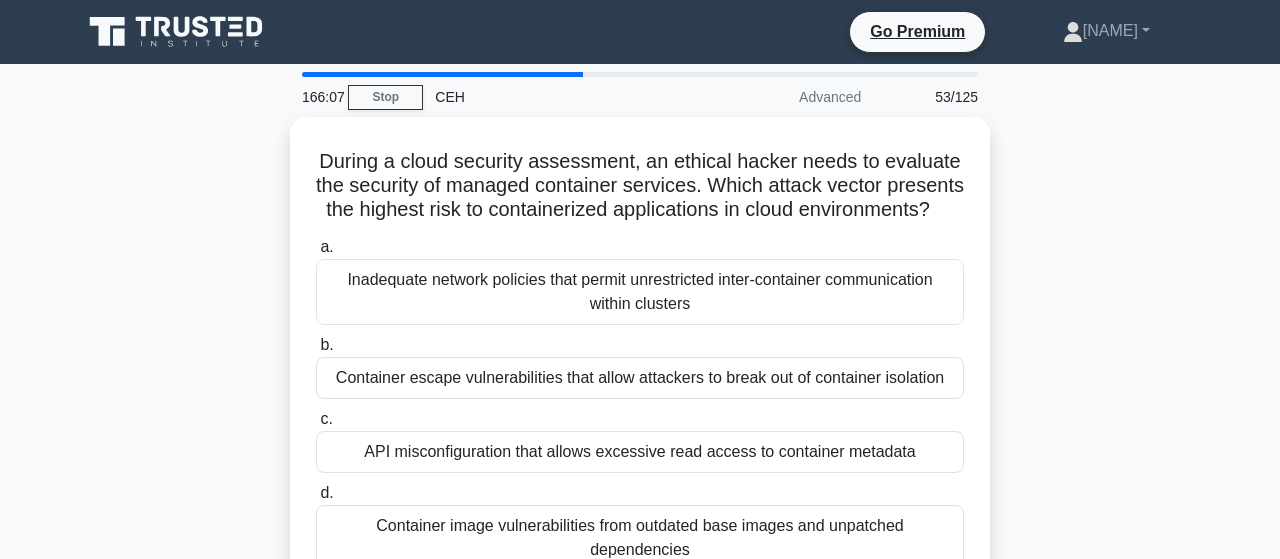 scroll, scrollTop: 104, scrollLeft: 0, axis: vertical 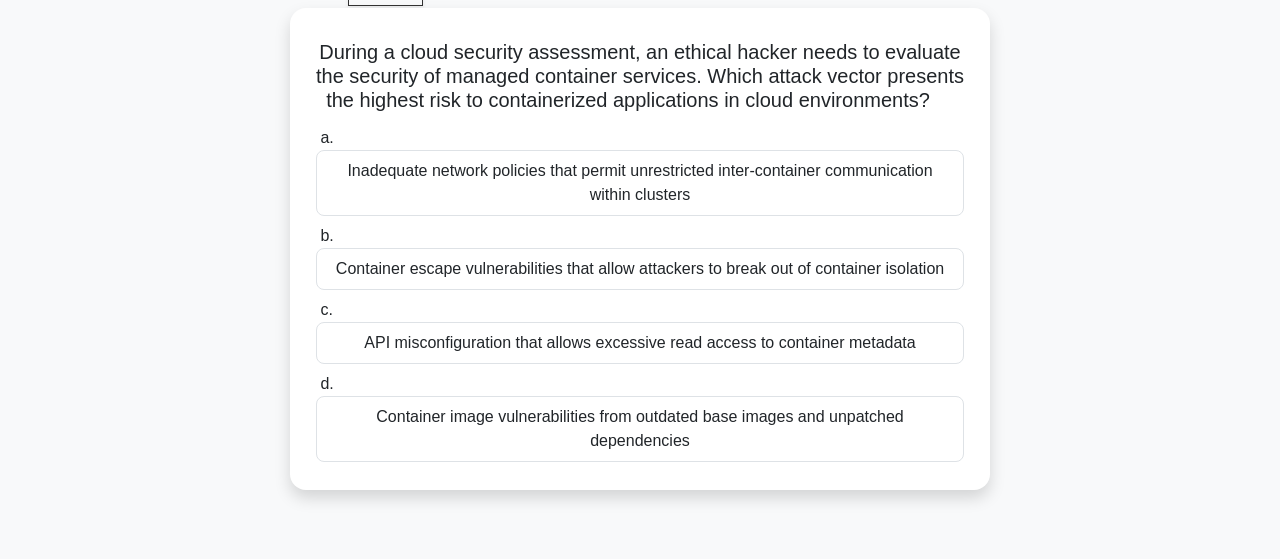 click on "Inadequate network policies that permit unrestricted inter-container communication within clusters" at bounding box center (640, 183) 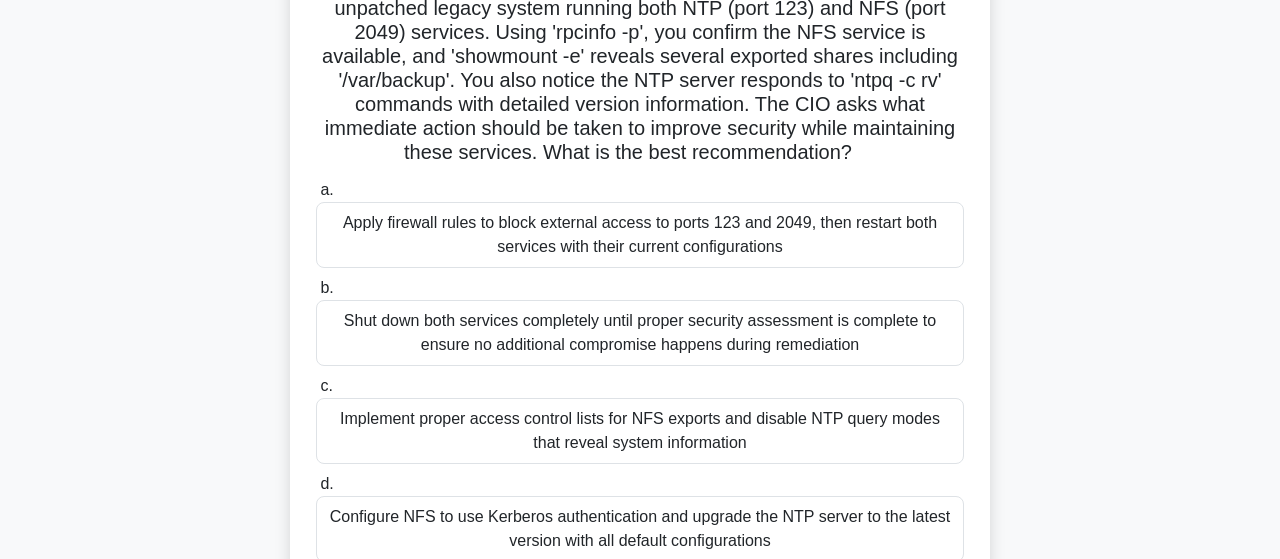 scroll, scrollTop: 208, scrollLeft: 0, axis: vertical 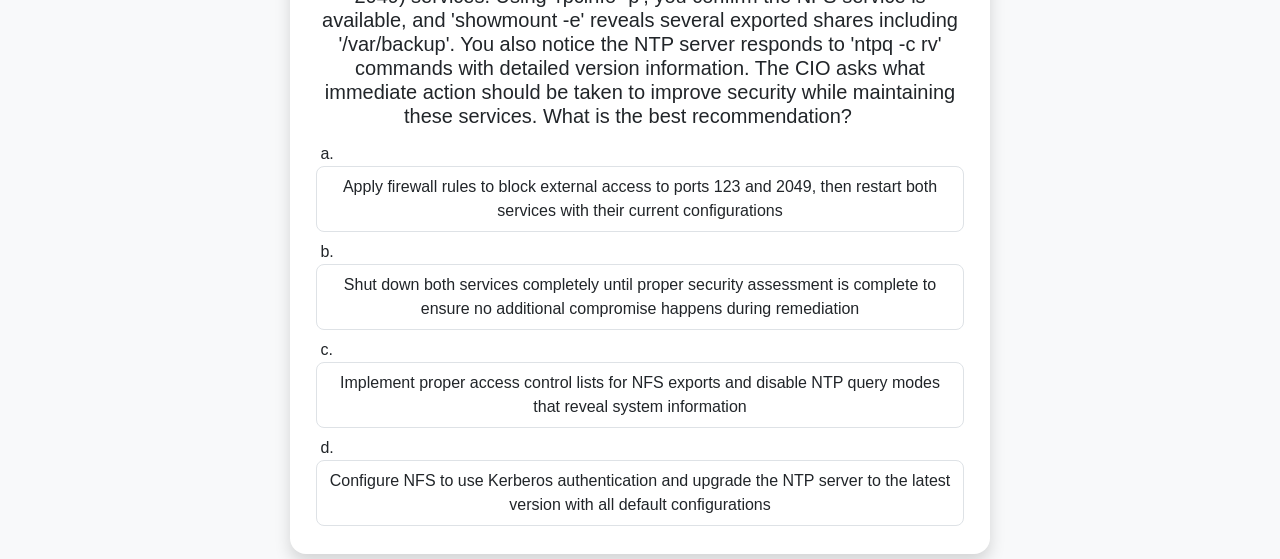 click on "Implement proper access control lists for NFS exports and disable NTP query modes that reveal system information" at bounding box center (640, 395) 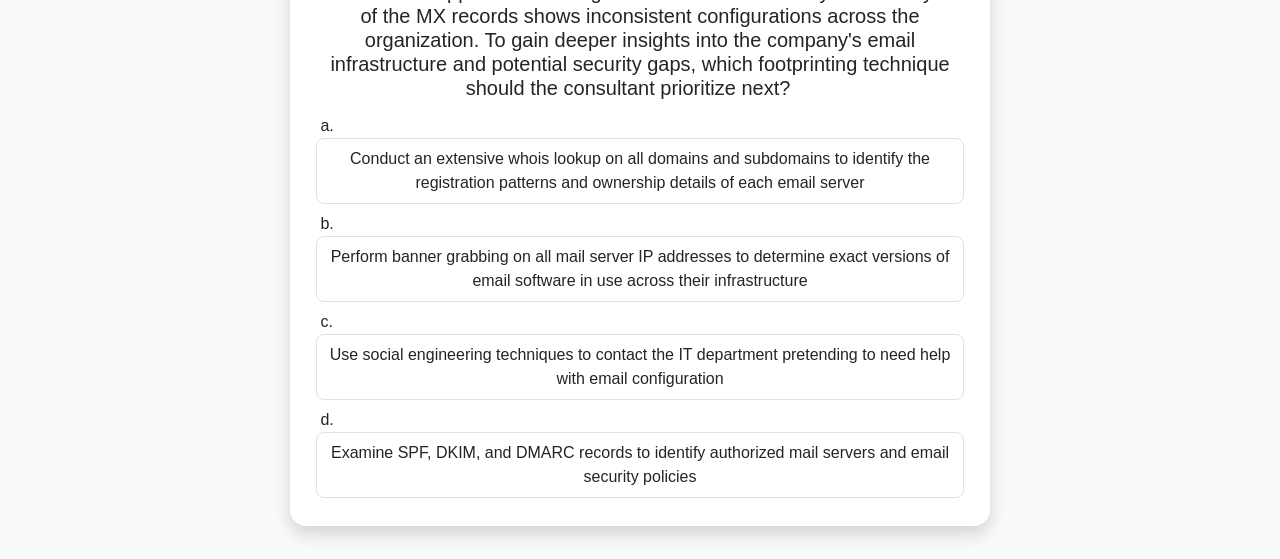 scroll, scrollTop: 312, scrollLeft: 0, axis: vertical 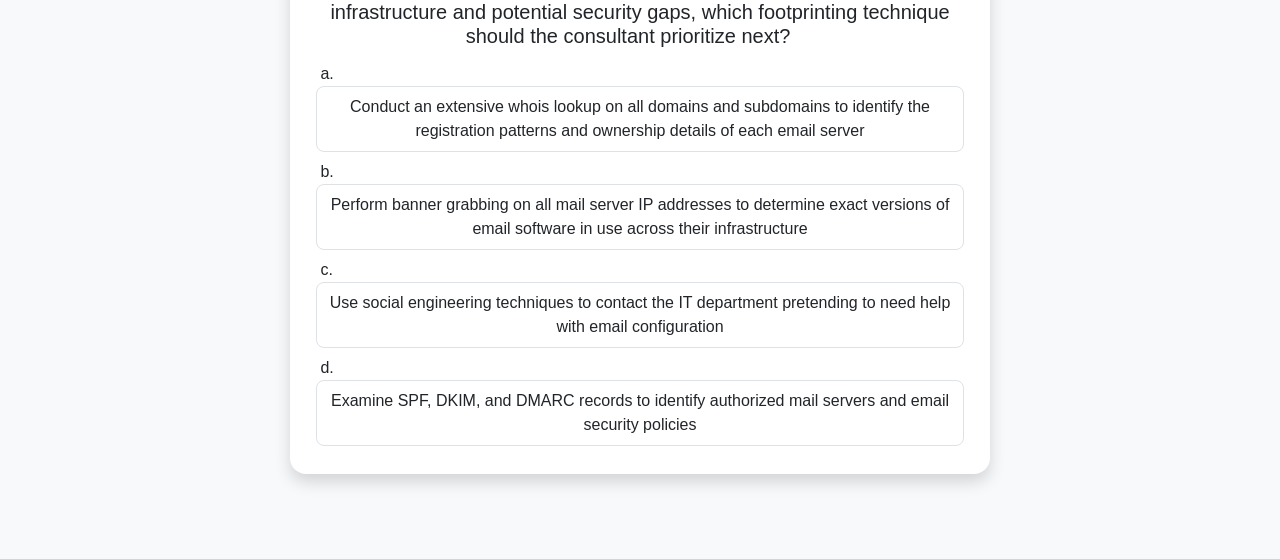 click on "Perform banner grabbing on all mail server IP addresses to determine exact versions of email software in use across their infrastructure" at bounding box center [640, 217] 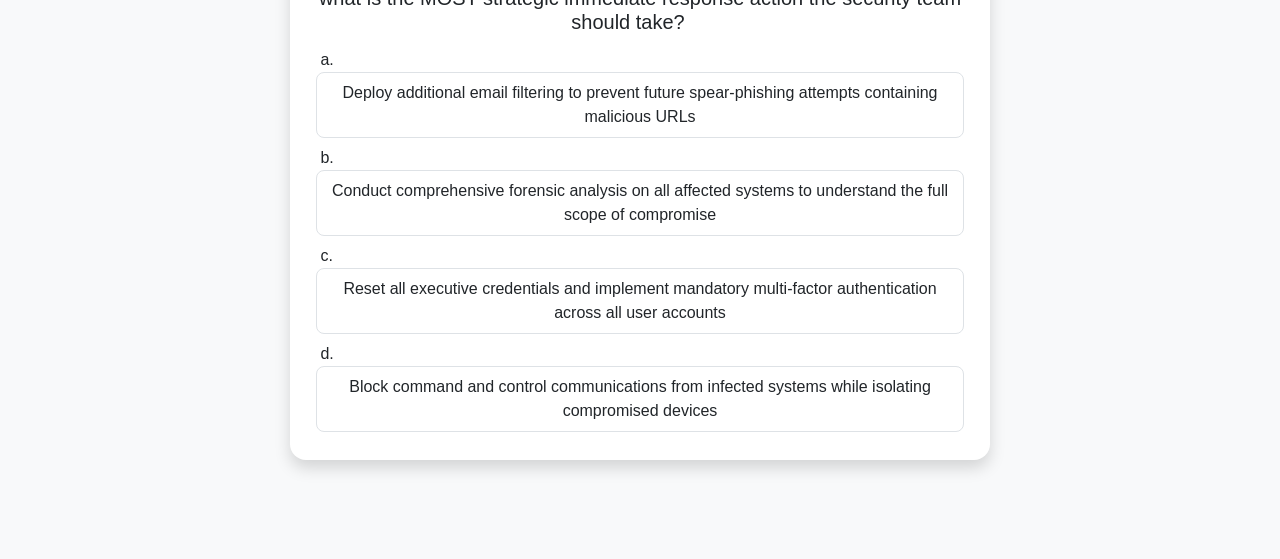 scroll, scrollTop: 416, scrollLeft: 0, axis: vertical 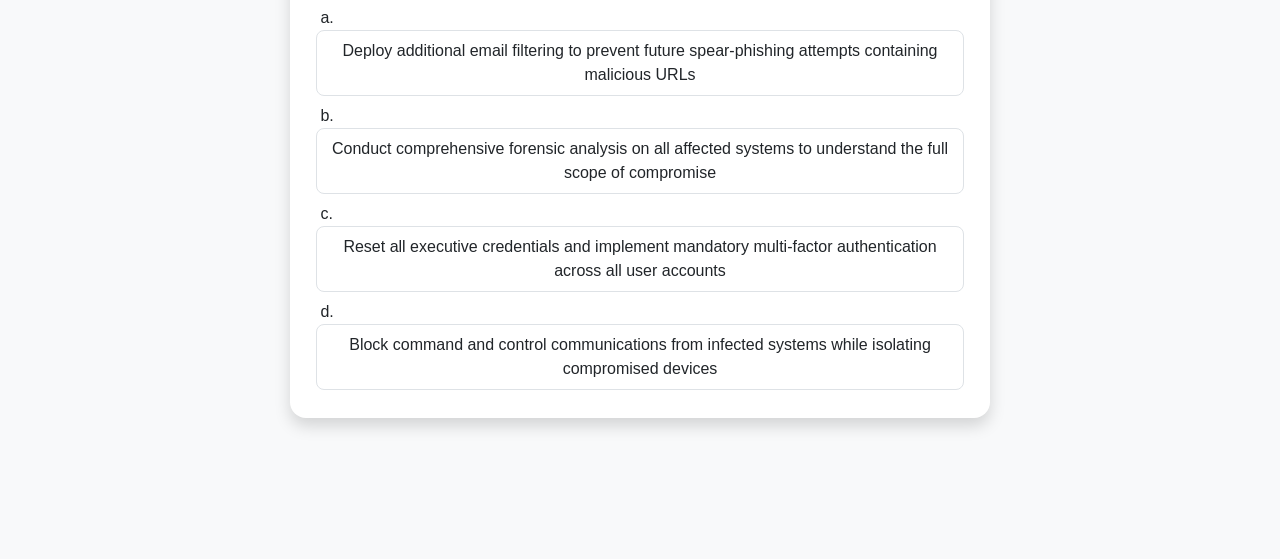 click on "Block command and control communications from infected systems while isolating compromised devices" at bounding box center [640, 357] 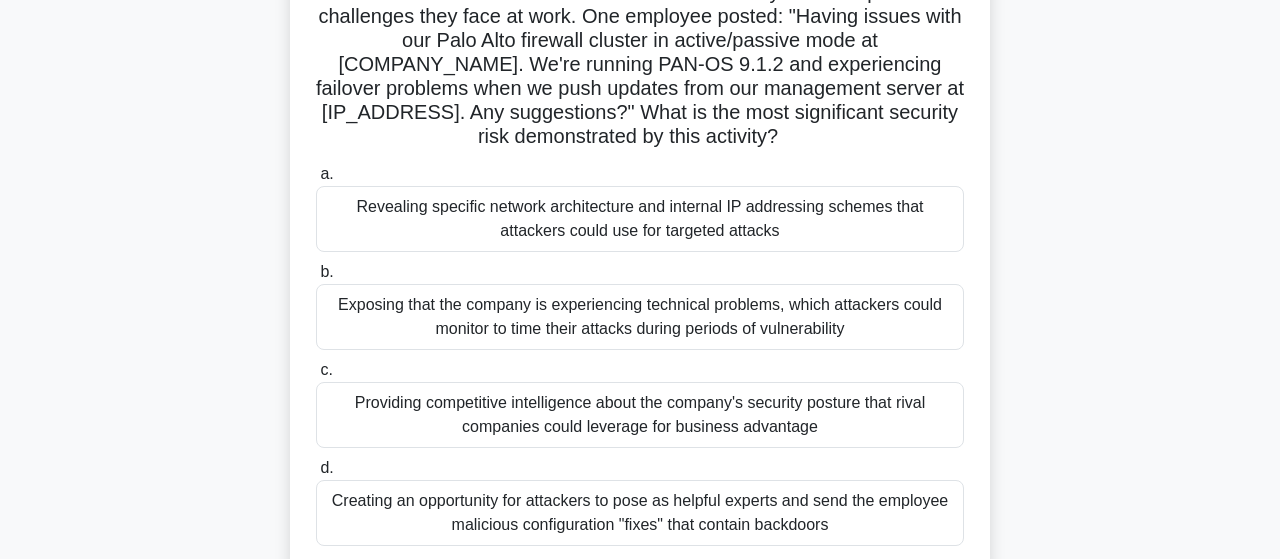 scroll, scrollTop: 208, scrollLeft: 0, axis: vertical 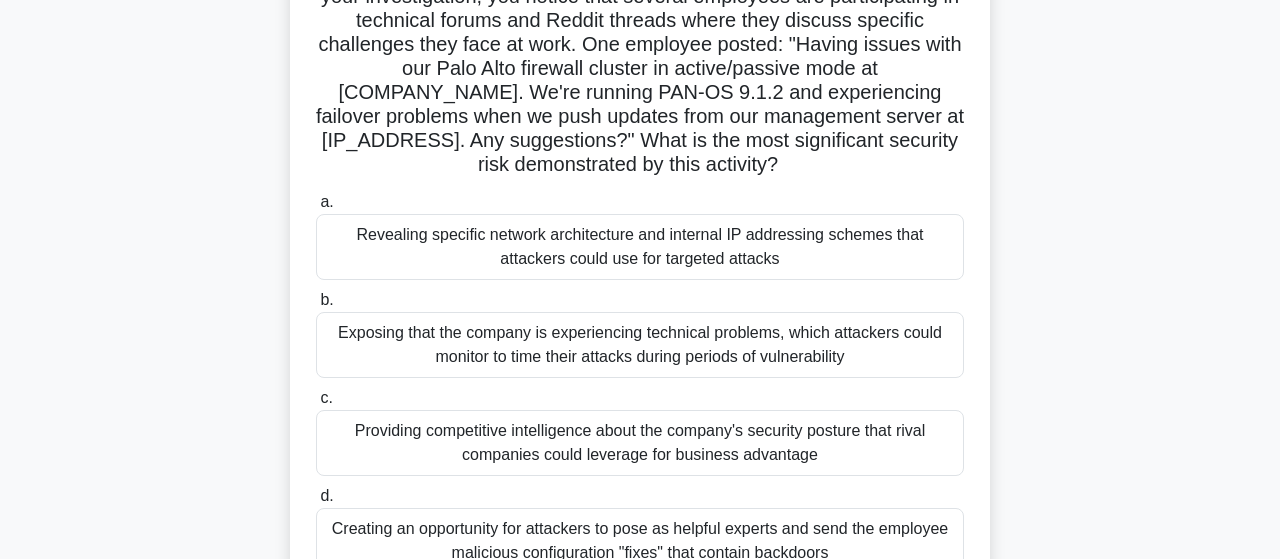 click on "Revealing specific network architecture and internal IP addressing schemes that attackers could use for targeted attacks" at bounding box center (640, 247) 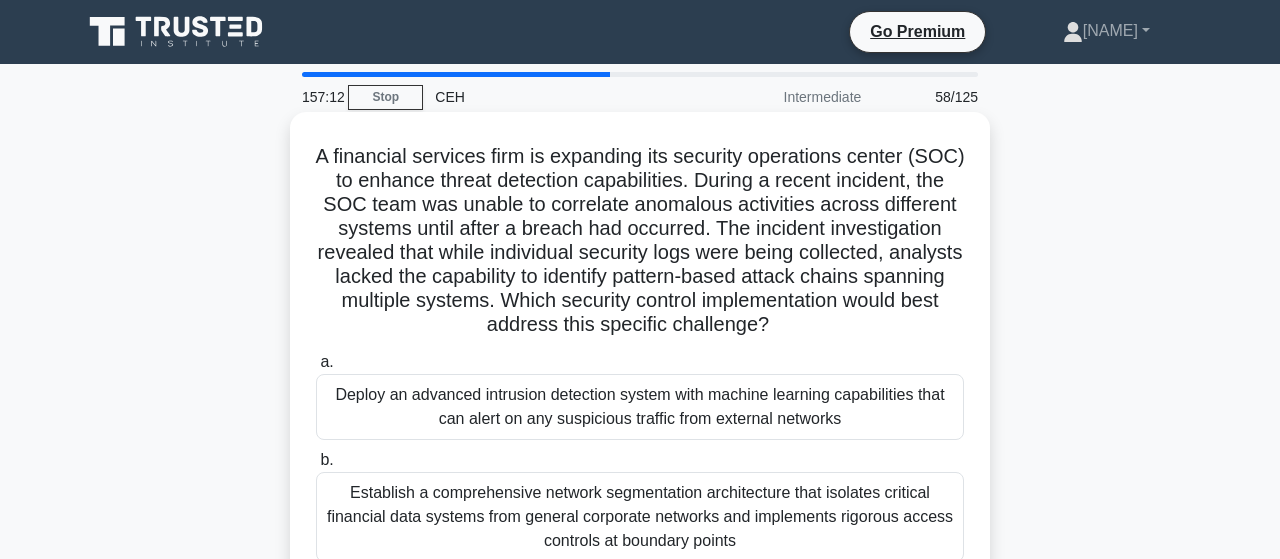 scroll, scrollTop: 0, scrollLeft: 0, axis: both 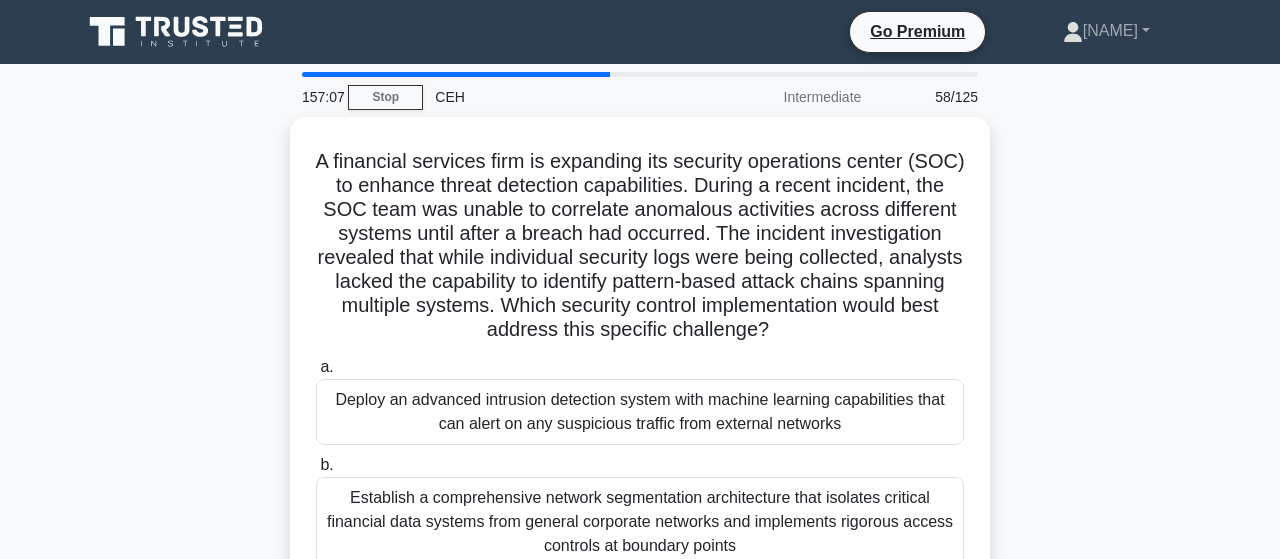 click on "A financial services firm is expanding its security operations center (SOC) to enhance threat detection capabilities. During a recent incident, the SOC team was unable to correlate anomalous activities across different systems until after a breach had occurred. The incident investigation revealed that while individual security logs were being collected, analysts lacked the capability to identify pattern-based attack chains spanning multiple systems. Which security control implementation would best address this specific challenge?
.spinner_0XTQ{transform-origin:center;animation:spinner_y6GP .75s linear infinite}@keyframes spinner_y6GP{100%{transform:rotate(360deg)}}
a. b. c." at bounding box center [640, 478] 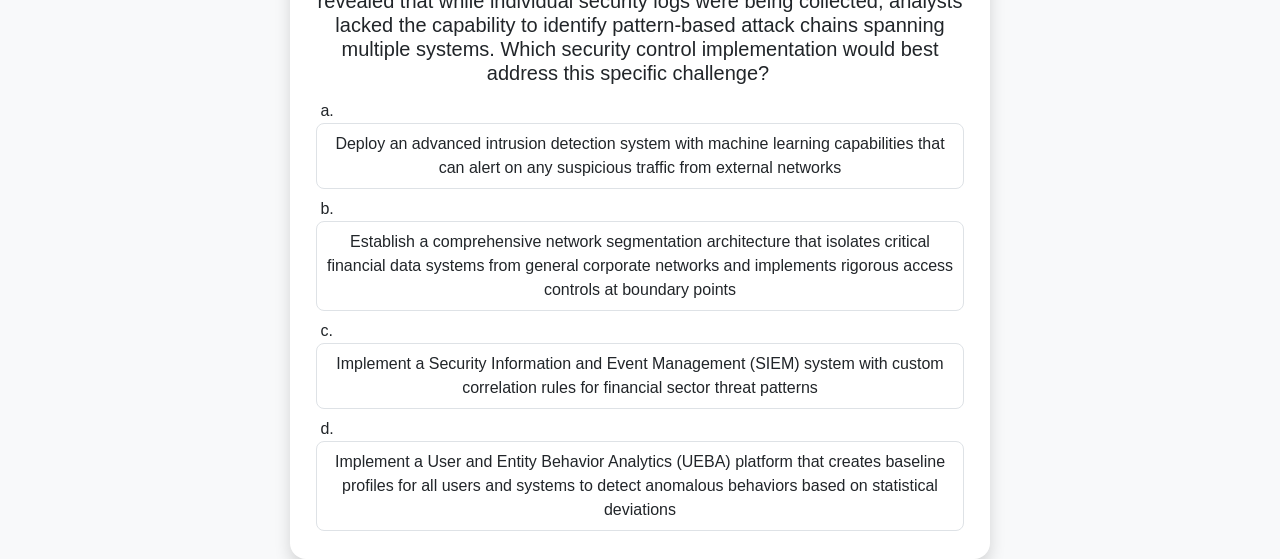 scroll, scrollTop: 312, scrollLeft: 0, axis: vertical 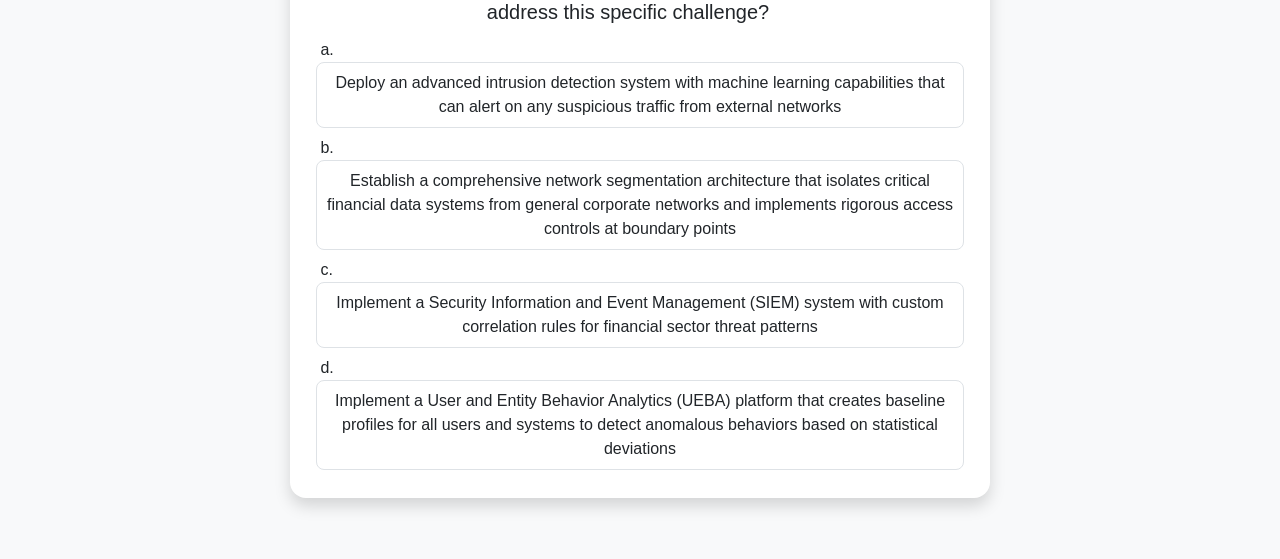 click on "Implement a Security Information and Event Management (SIEM) system with custom correlation rules for financial sector threat patterns" at bounding box center (640, 315) 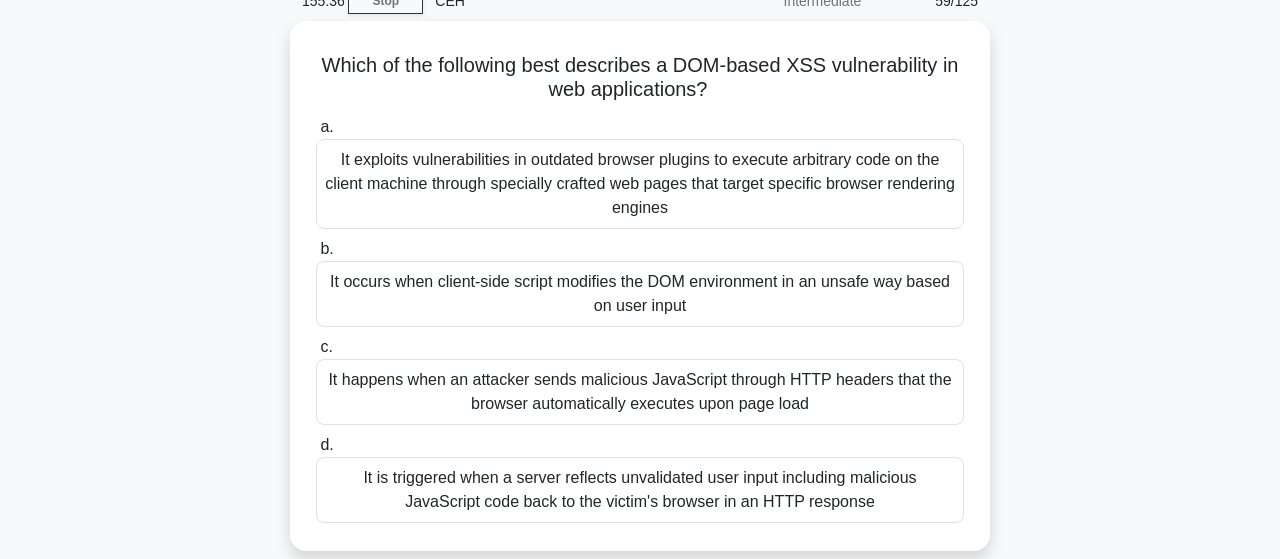 scroll, scrollTop: 104, scrollLeft: 0, axis: vertical 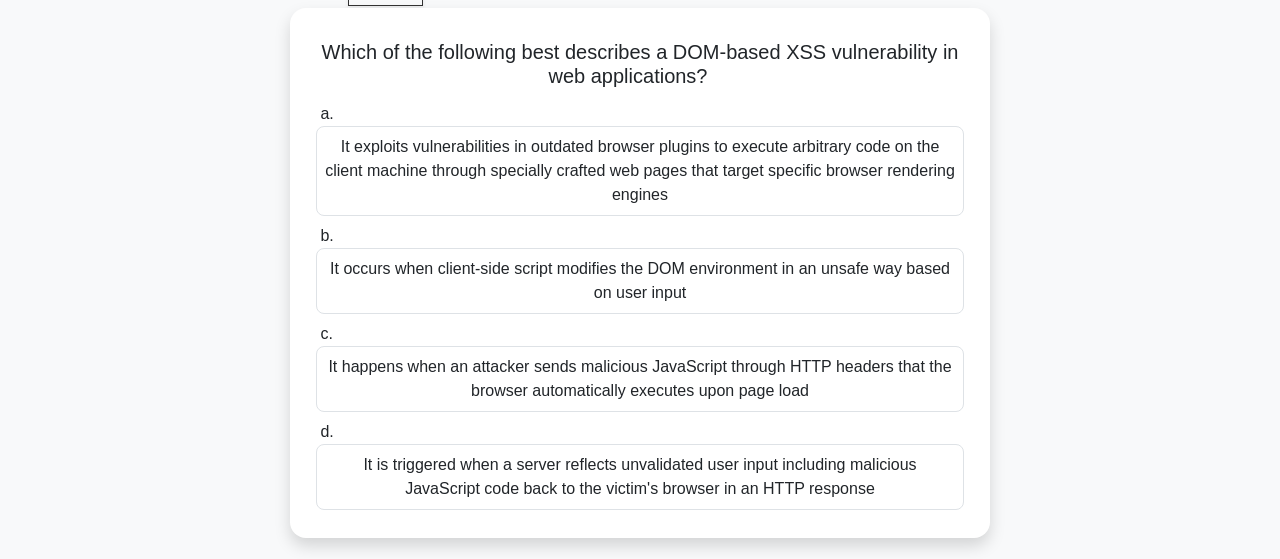 click on "It exploits vulnerabilities in outdated browser plugins to execute arbitrary code on the client machine through specially crafted web pages that target specific browser rendering engines" at bounding box center (640, 171) 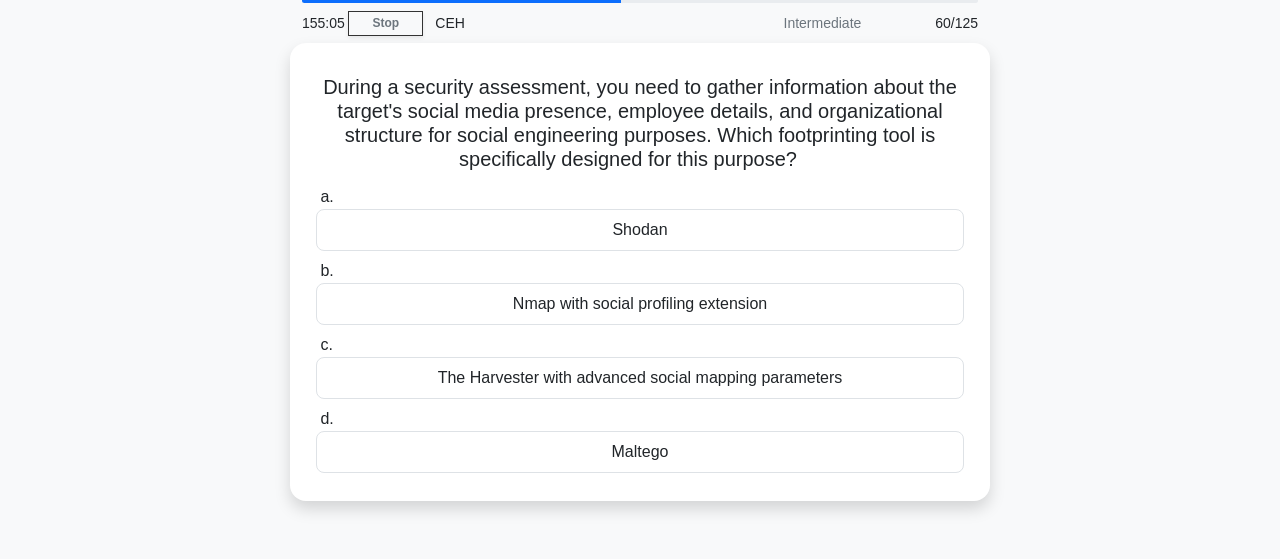 scroll, scrollTop: 0, scrollLeft: 0, axis: both 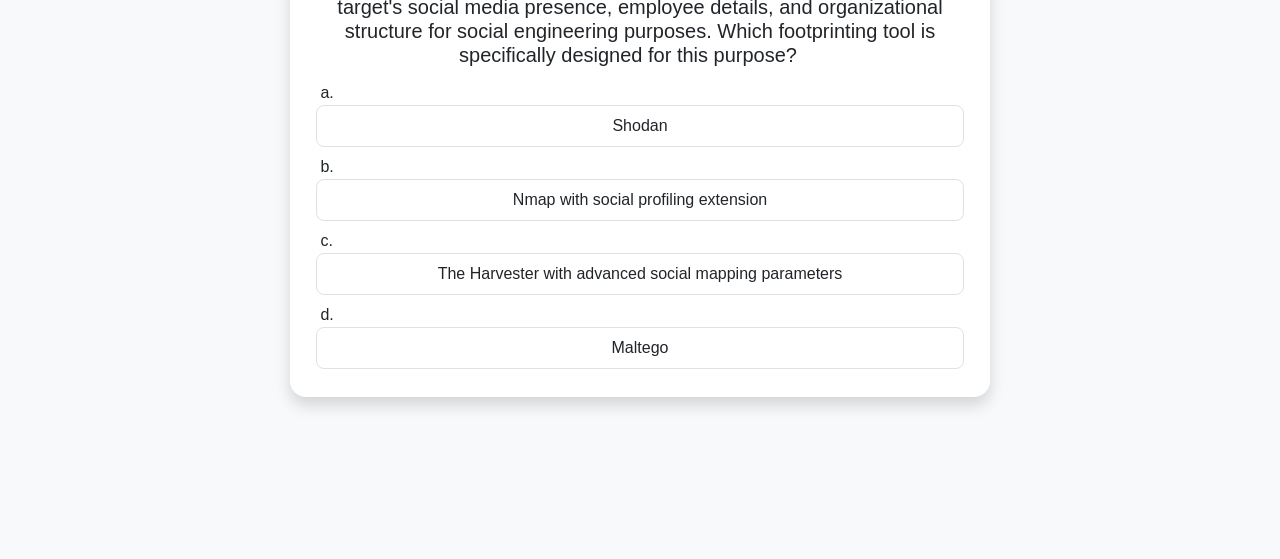drag, startPoint x: 318, startPoint y: 152, endPoint x: 679, endPoint y: 567, distance: 550.0418 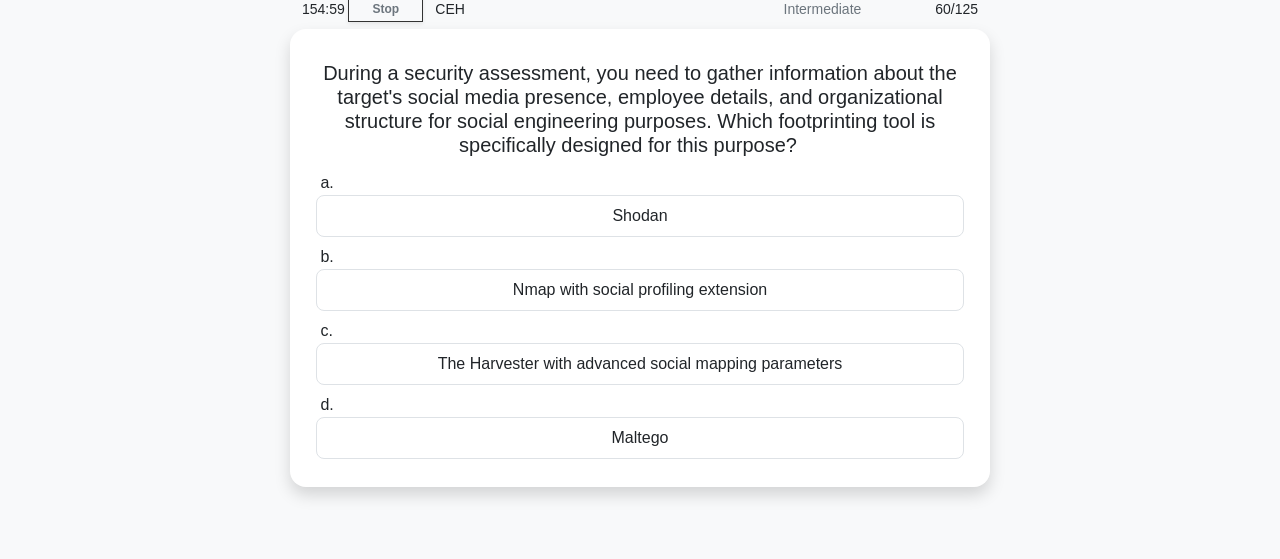 scroll, scrollTop: 0, scrollLeft: 0, axis: both 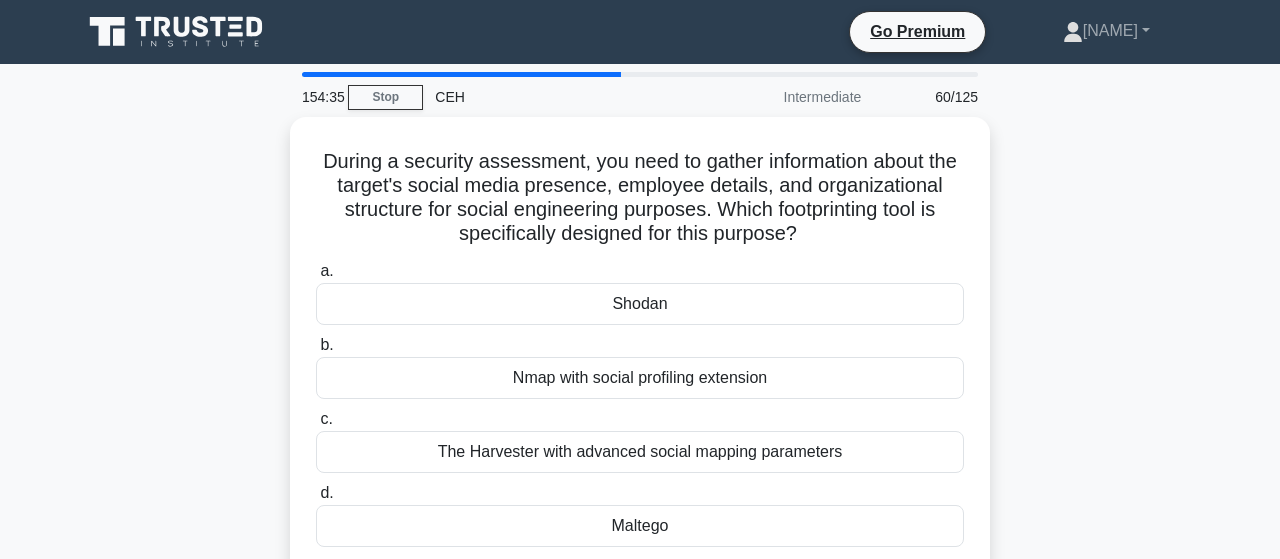 click on "During a security assessment, you need to gather information about the target's social media presence, employee details, and organizational structure for social engineering purposes. Which footprinting tool is specifically designed for this purpose?
.spinner_0XTQ{transform-origin:center;animation:spinner_y6GP .75s linear infinite}@keyframes spinner_y6GP{100%{transform:rotate(360deg)}}
a.
Shodan
b." at bounding box center [640, 358] 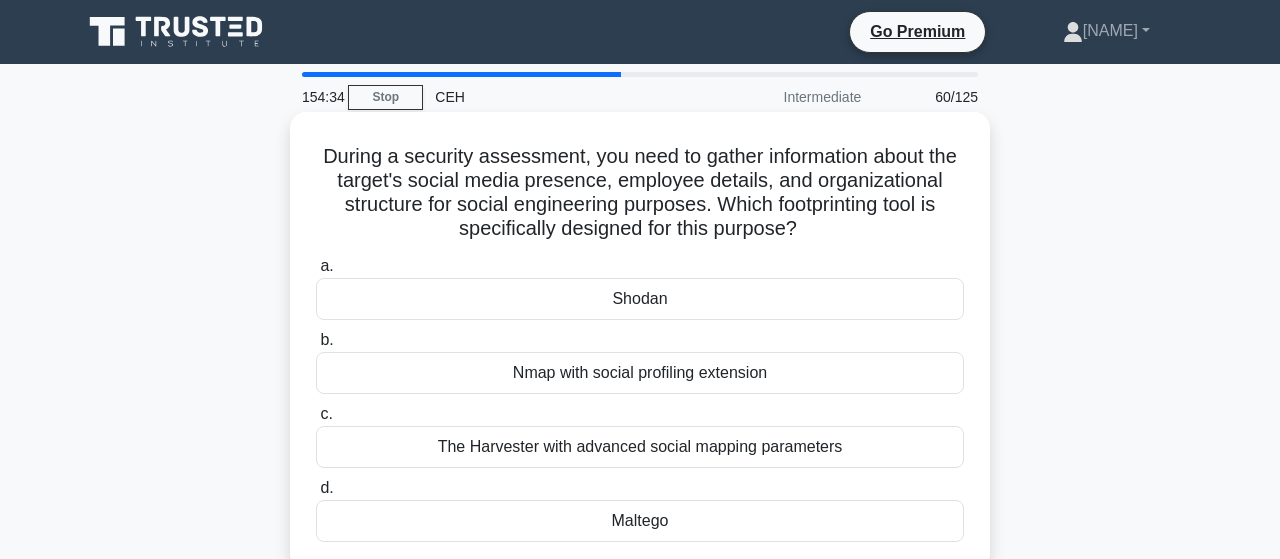 click on "Maltego" at bounding box center (640, 521) 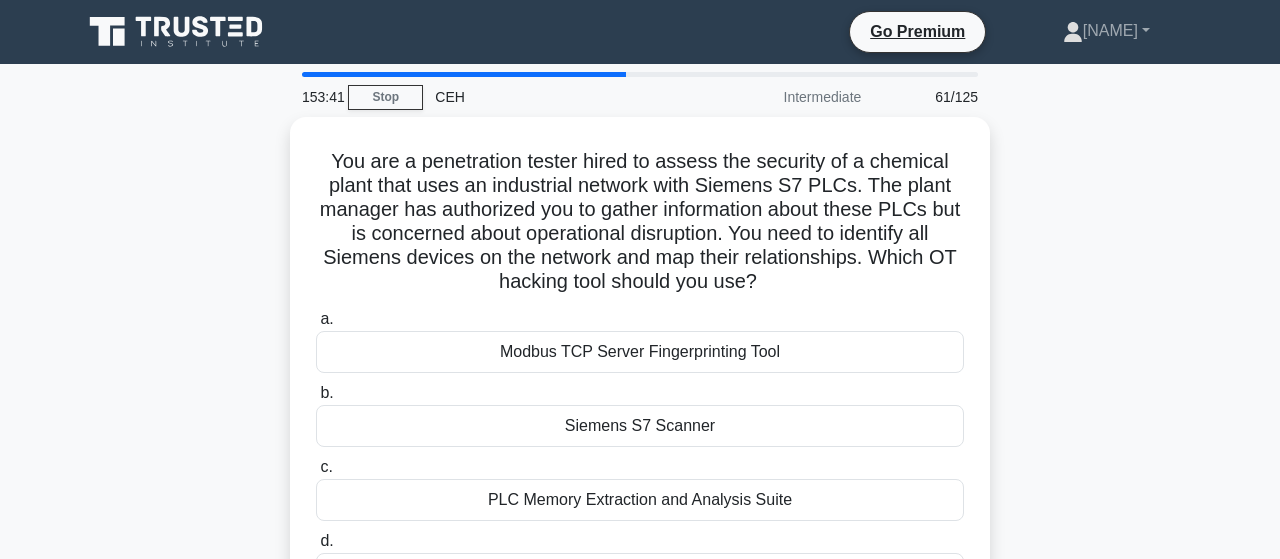 scroll, scrollTop: 104, scrollLeft: 0, axis: vertical 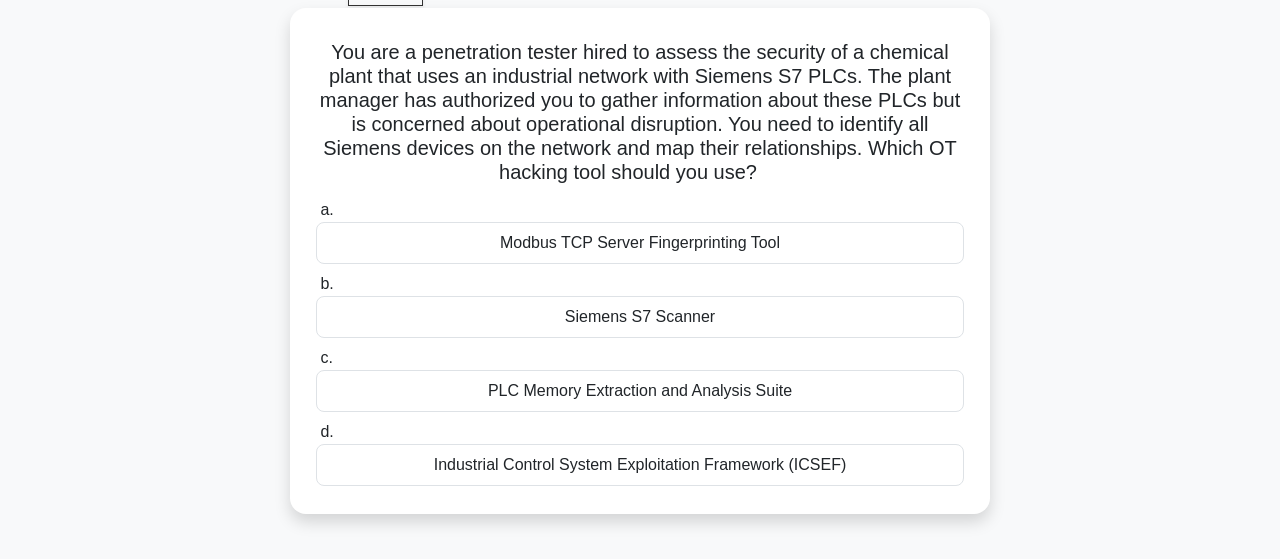 click on "Modbus TCP Server Fingerprinting Tool" at bounding box center (640, 243) 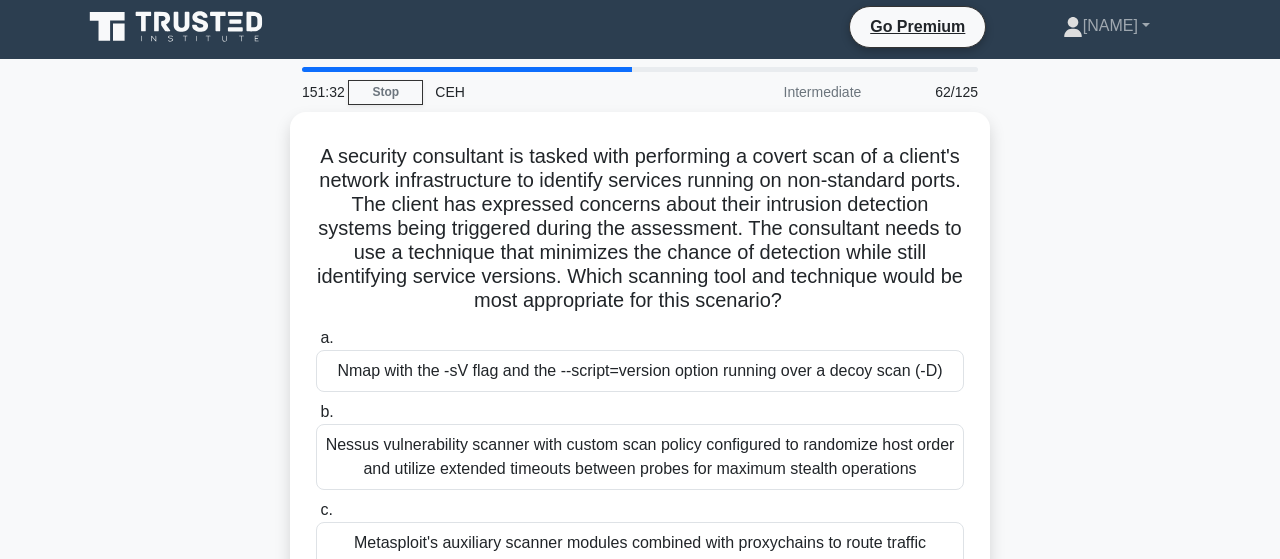 scroll, scrollTop: 0, scrollLeft: 0, axis: both 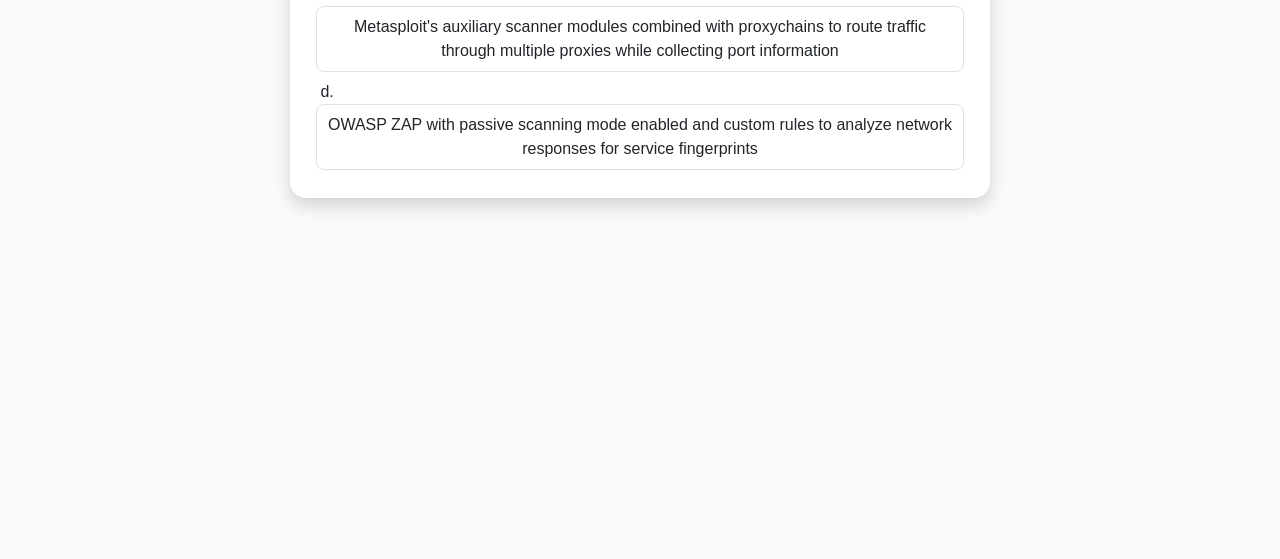 drag, startPoint x: 321, startPoint y: 160, endPoint x: 1051, endPoint y: 313, distance: 745.86127 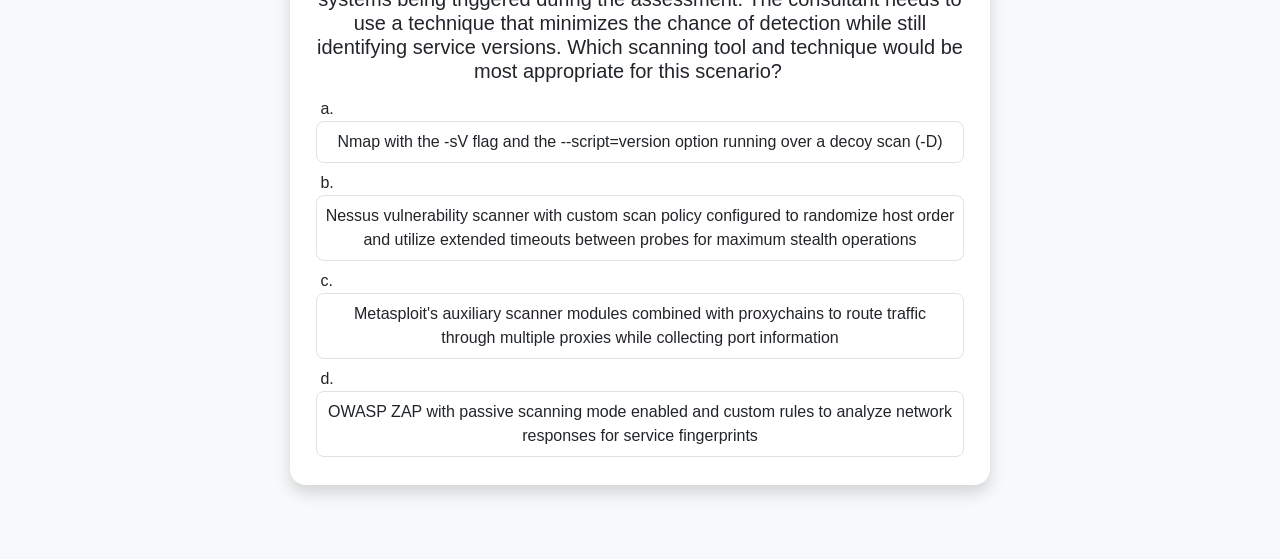 scroll, scrollTop: 209, scrollLeft: 0, axis: vertical 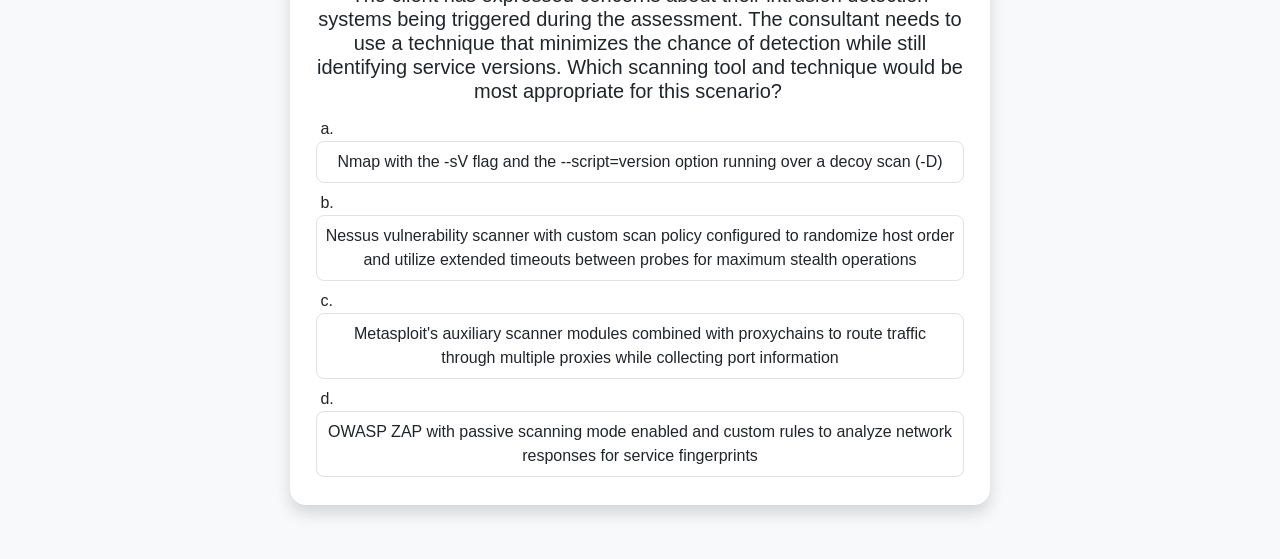 click on "Nmap with the -sV flag and the --script=version option running over a decoy scan (-D)" at bounding box center [640, 162] 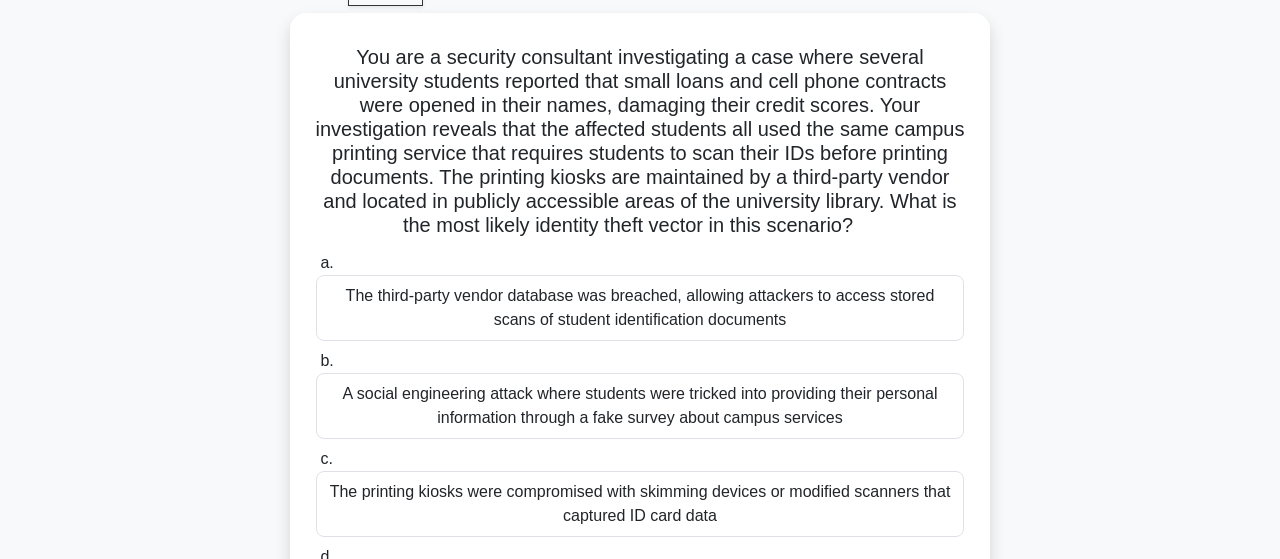 scroll, scrollTop: 208, scrollLeft: 0, axis: vertical 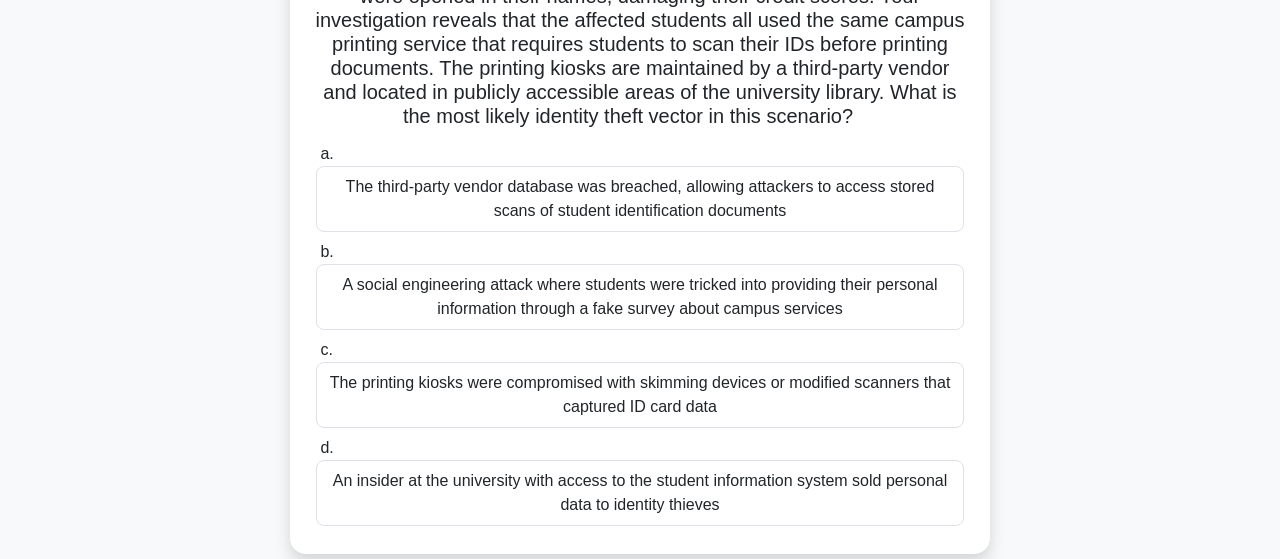 click on "The printing kiosks were compromised with skimming devices or modified scanners that captured ID card data" at bounding box center [640, 395] 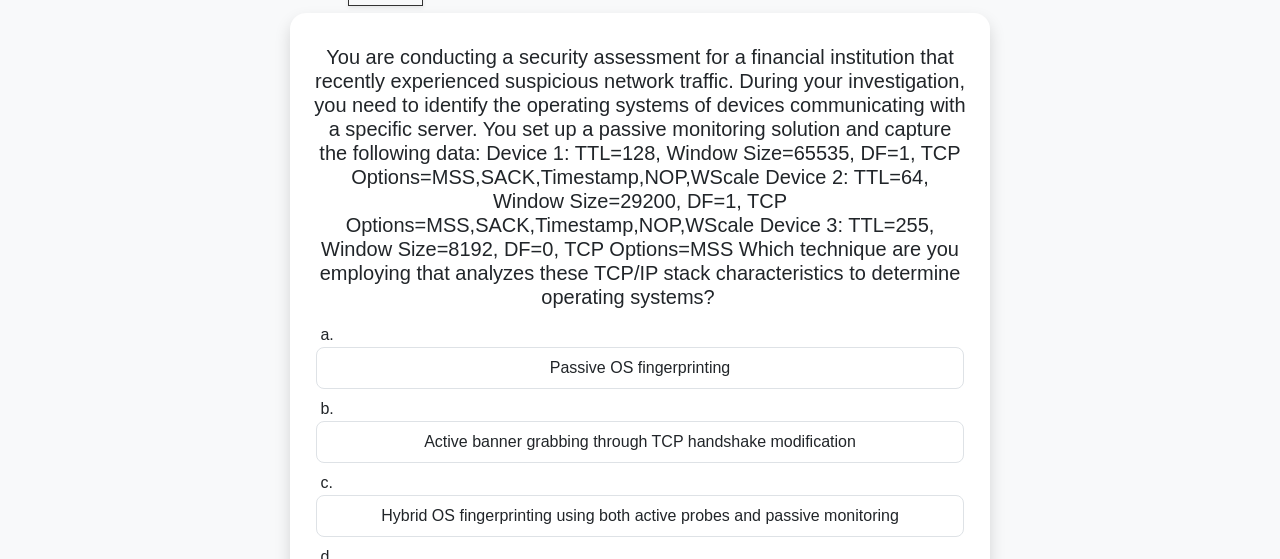 scroll, scrollTop: 208, scrollLeft: 0, axis: vertical 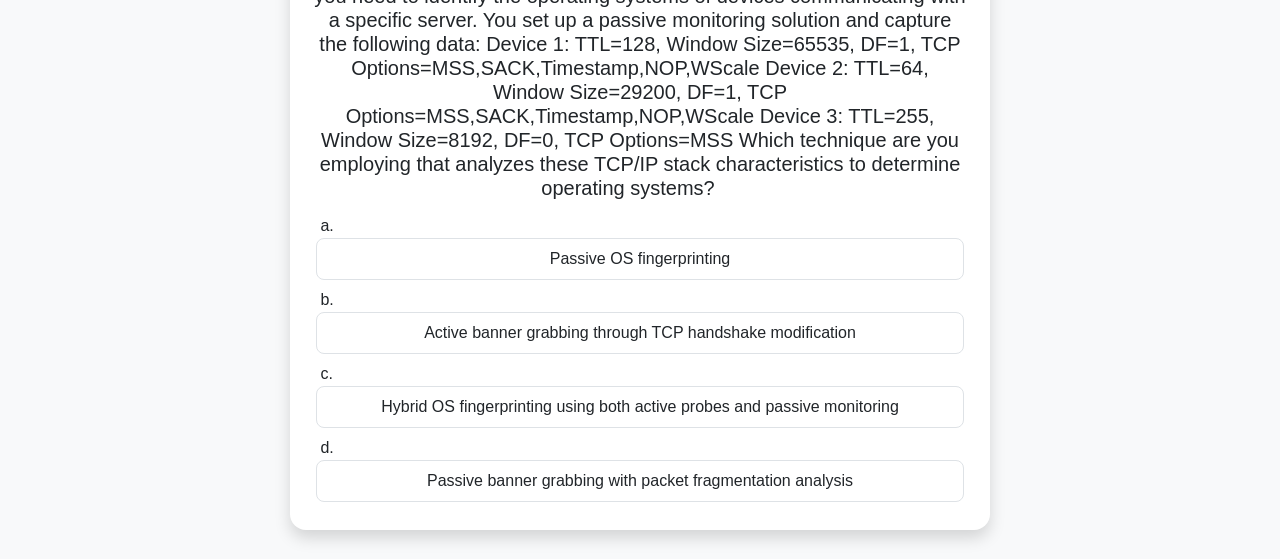 click on "Passive OS fingerprinting" at bounding box center (640, 259) 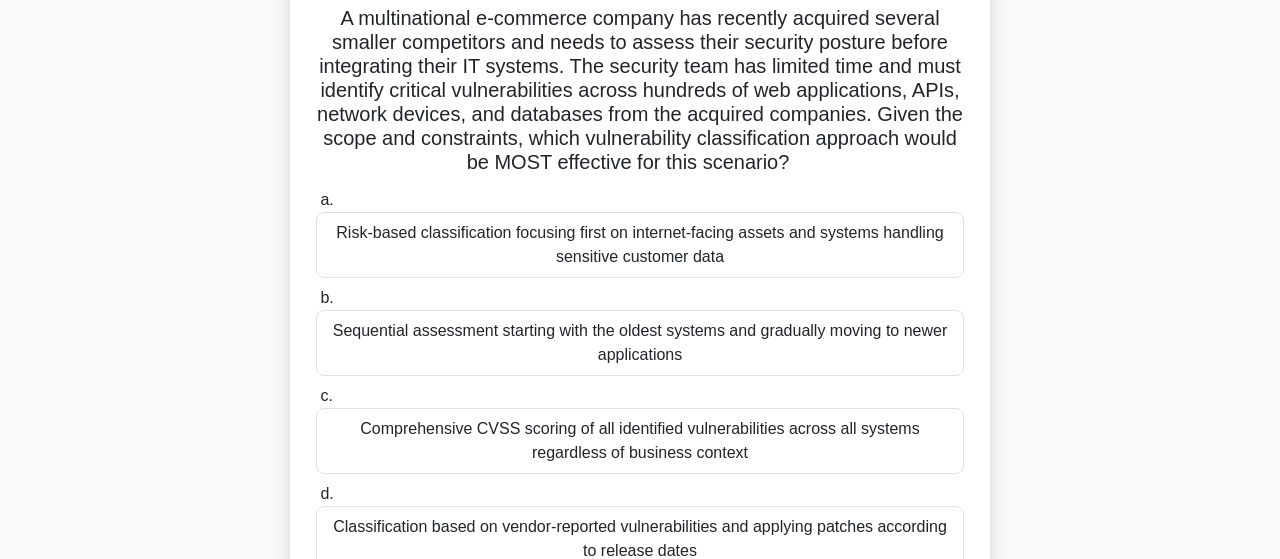 scroll, scrollTop: 104, scrollLeft: 0, axis: vertical 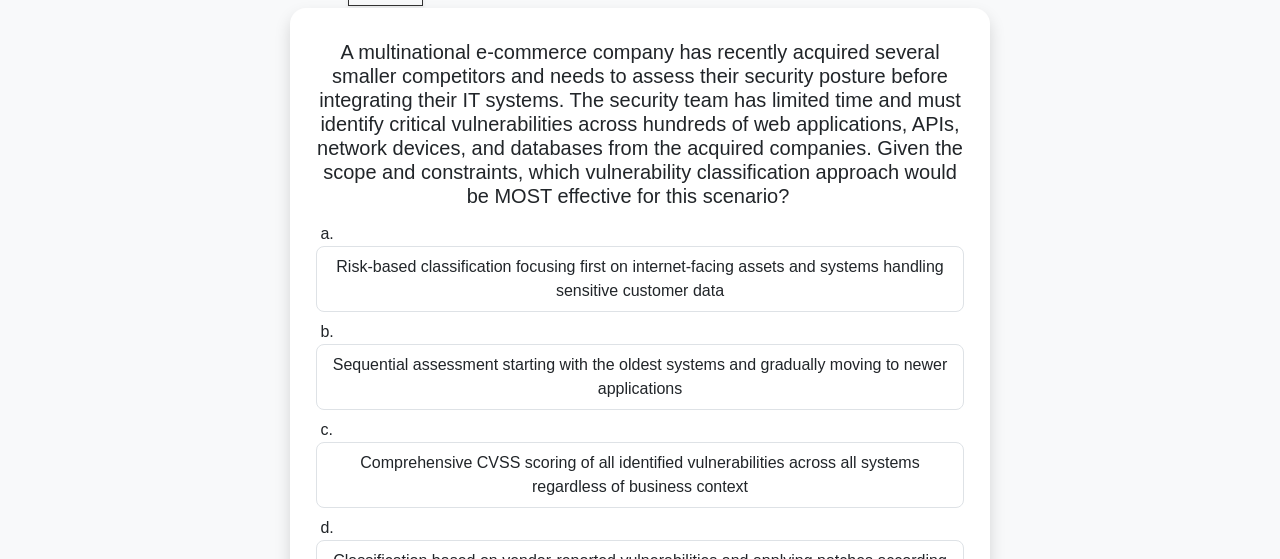 click on "Risk-based classification focusing first on internet-facing assets and systems handling sensitive customer data" at bounding box center [640, 279] 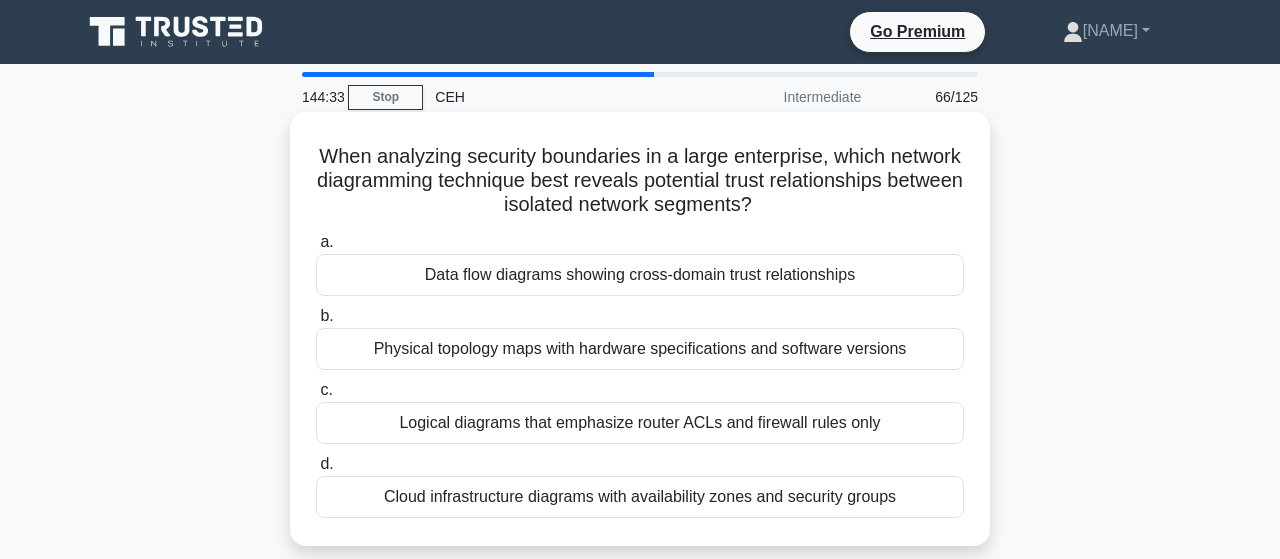scroll, scrollTop: 104, scrollLeft: 0, axis: vertical 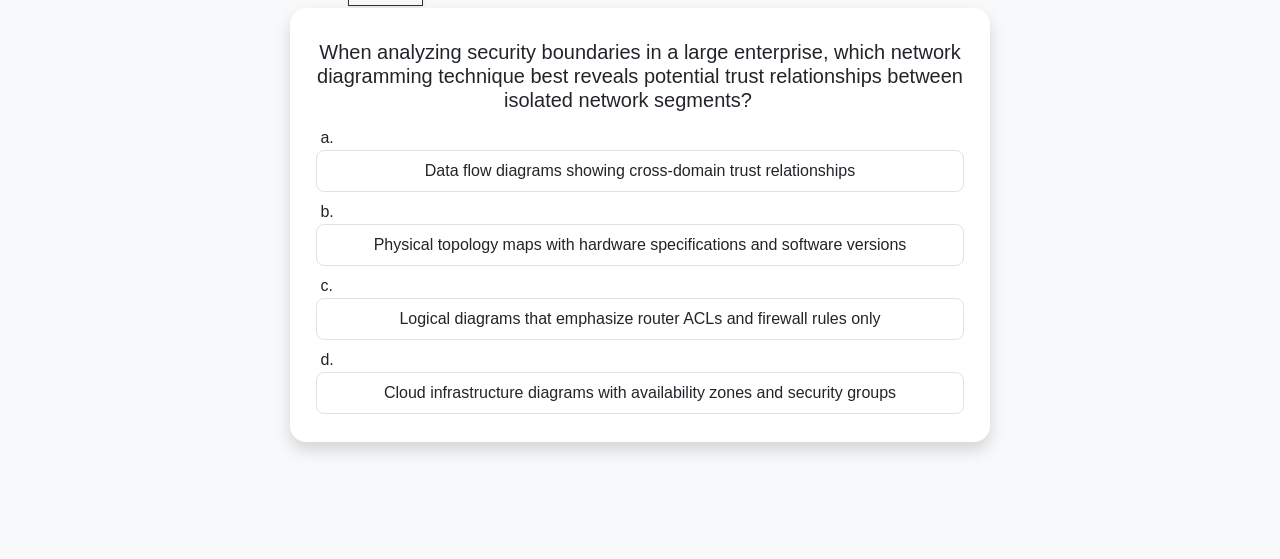 click on "Logical diagrams that emphasize router ACLs and firewall rules only" at bounding box center (640, 319) 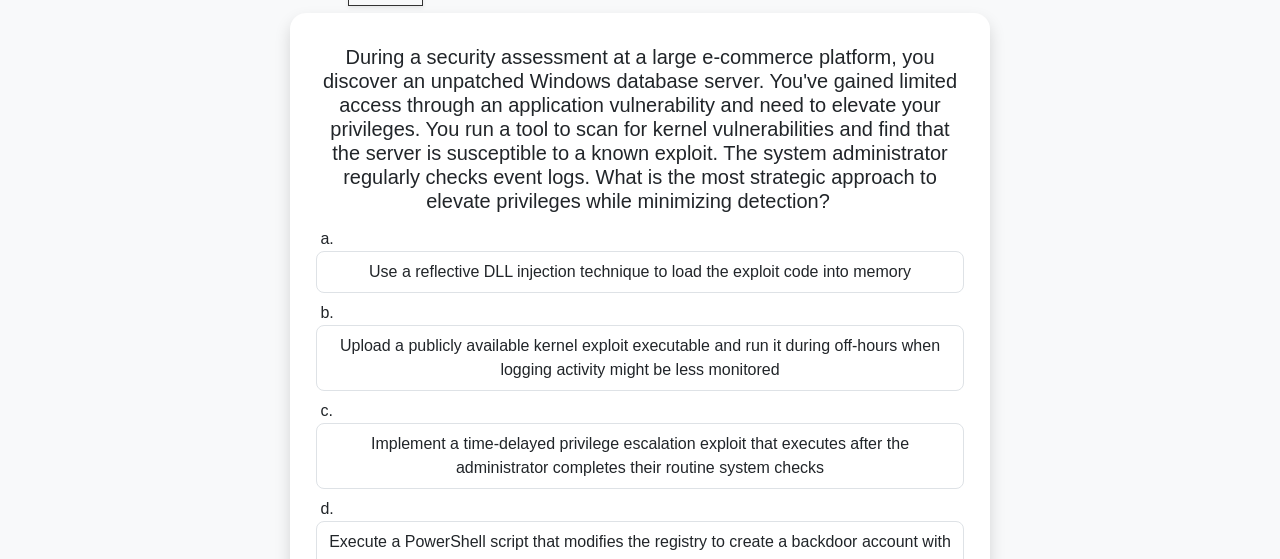 scroll, scrollTop: 208, scrollLeft: 0, axis: vertical 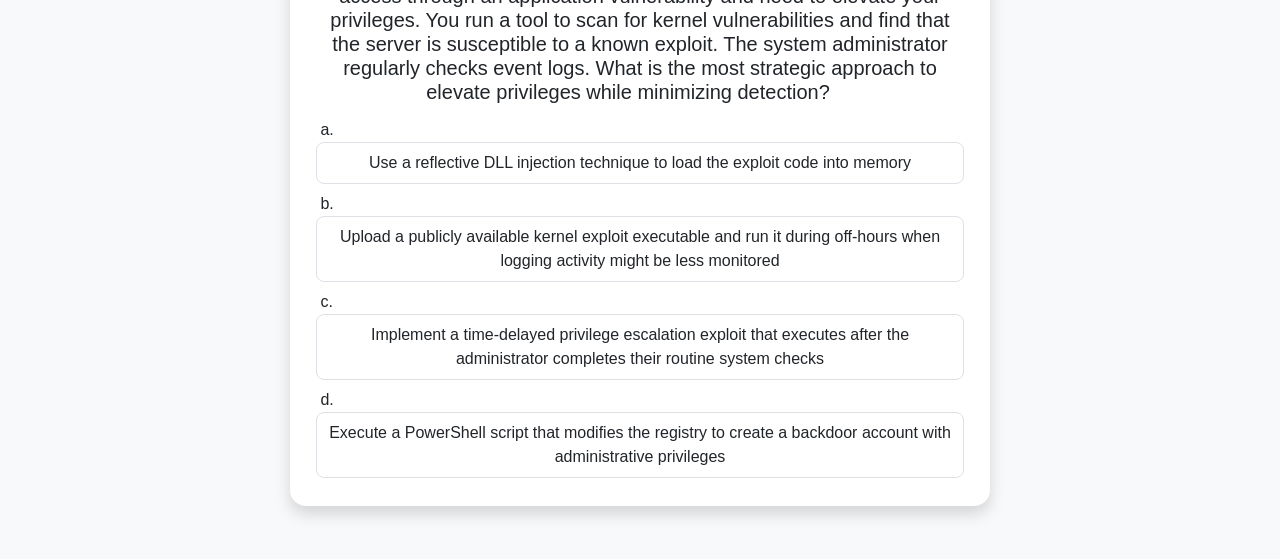 click on "Execute a PowerShell script that modifies the registry to create a backdoor account with administrative privileges" at bounding box center (640, 445) 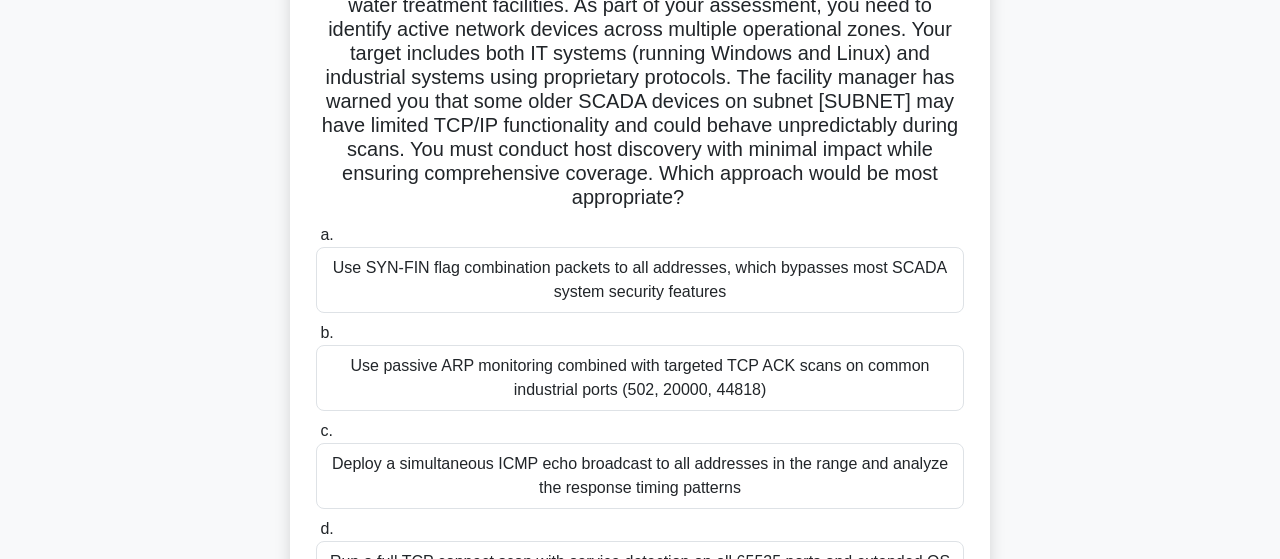 scroll, scrollTop: 208, scrollLeft: 0, axis: vertical 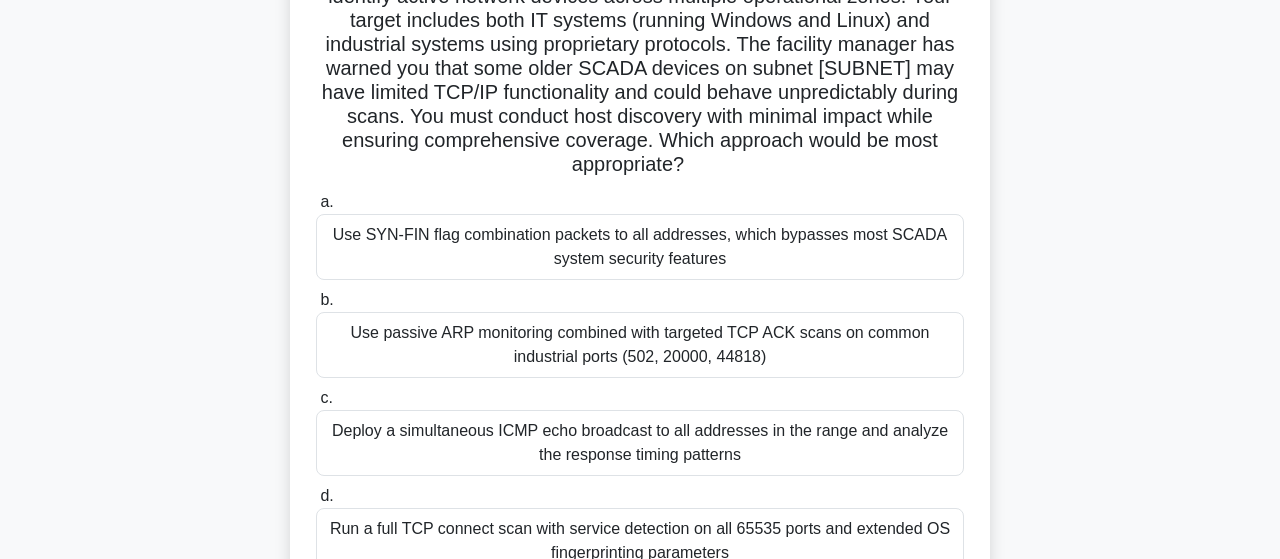 click on "Use passive ARP monitoring combined with targeted TCP ACK scans on common industrial ports (502, 20000, 44818)" at bounding box center (640, 345) 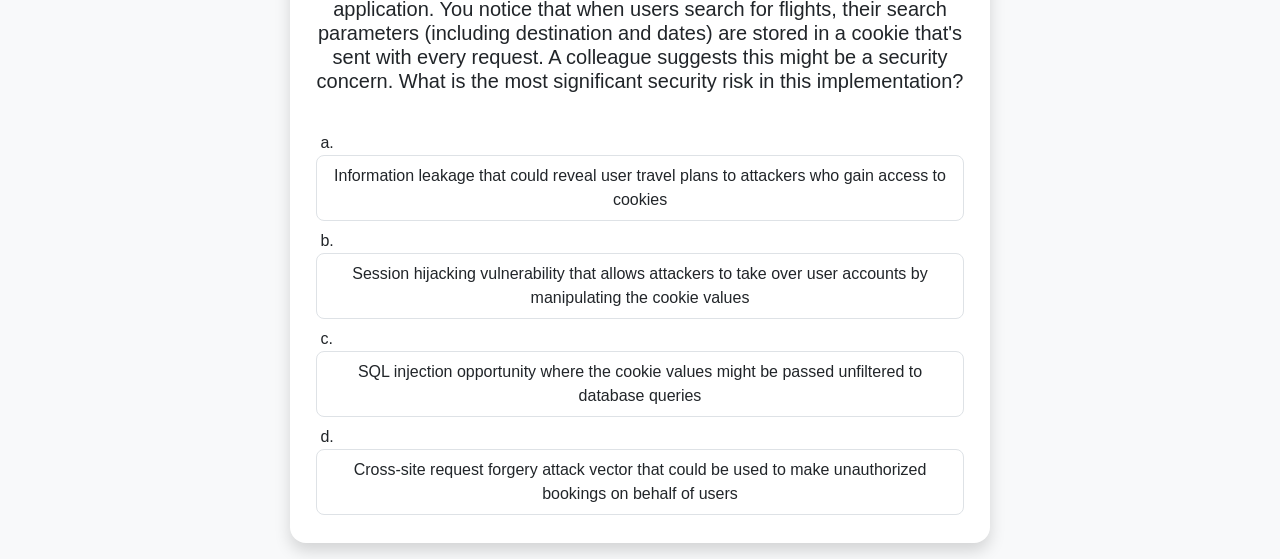scroll, scrollTop: 208, scrollLeft: 0, axis: vertical 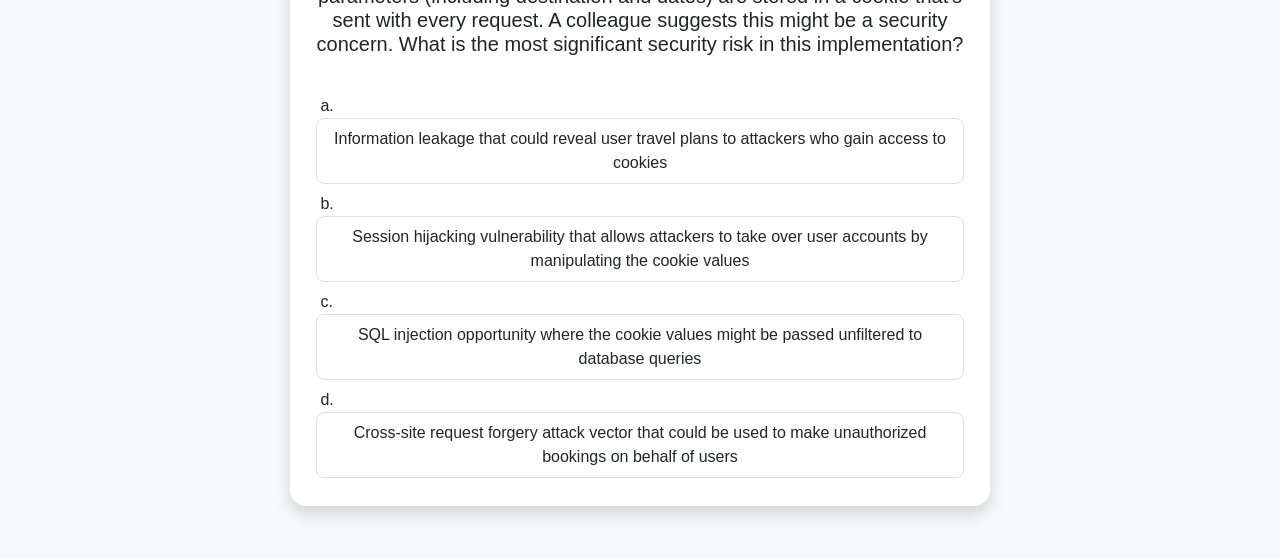 click on "Session hijacking vulnerability that allows attackers to take over user accounts by manipulating the cookie values" at bounding box center (640, 249) 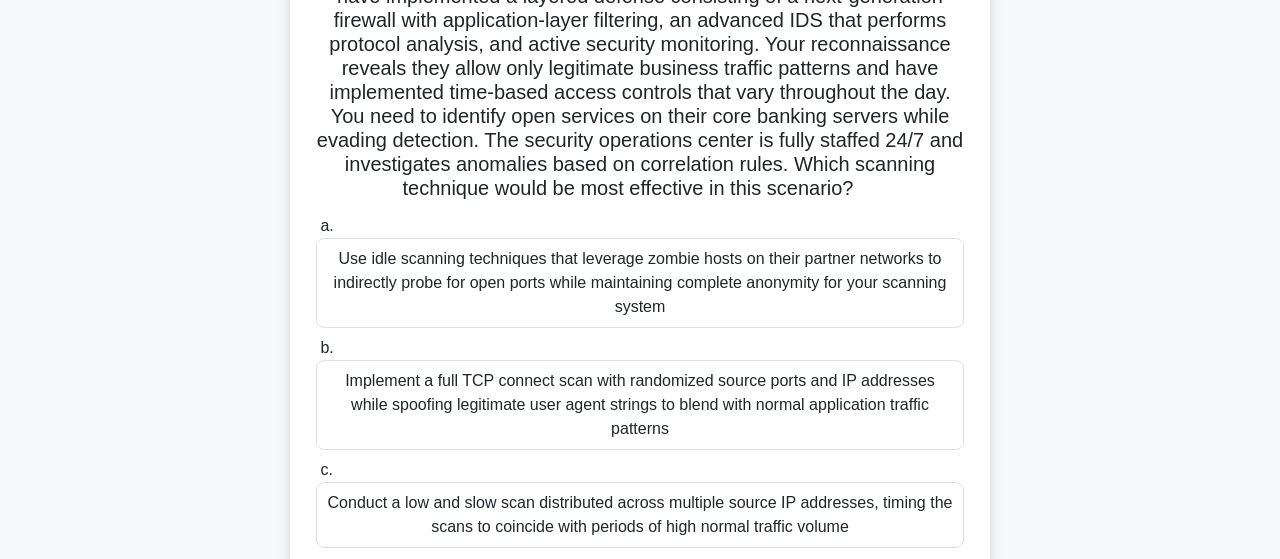 scroll, scrollTop: 312, scrollLeft: 0, axis: vertical 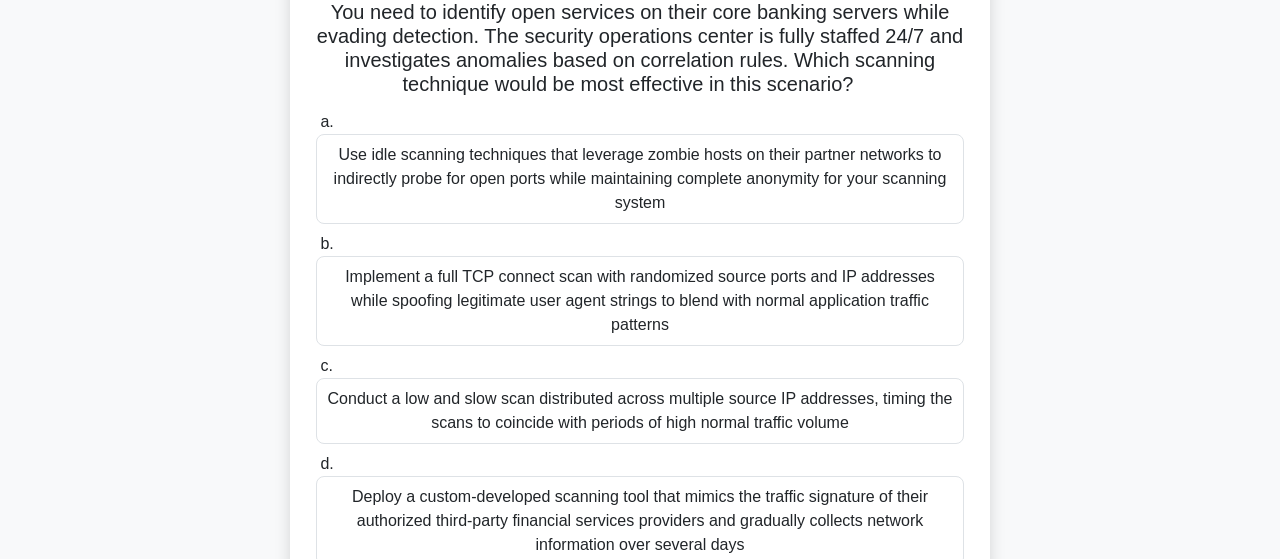 click on "Conduct a low and slow scan distributed across multiple source IP addresses, timing the scans to coincide with periods of high normal traffic volume" at bounding box center (640, 411) 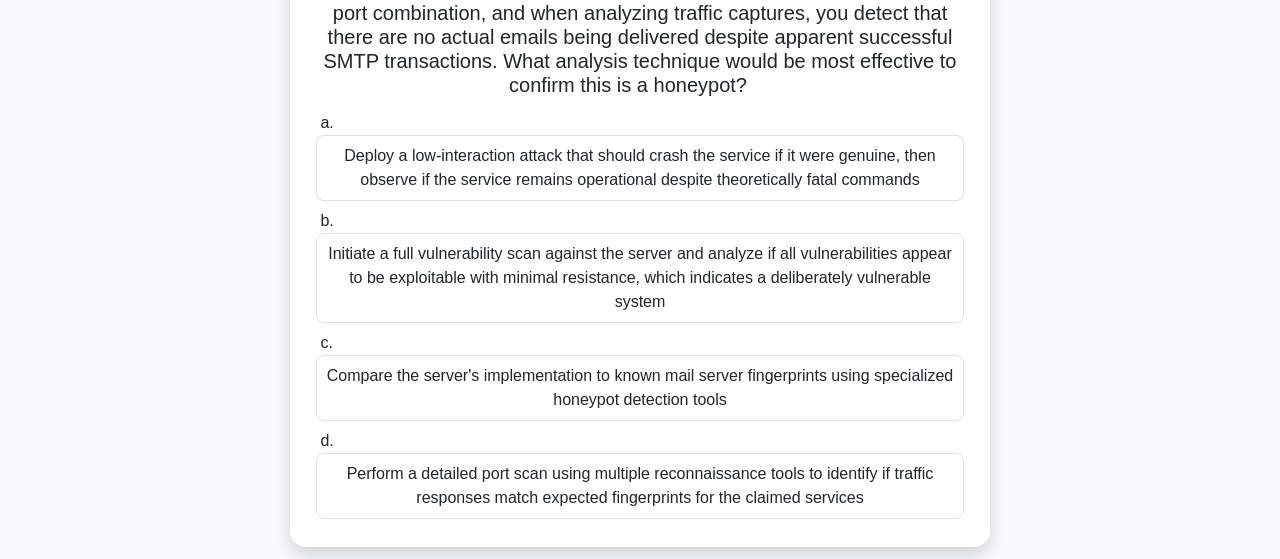 scroll, scrollTop: 312, scrollLeft: 0, axis: vertical 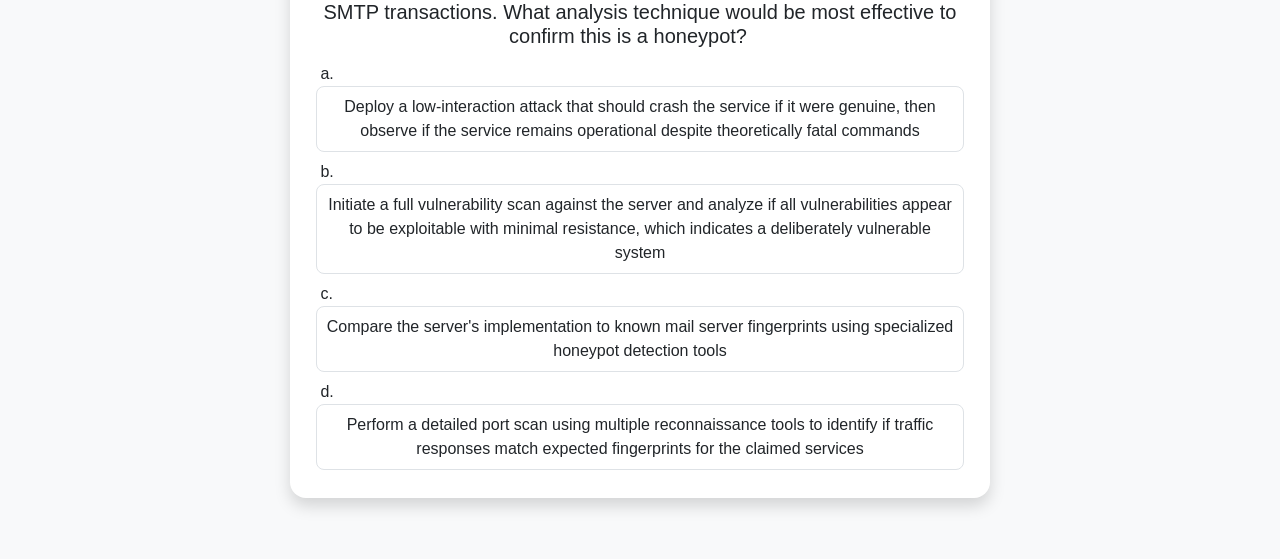 click on "Initiate a full vulnerability scan against the server and analyze if all vulnerabilities appear to be exploitable with minimal resistance, which indicates a deliberately vulnerable system" at bounding box center (640, 229) 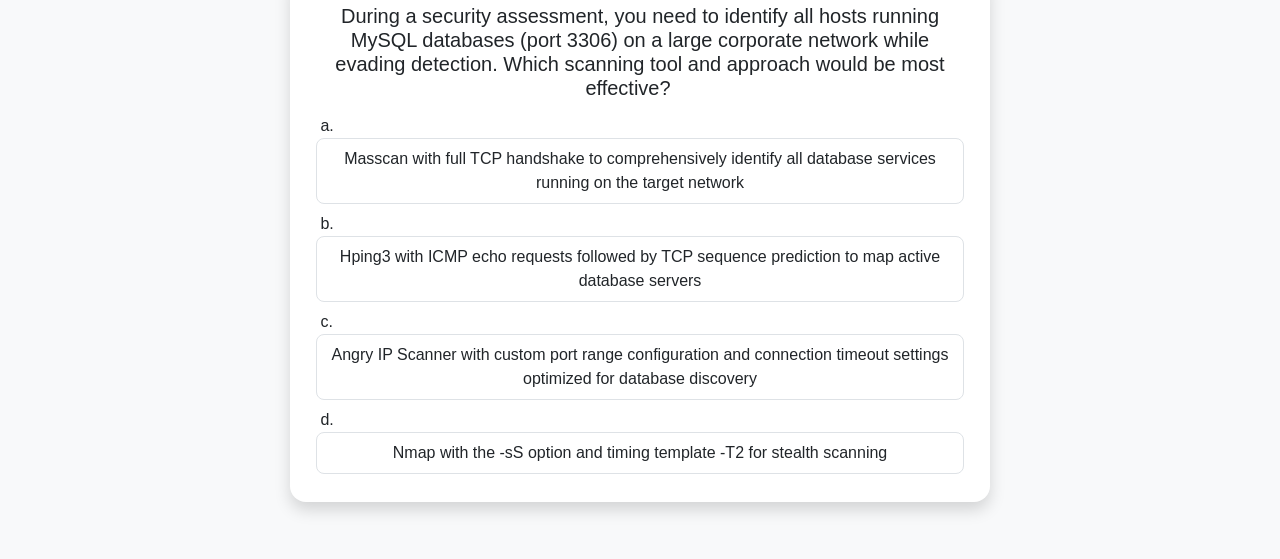 scroll, scrollTop: 104, scrollLeft: 0, axis: vertical 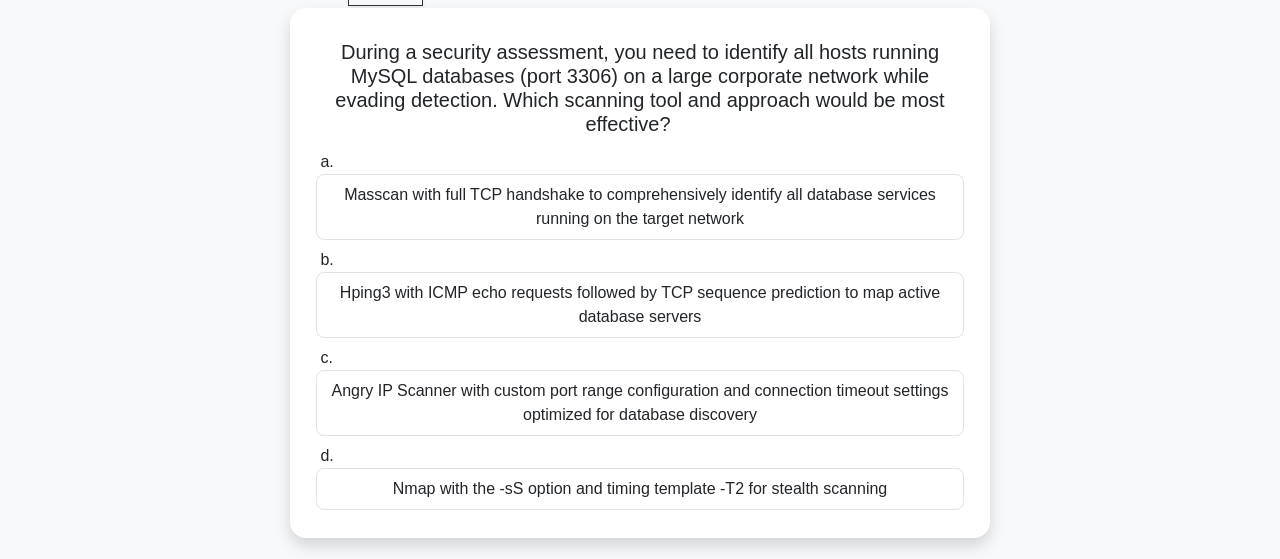 click on "Angry IP Scanner with custom port range configuration and connection timeout settings optimized for database discovery" at bounding box center [640, 403] 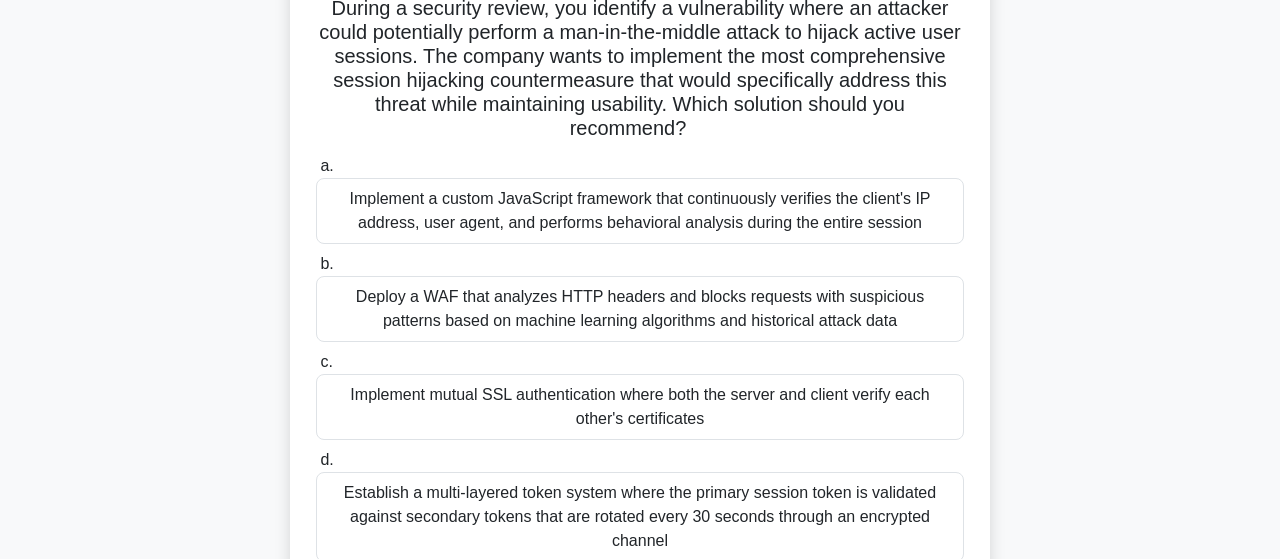 scroll, scrollTop: 208, scrollLeft: 0, axis: vertical 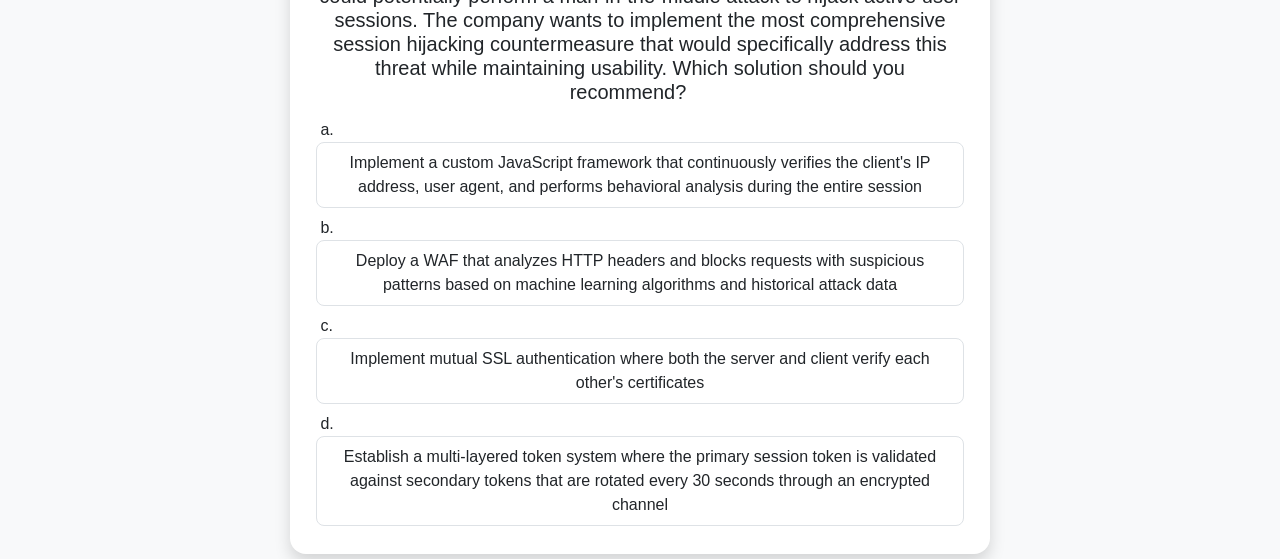 click on "Implement mutual SSL authentication where both the server and client verify each other's certificates" at bounding box center [640, 371] 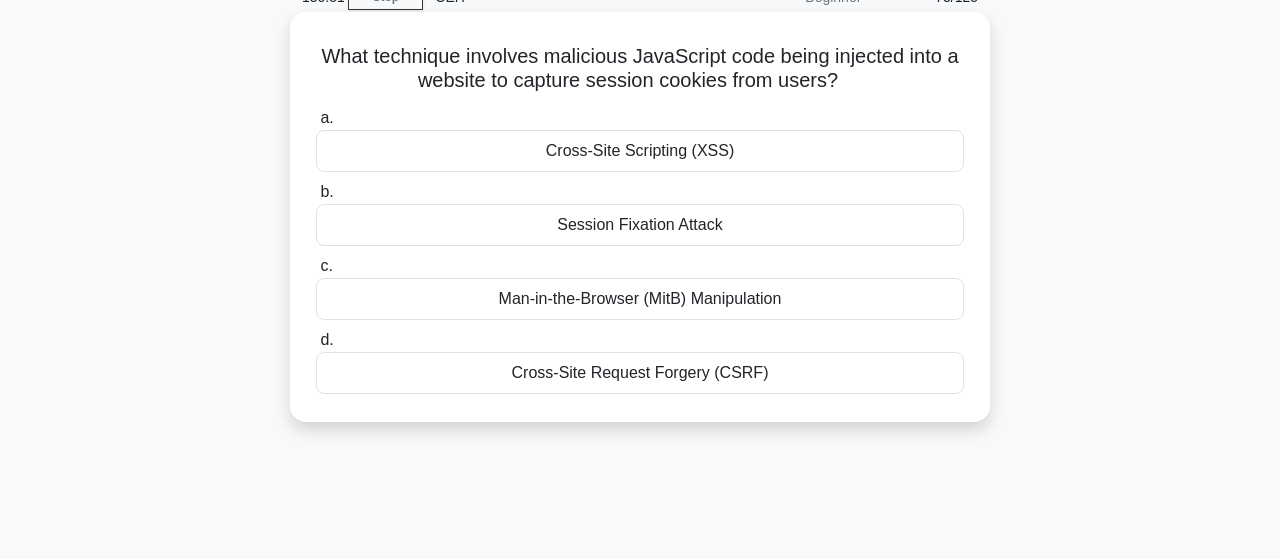 scroll, scrollTop: 0, scrollLeft: 0, axis: both 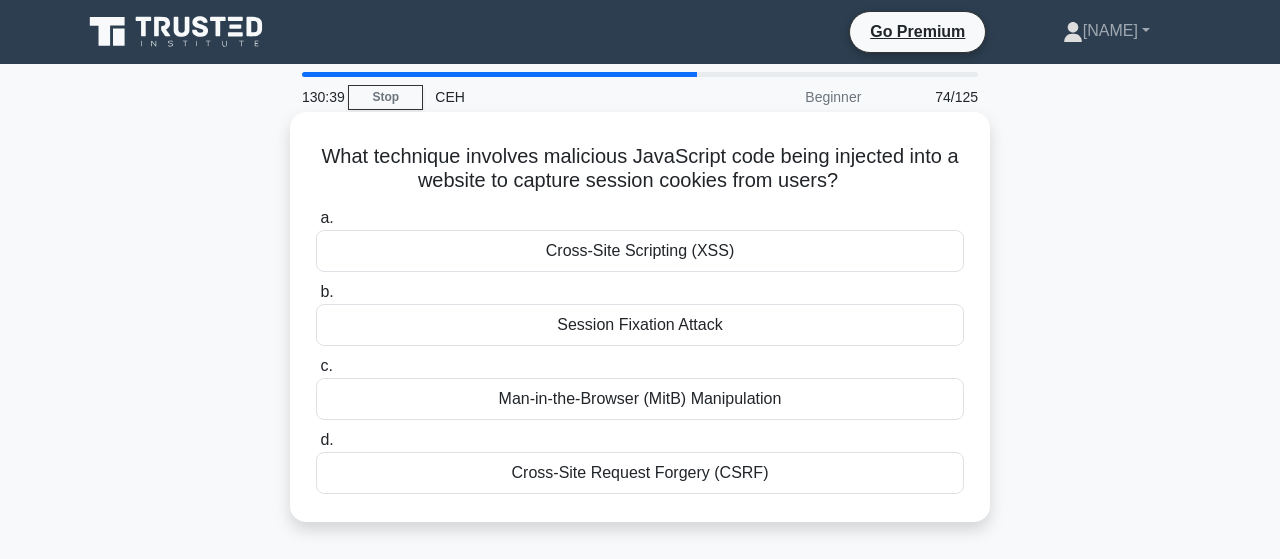 click on "Cross-Site Scripting (XSS)" at bounding box center [640, 251] 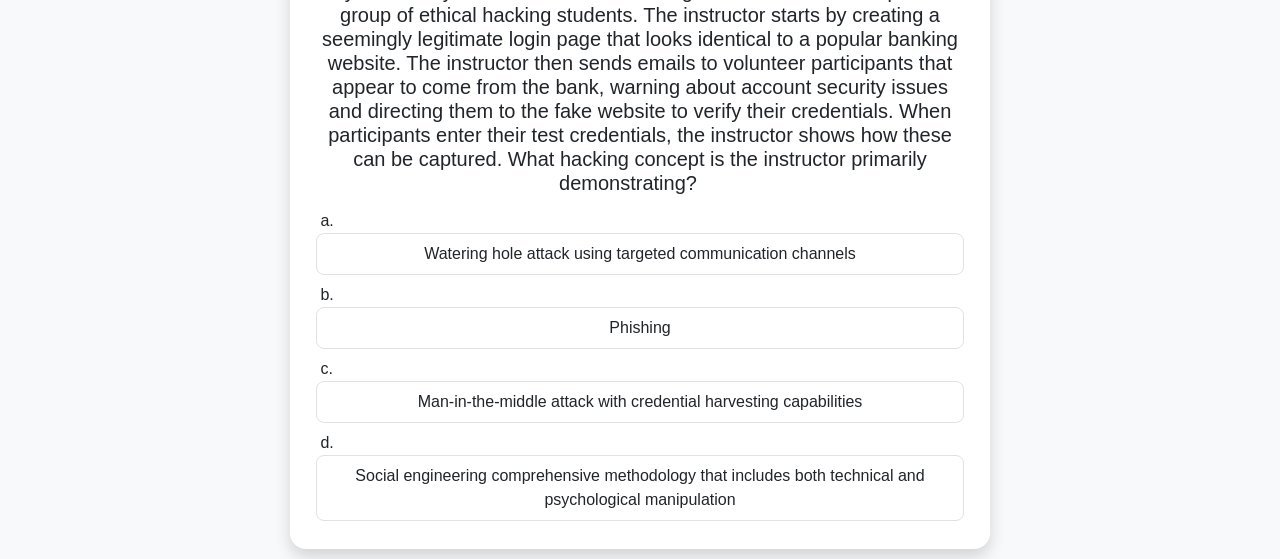 scroll, scrollTop: 208, scrollLeft: 0, axis: vertical 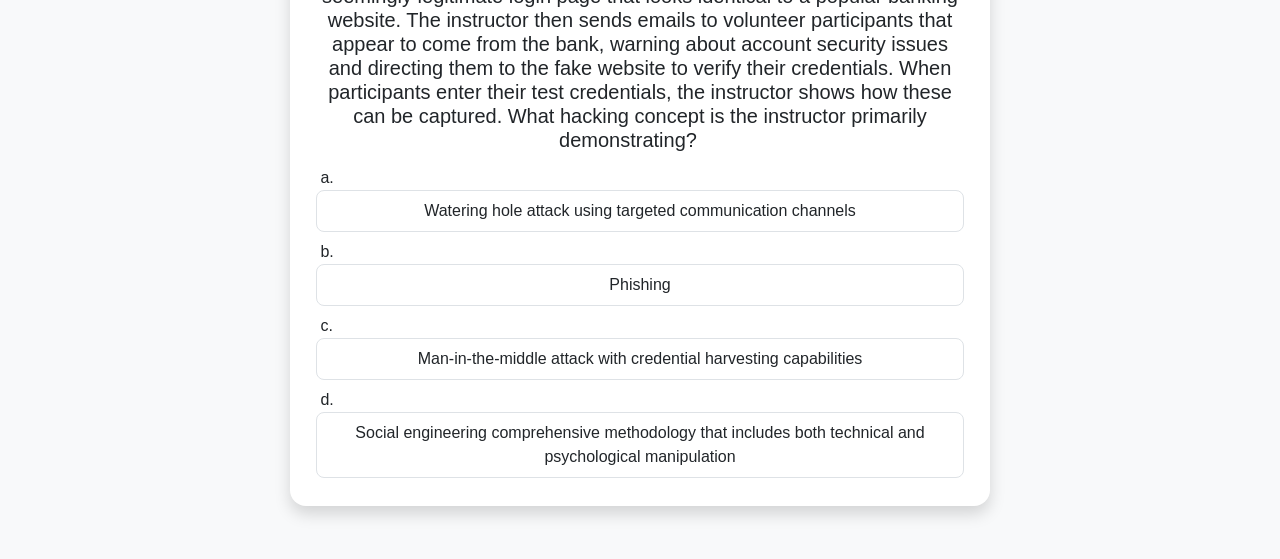 click on "Social engineering comprehensive methodology that includes both technical and psychological manipulation" at bounding box center (640, 445) 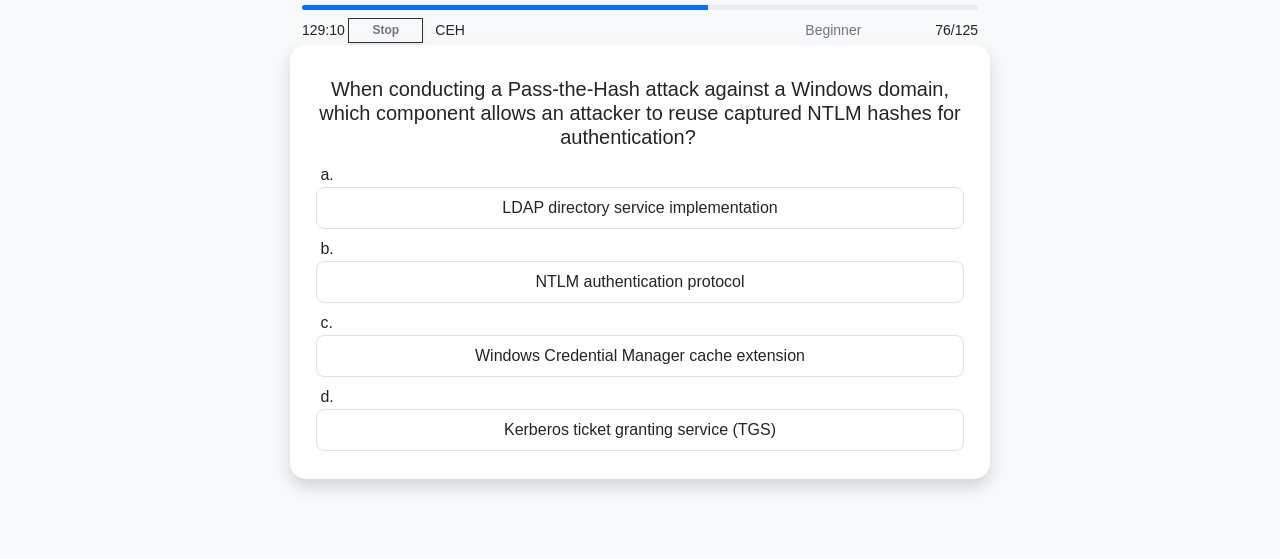 scroll, scrollTop: 104, scrollLeft: 0, axis: vertical 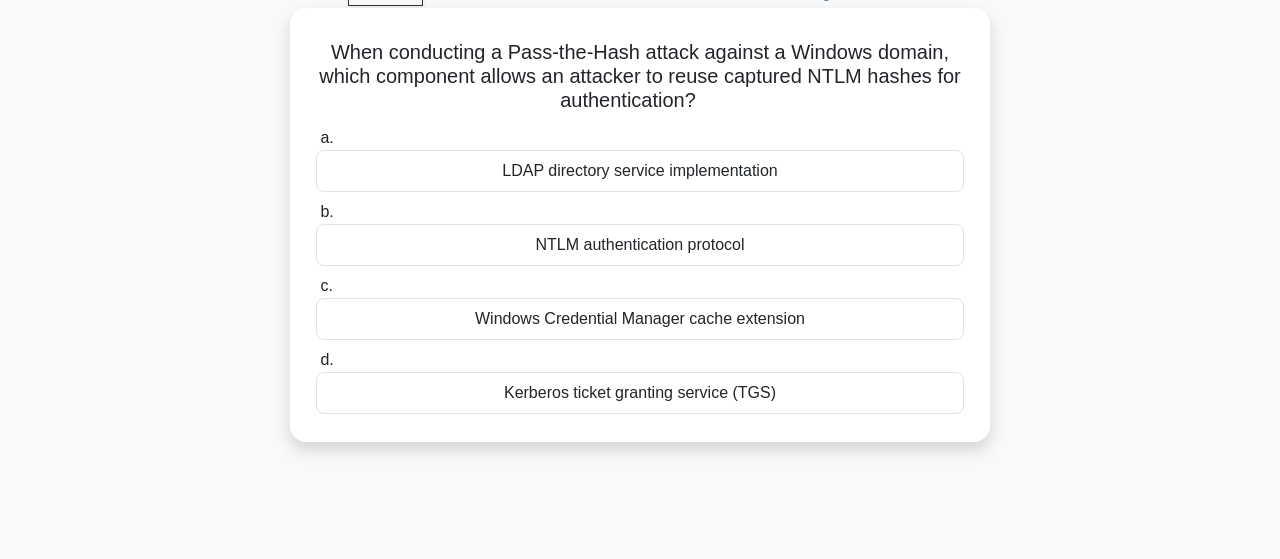 click on "Kerberos ticket granting service (TGS)" at bounding box center [640, 393] 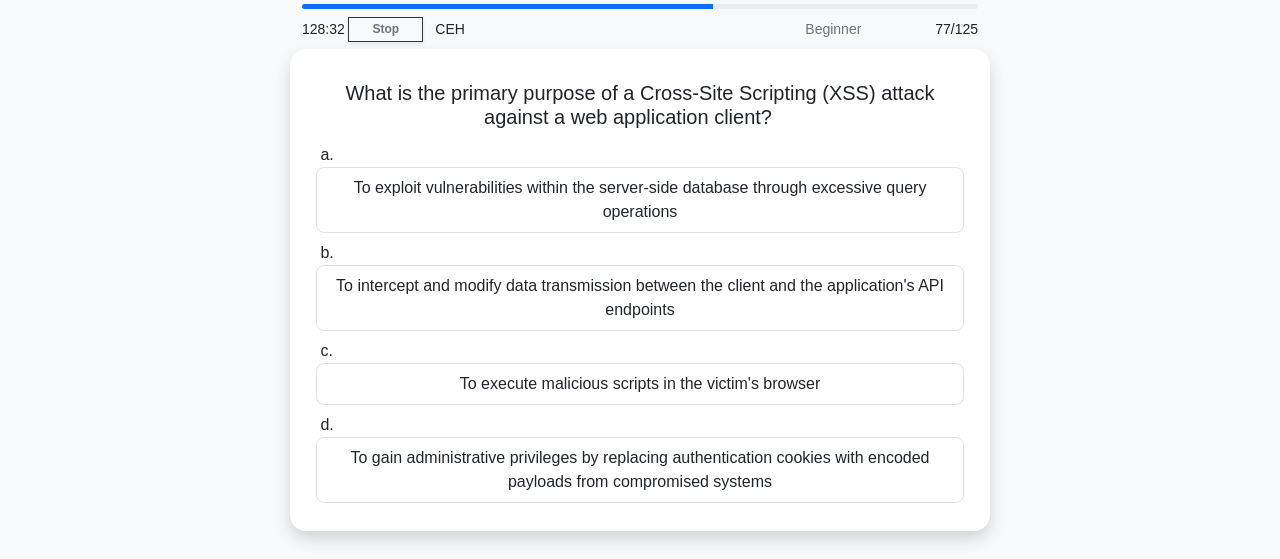 scroll, scrollTop: 104, scrollLeft: 0, axis: vertical 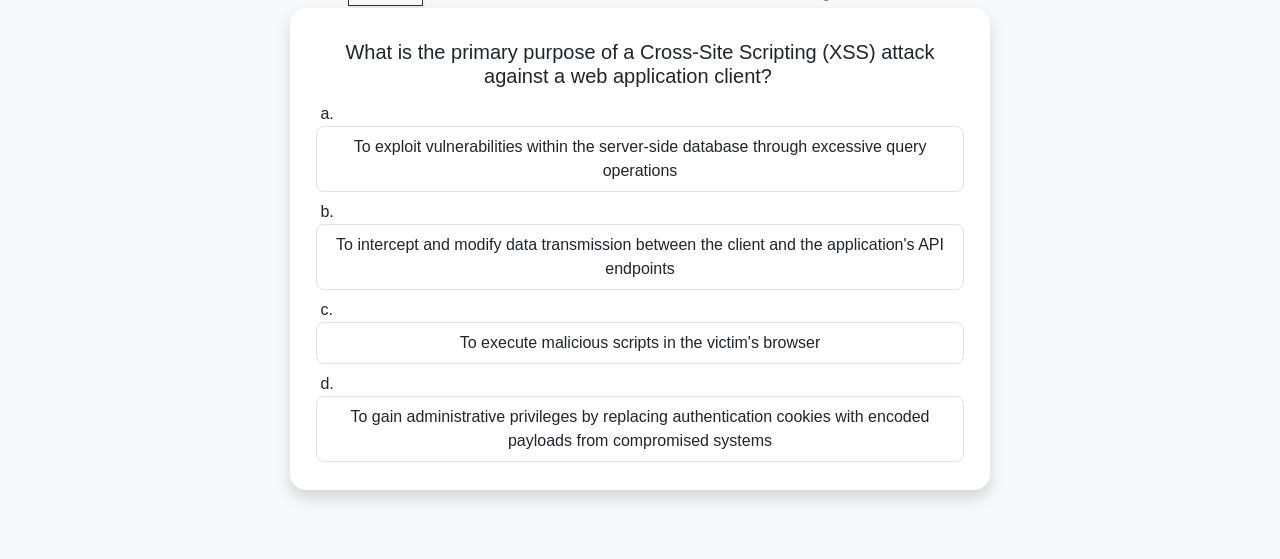 click on "To execute malicious scripts in the victim's browser" at bounding box center [640, 343] 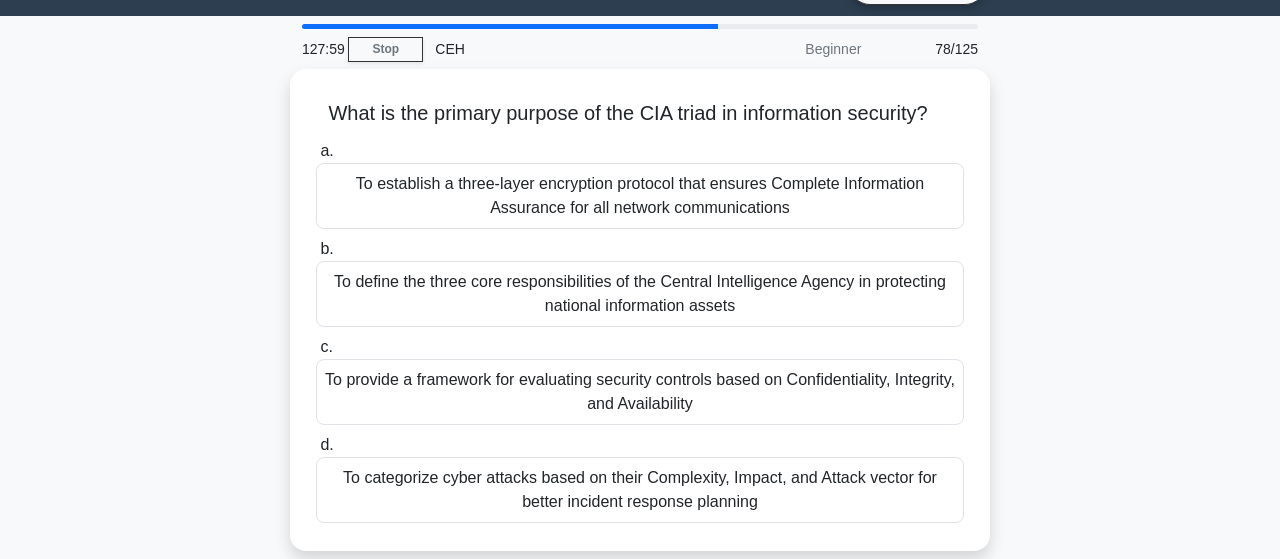 scroll, scrollTop: 104, scrollLeft: 0, axis: vertical 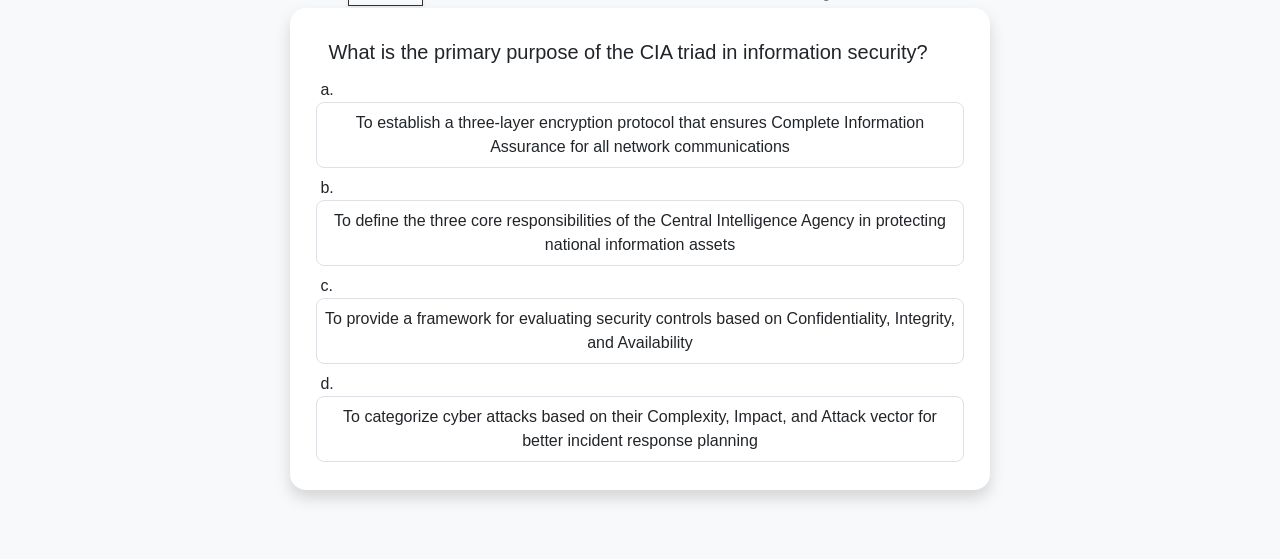 click on "To provide a framework for evaluating security controls based on Confidentiality, Integrity, and Availability" at bounding box center [640, 331] 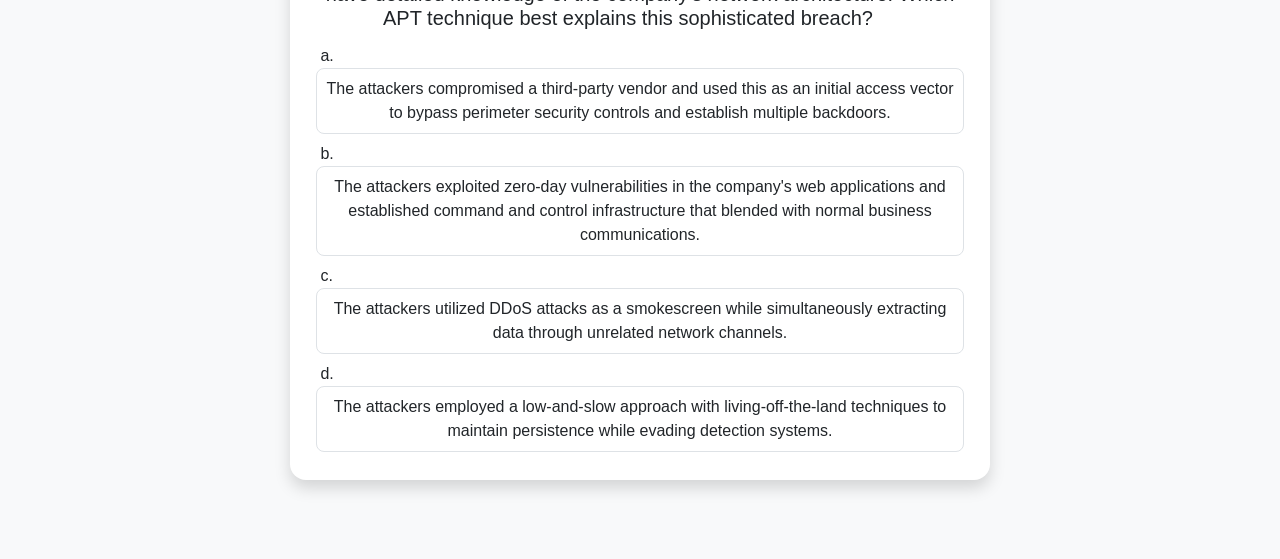 scroll, scrollTop: 312, scrollLeft: 0, axis: vertical 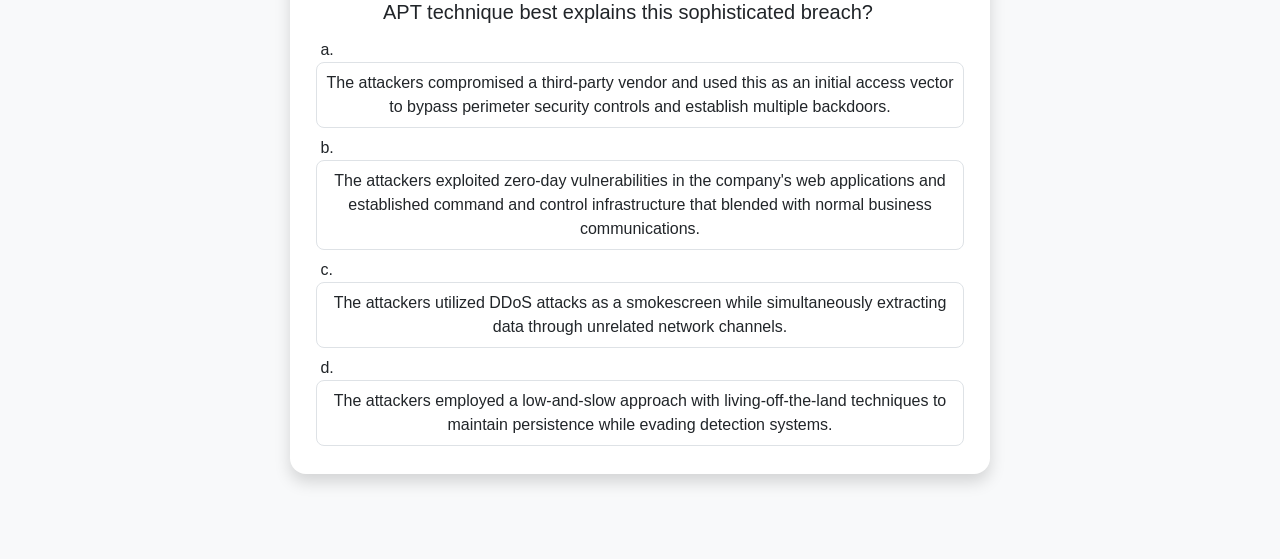 click on "The attackers employed a low-and-slow approach with living-off-the-land techniques to maintain persistence while evading detection systems." at bounding box center (640, 413) 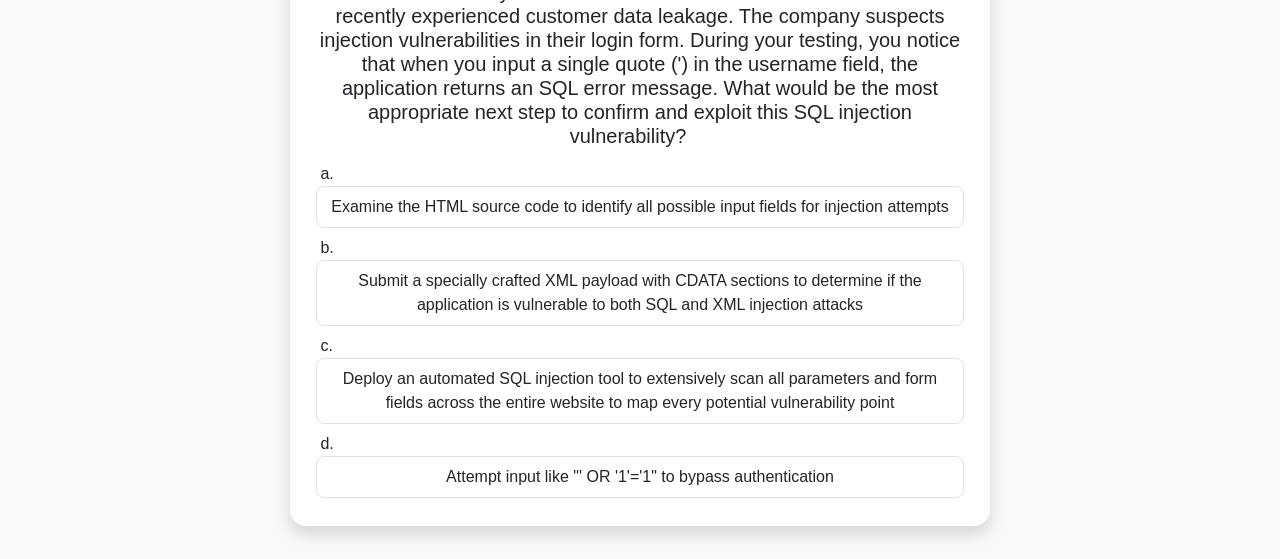 scroll, scrollTop: 208, scrollLeft: 0, axis: vertical 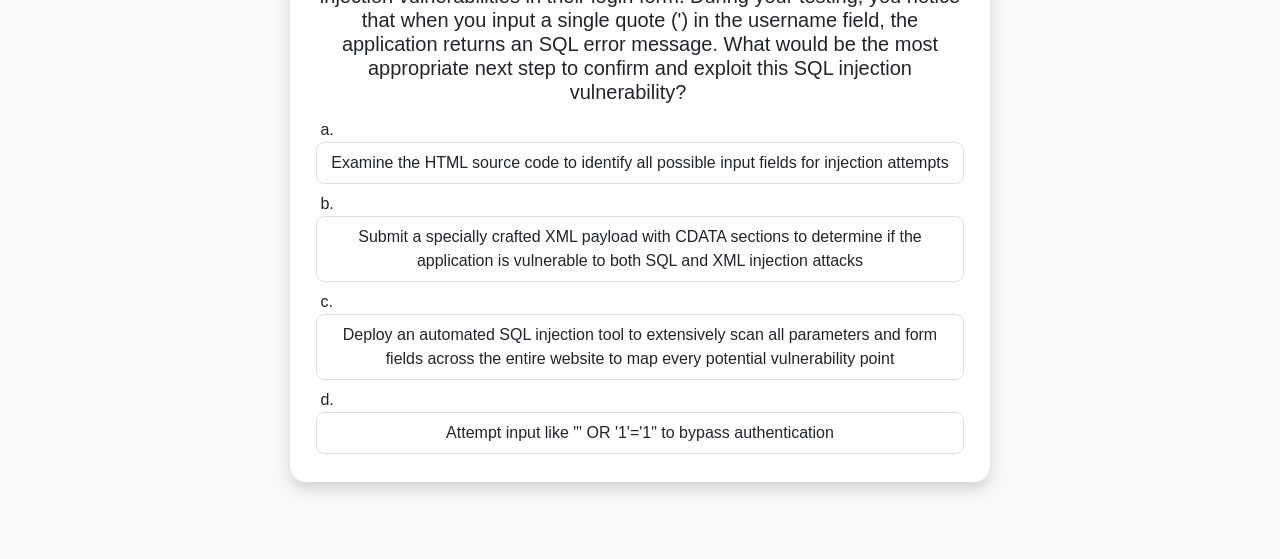 click on "Attempt input like "' OR '1'='1" to bypass authentication" at bounding box center (640, 433) 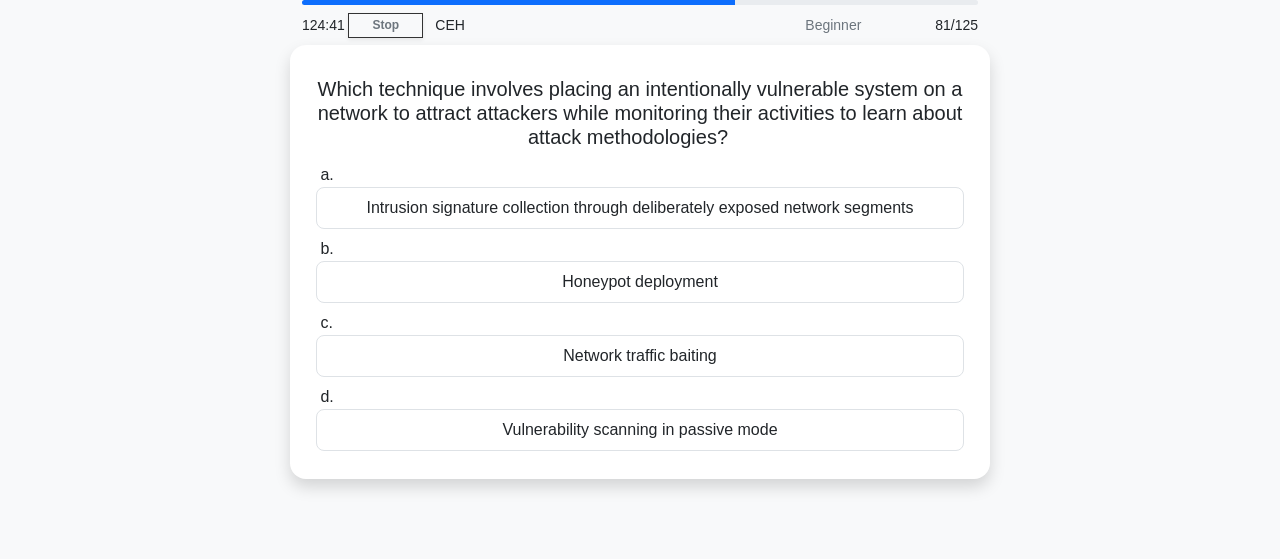 scroll, scrollTop: 104, scrollLeft: 0, axis: vertical 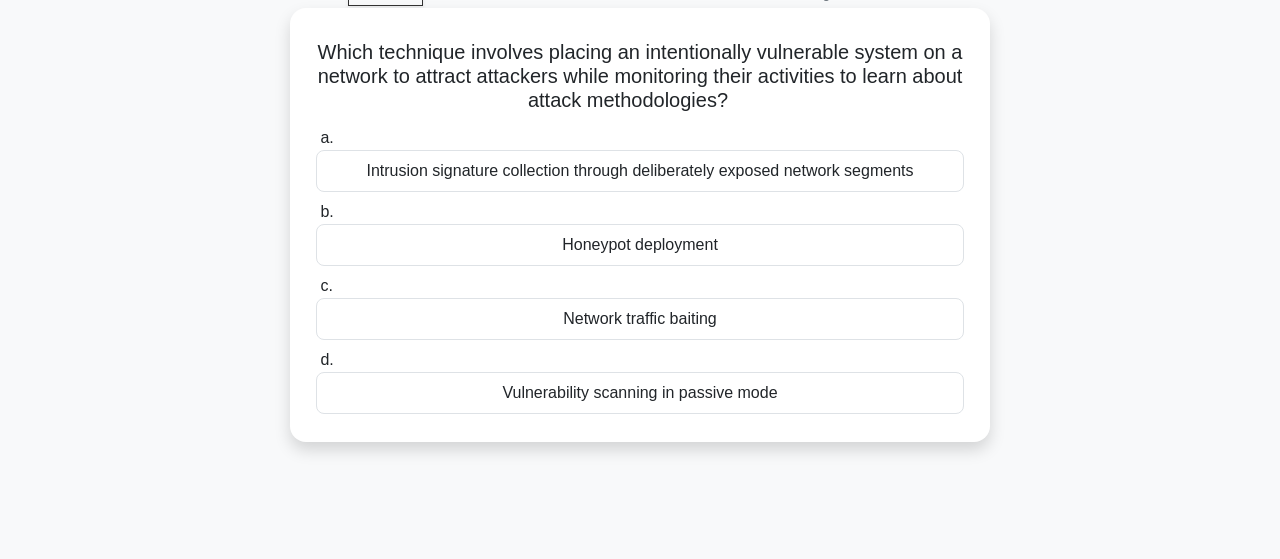 click on "Honeypot deployment" at bounding box center (640, 245) 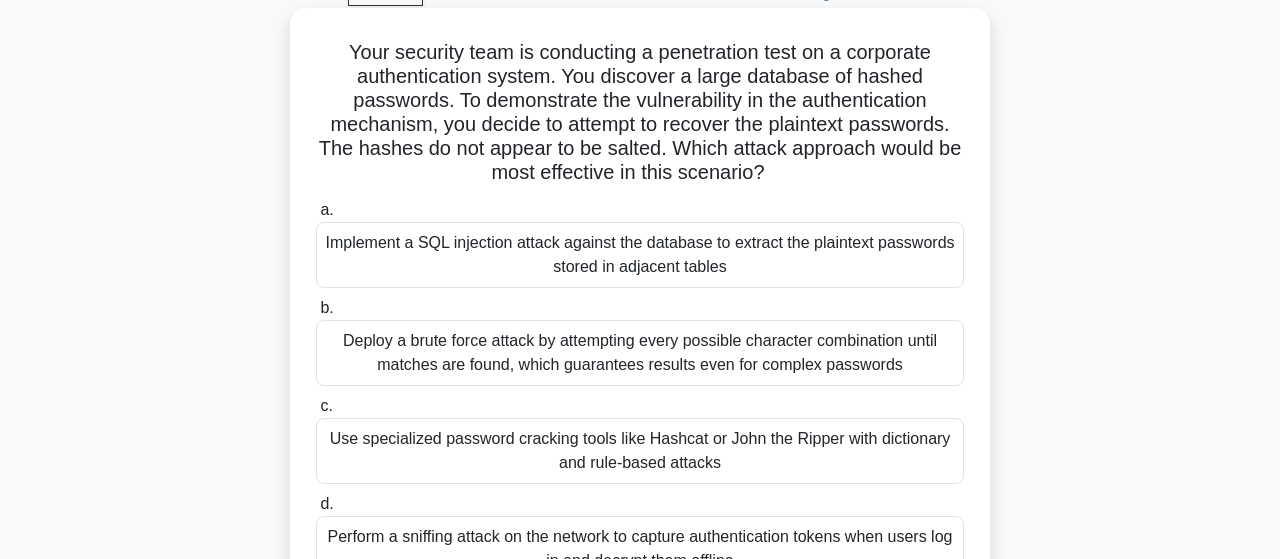 scroll, scrollTop: 208, scrollLeft: 0, axis: vertical 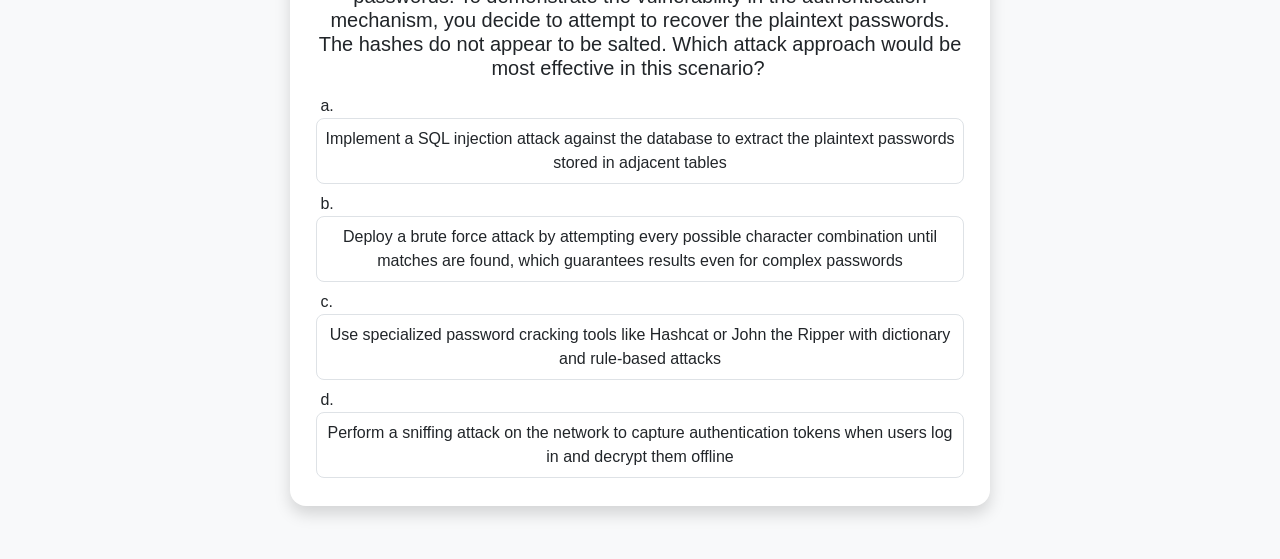 click on "Use specialized password cracking tools like Hashcat or John the Ripper with dictionary and rule-based attacks" at bounding box center [640, 347] 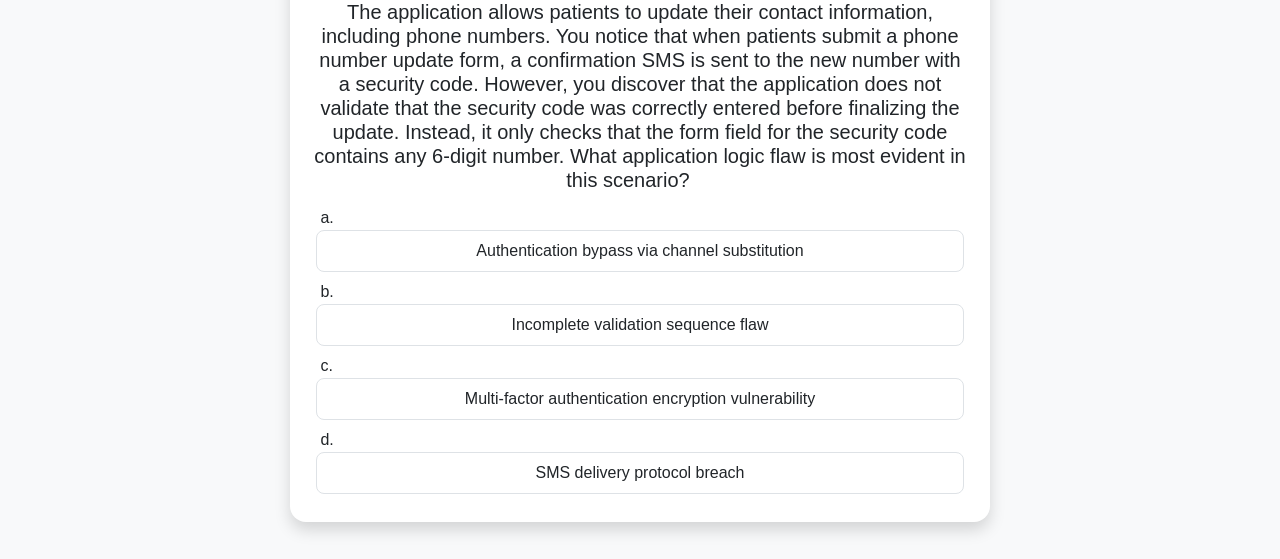 scroll, scrollTop: 208, scrollLeft: 0, axis: vertical 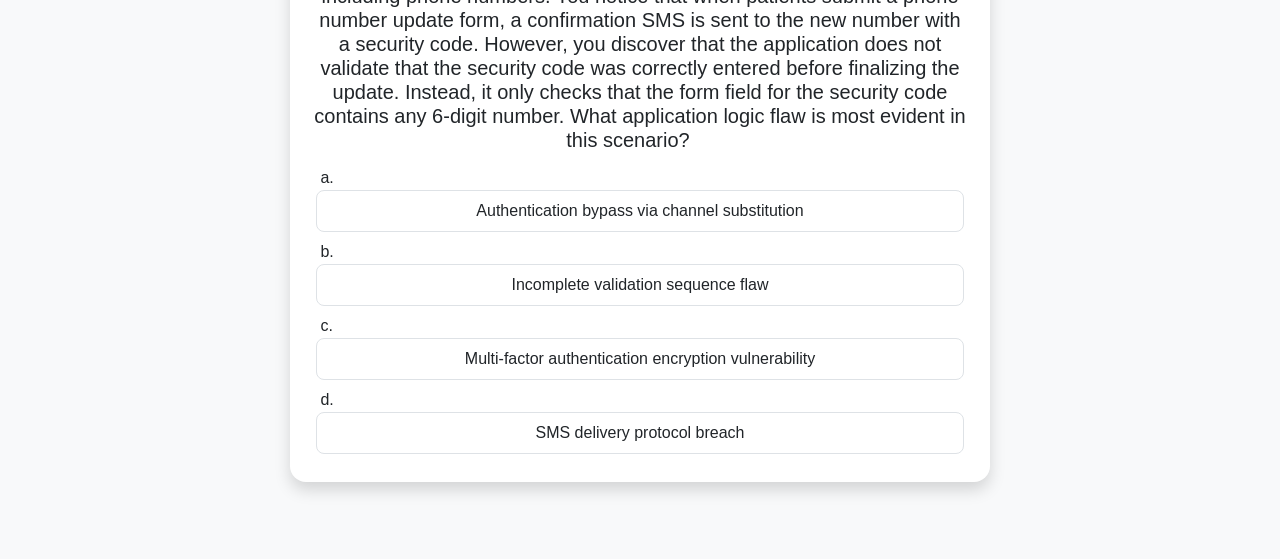 click on "Incomplete validation sequence flaw" at bounding box center [640, 285] 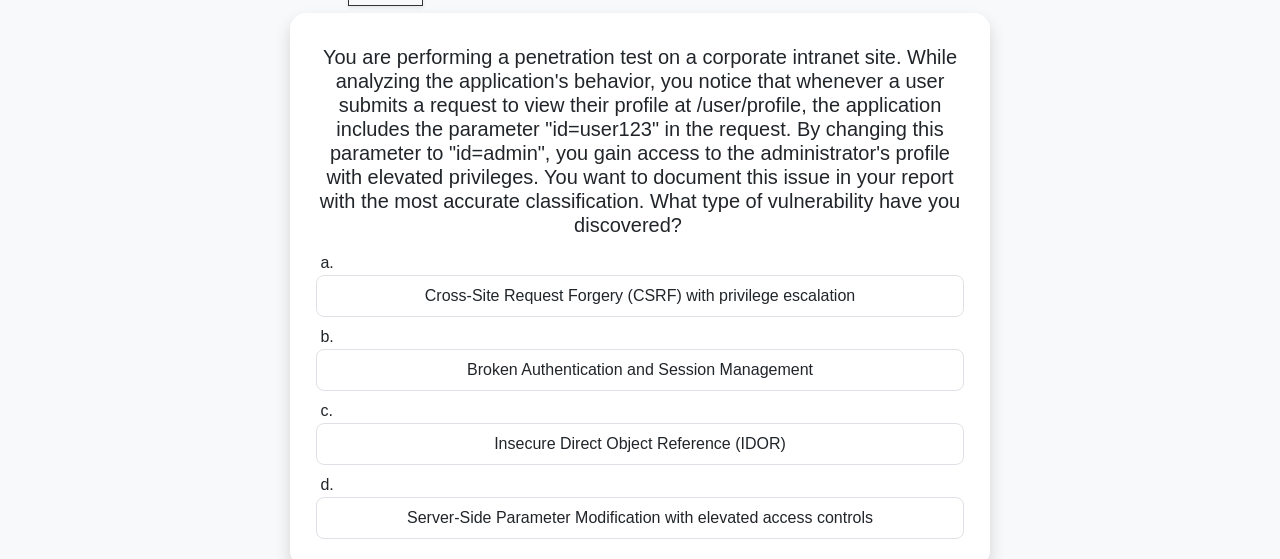 scroll, scrollTop: 208, scrollLeft: 0, axis: vertical 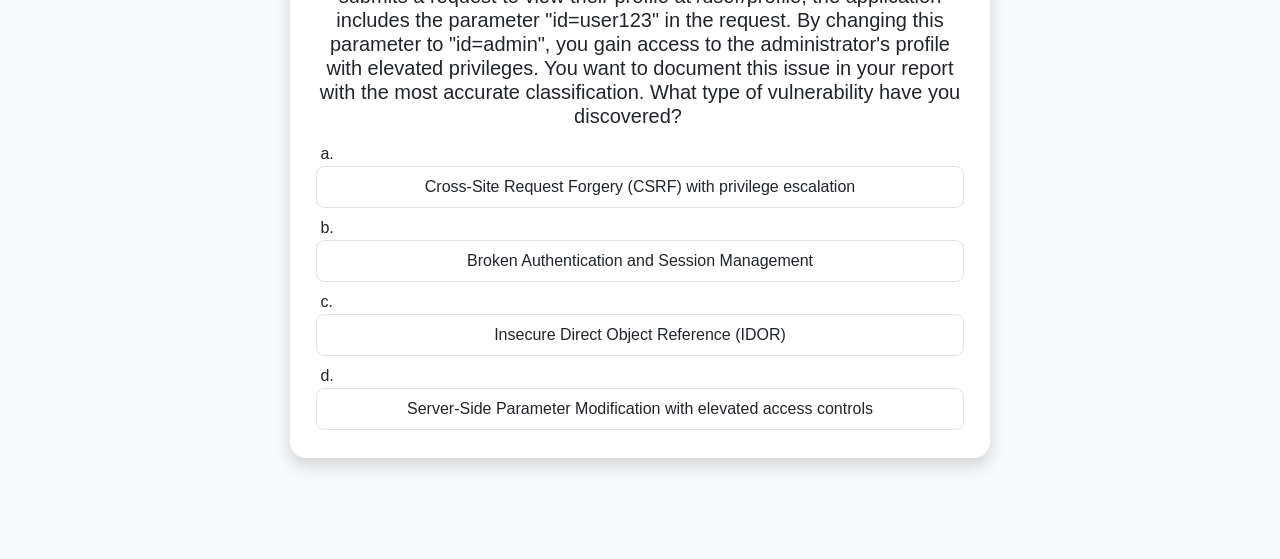click on "Insecure Direct Object Reference (IDOR)" at bounding box center (640, 335) 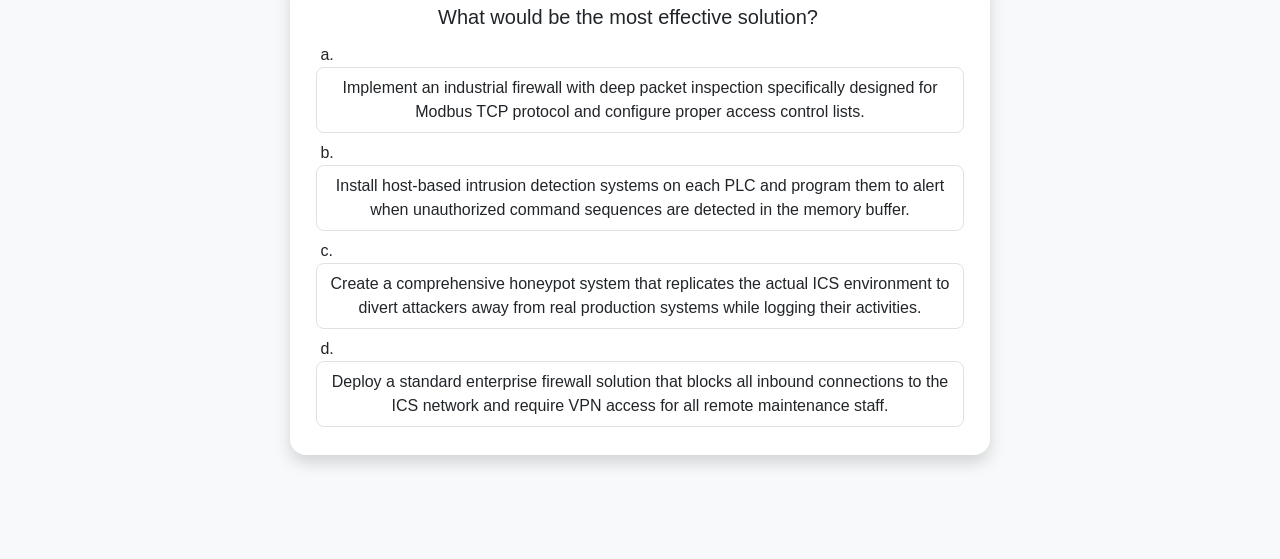 scroll, scrollTop: 104, scrollLeft: 0, axis: vertical 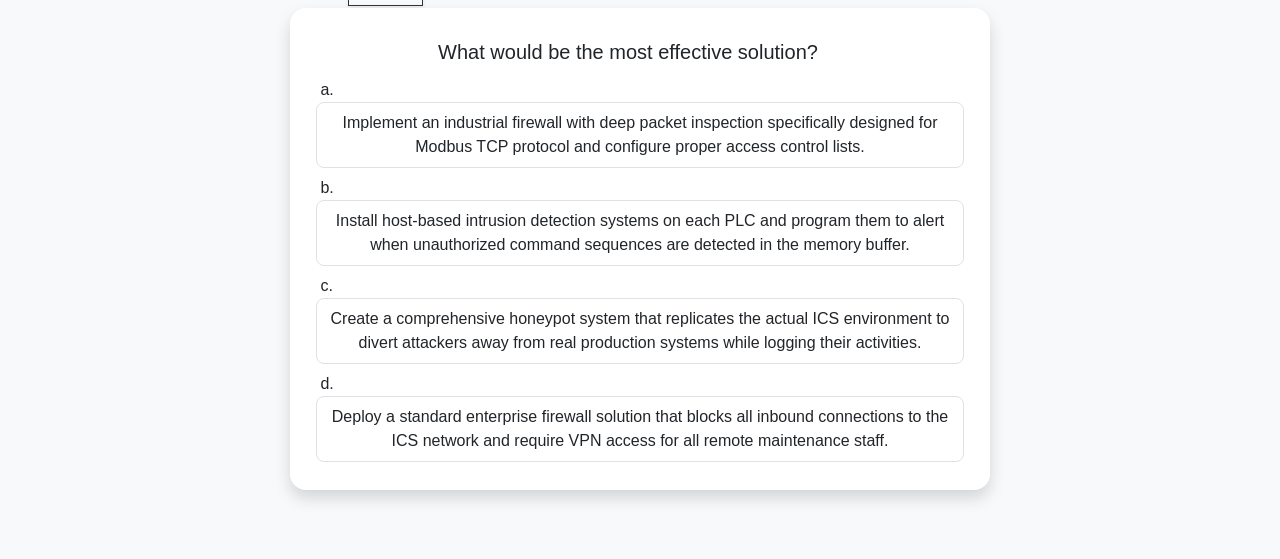 click on "Implement an industrial firewall with deep packet inspection specifically designed for Modbus TCP protocol and configure proper access control lists." at bounding box center [640, 135] 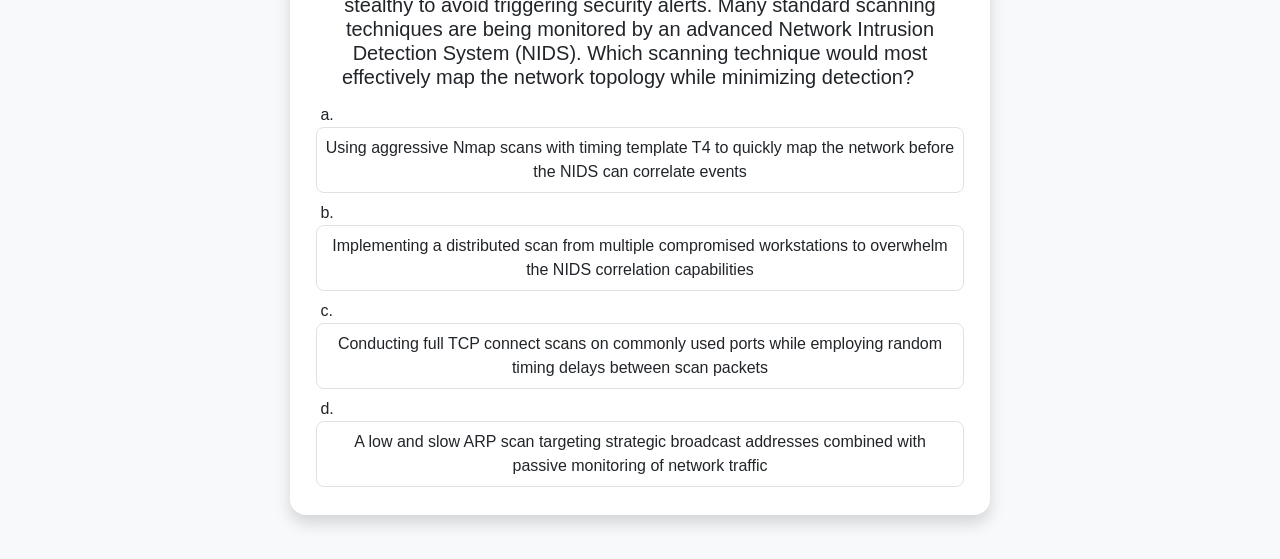 scroll, scrollTop: 312, scrollLeft: 0, axis: vertical 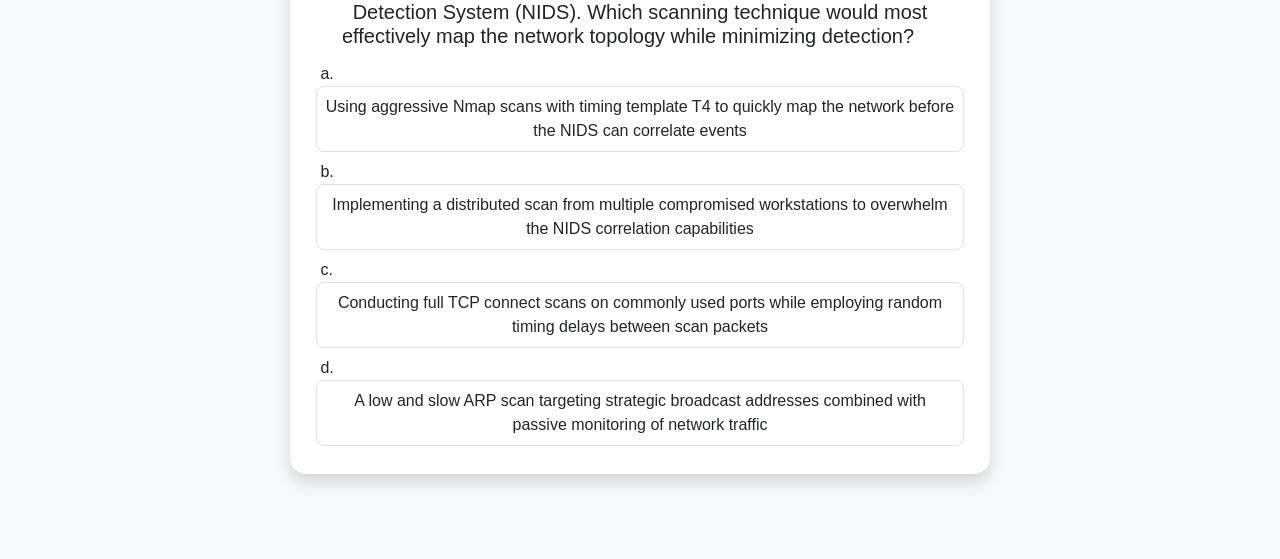 click on "A low and slow ARP scan targeting strategic broadcast addresses combined with passive monitoring of network traffic" at bounding box center (640, 413) 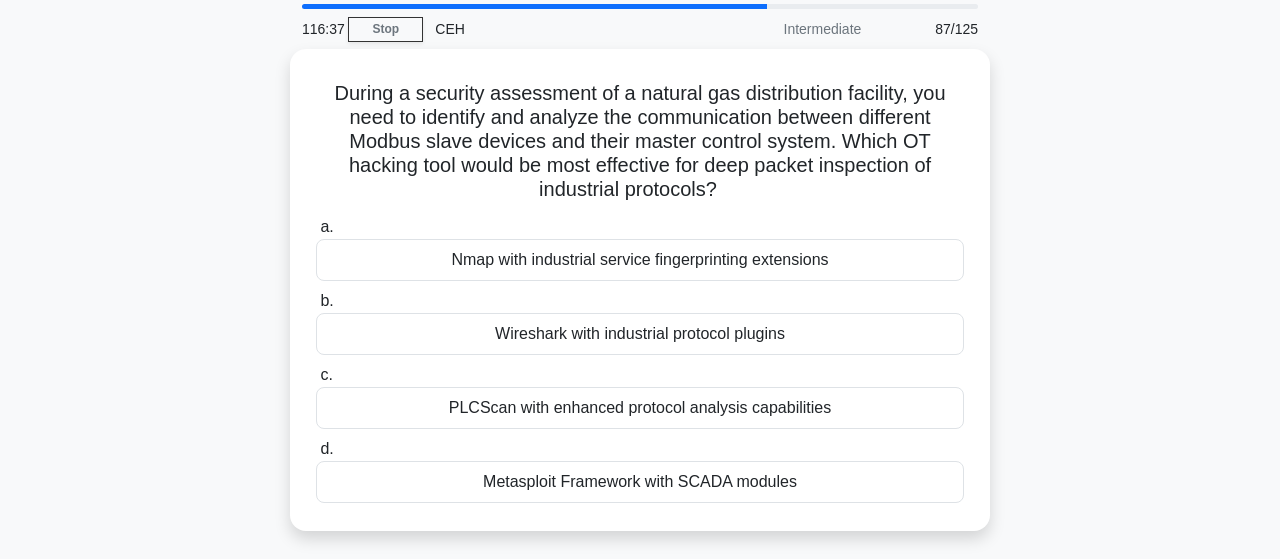 scroll, scrollTop: 104, scrollLeft: 0, axis: vertical 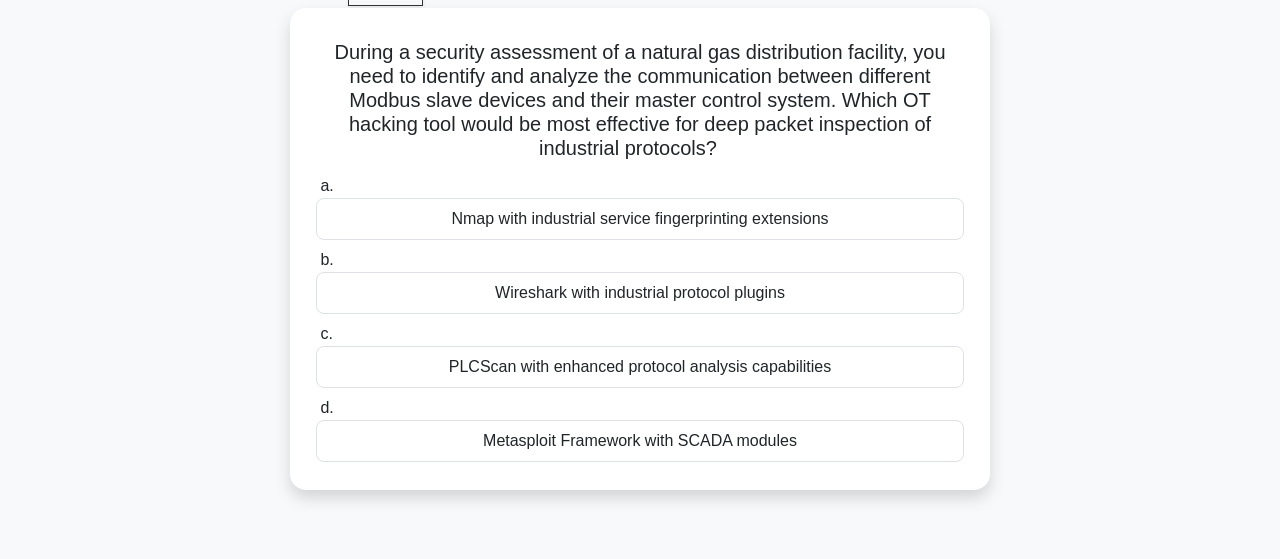 click on "Wireshark with industrial protocol plugins" at bounding box center [640, 293] 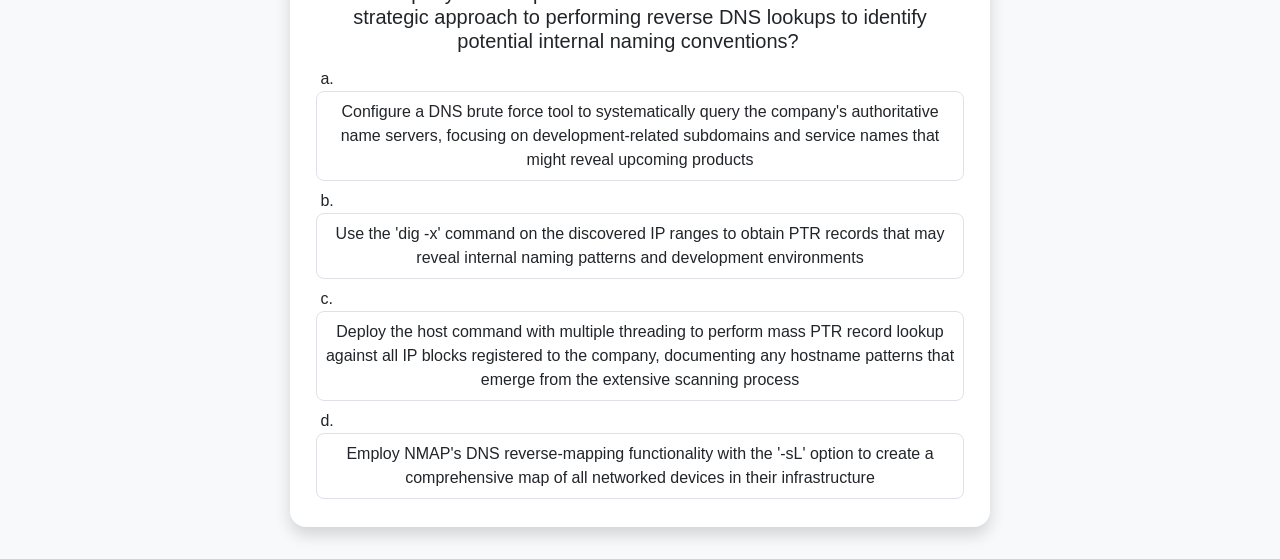 scroll, scrollTop: 416, scrollLeft: 0, axis: vertical 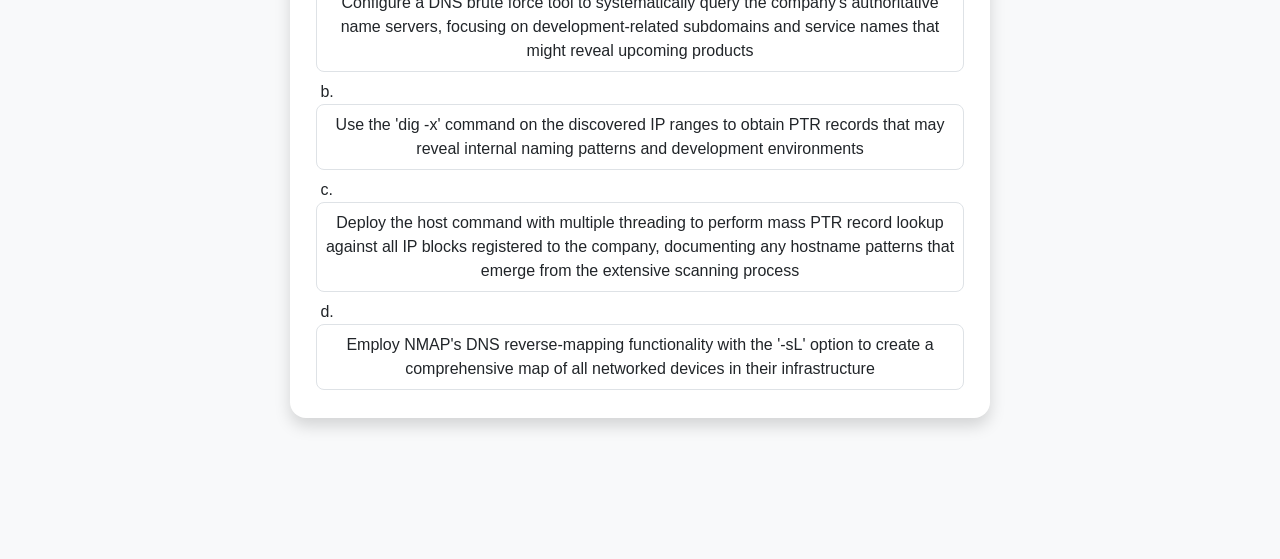 click on "Use the 'dig -x' command on the discovered IP ranges to obtain PTR records that may reveal internal naming patterns and development environments" at bounding box center (640, 137) 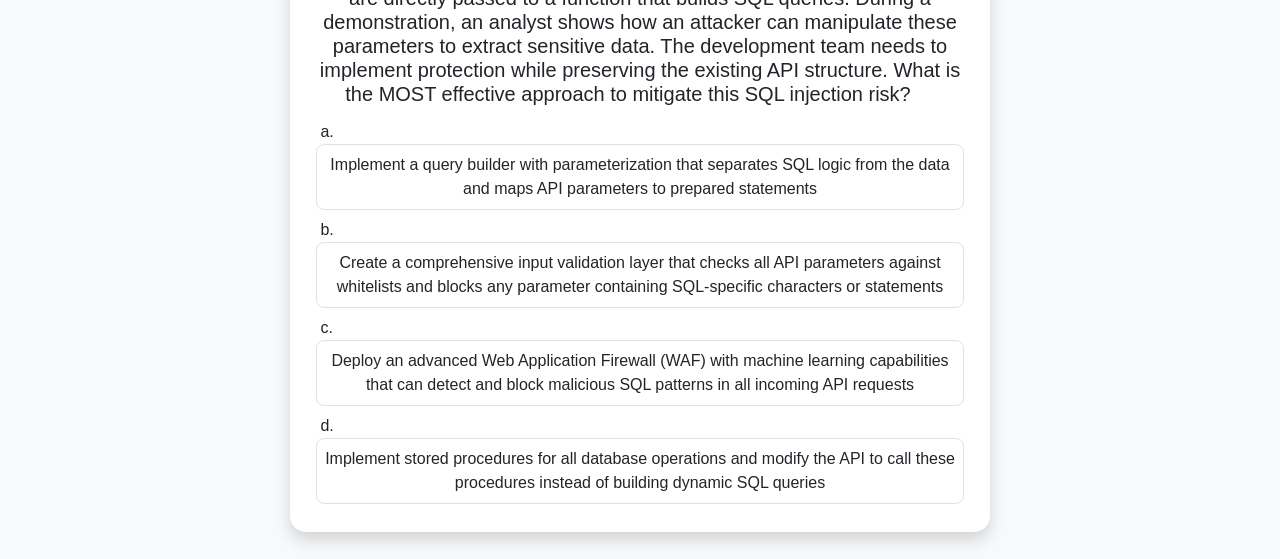 scroll, scrollTop: 350, scrollLeft: 0, axis: vertical 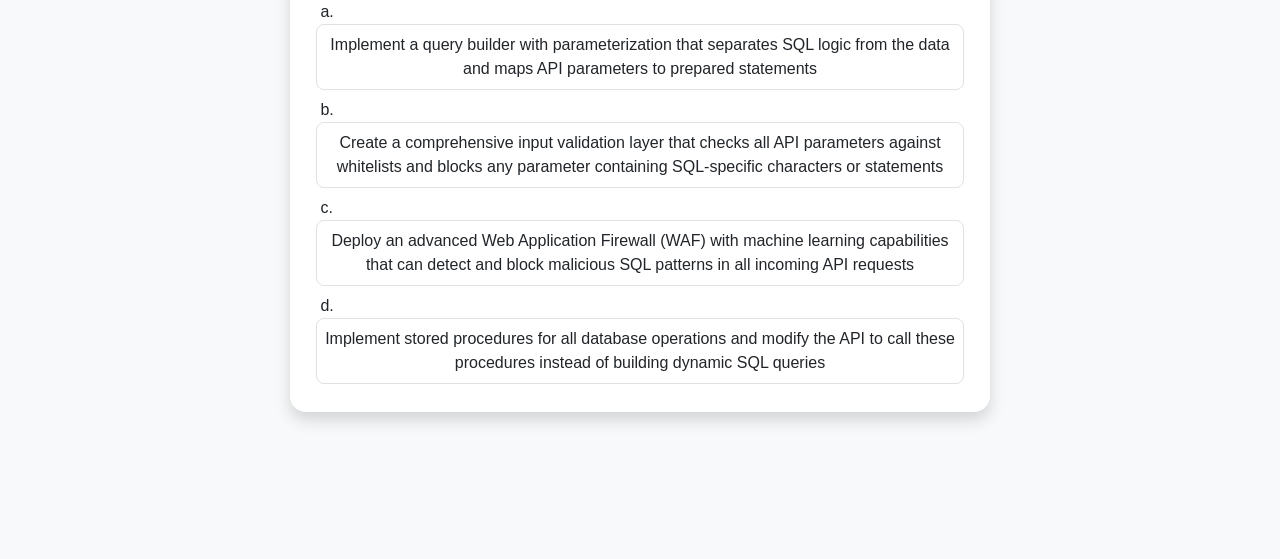click on "Implement stored procedures for all database operations and modify the API to call these procedures instead of building dynamic SQL queries" at bounding box center (640, 351) 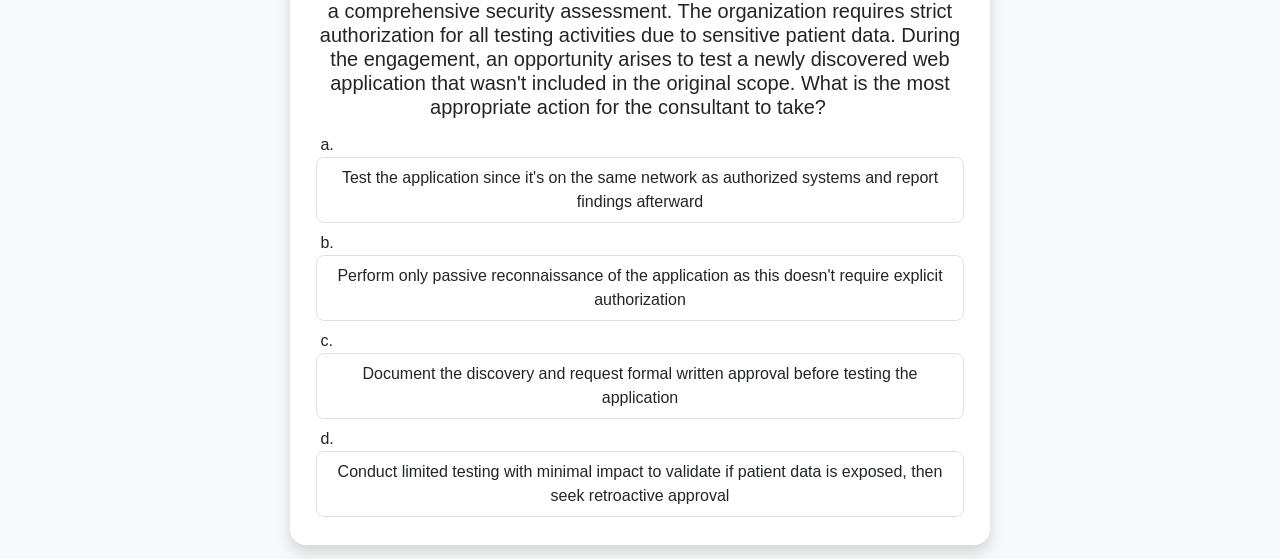 scroll, scrollTop: 208, scrollLeft: 0, axis: vertical 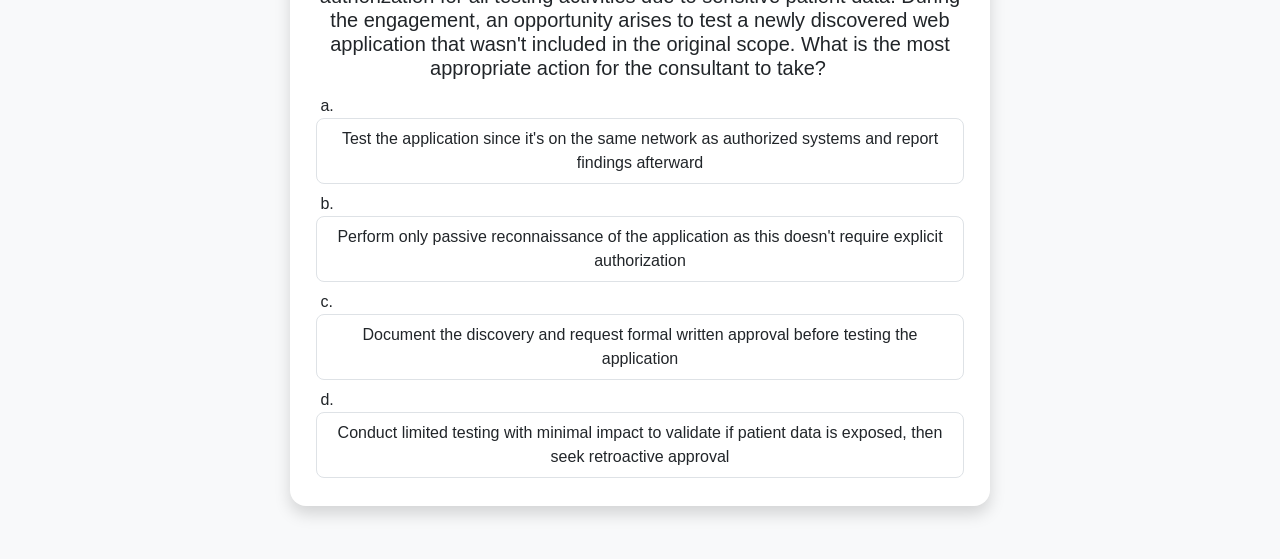 click on "Document the discovery and request formal written approval before testing the application" at bounding box center (640, 347) 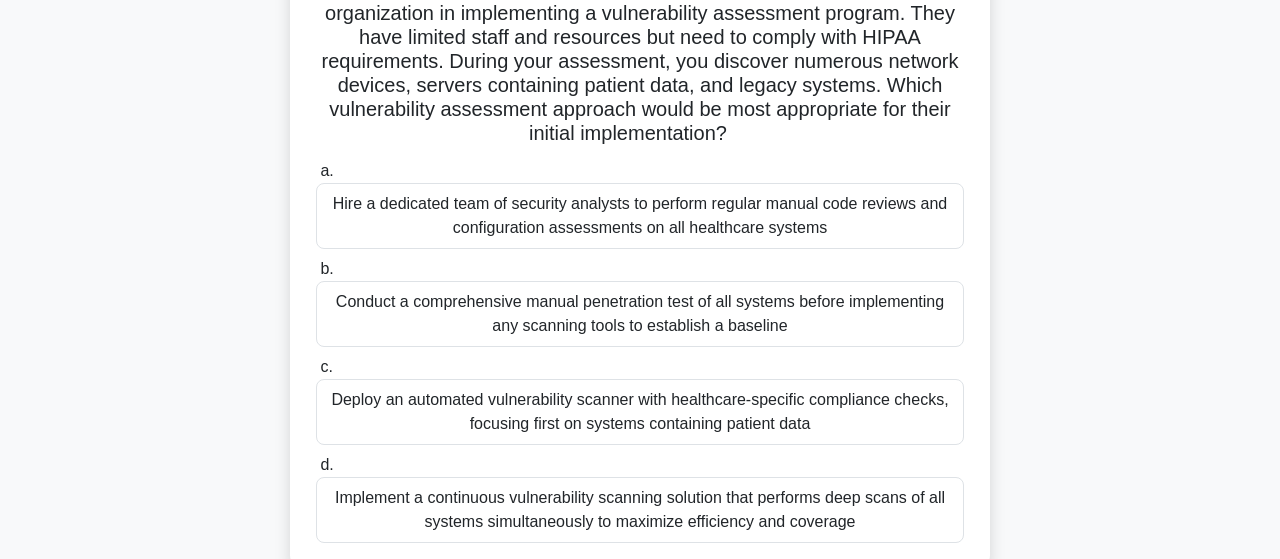 scroll, scrollTop: 208, scrollLeft: 0, axis: vertical 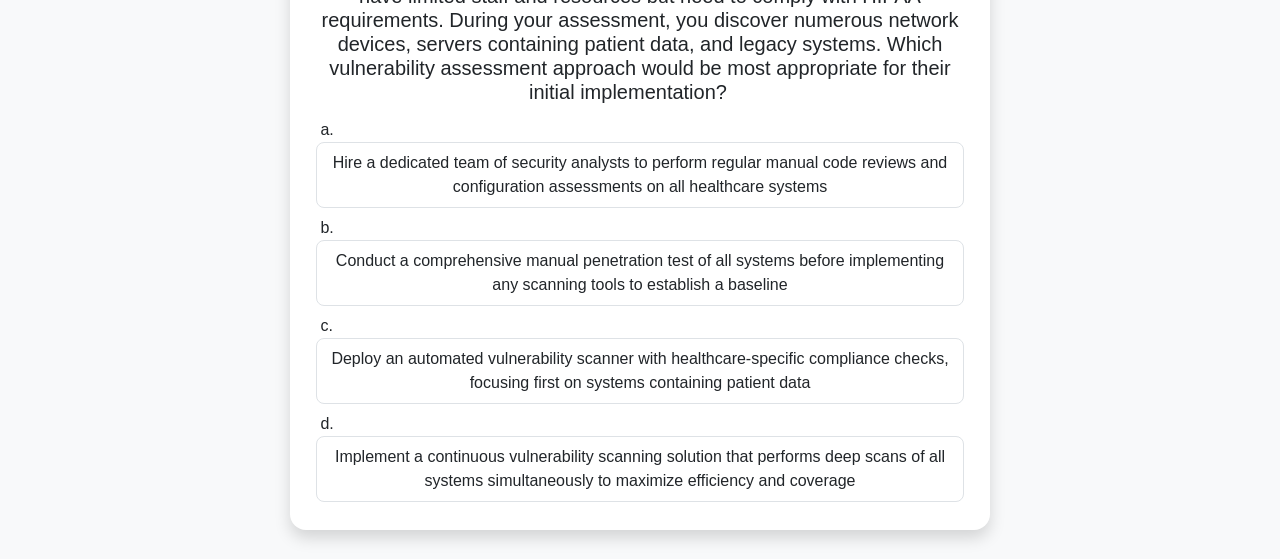 click on "Deploy an automated vulnerability scanner with healthcare-specific compliance checks, focusing first on systems containing patient data" at bounding box center (640, 371) 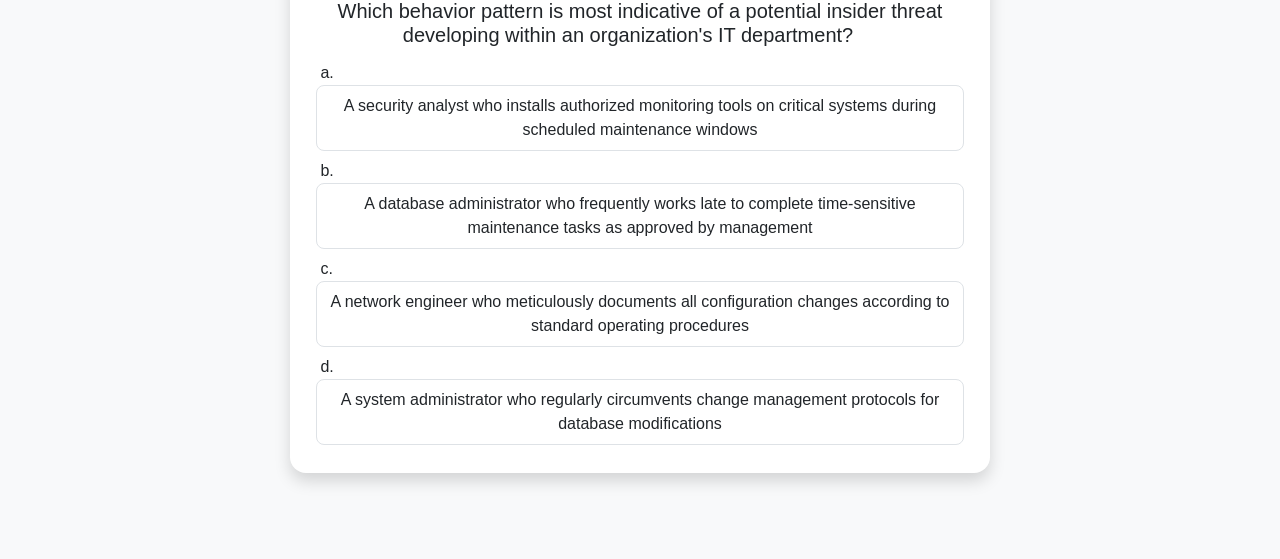 scroll, scrollTop: 104, scrollLeft: 0, axis: vertical 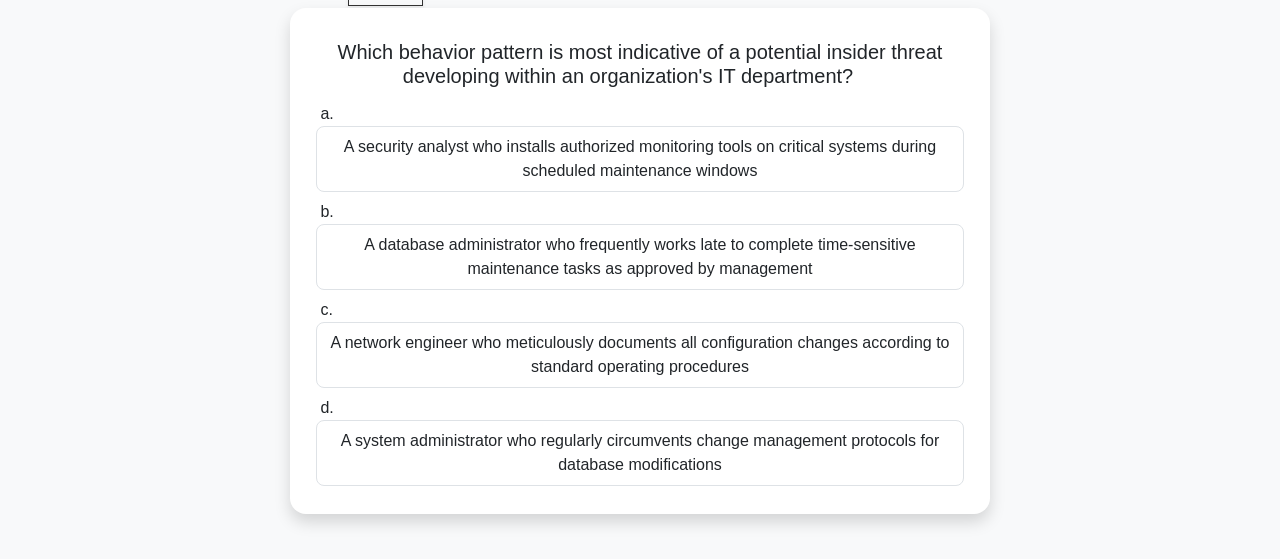 click on "A system administrator who regularly circumvents change management protocols for database modifications" at bounding box center [640, 453] 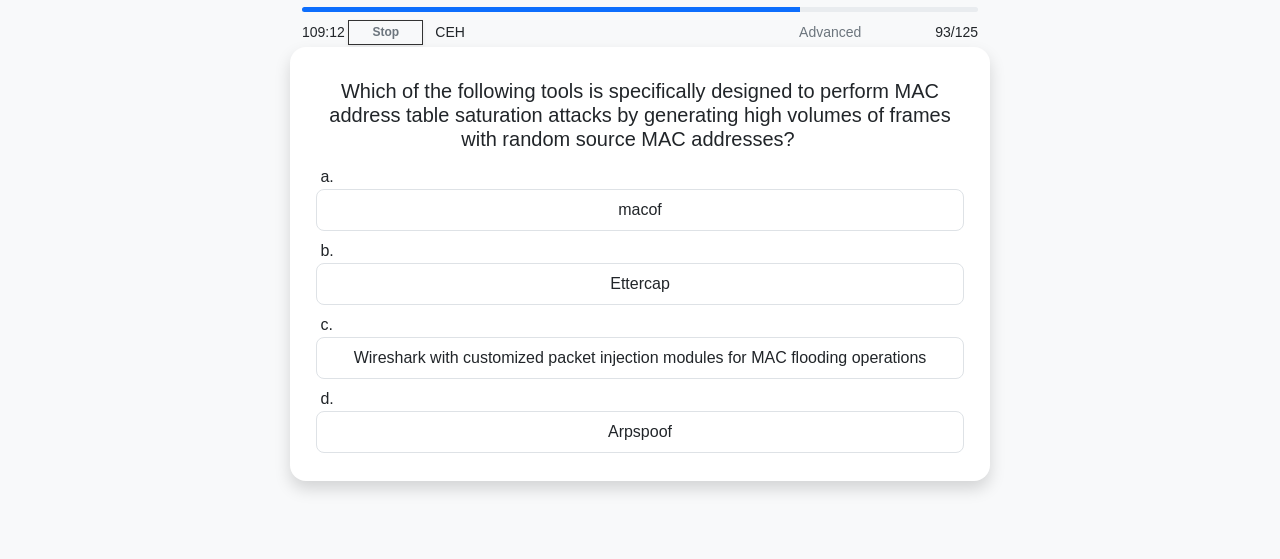 scroll, scrollTop: 104, scrollLeft: 0, axis: vertical 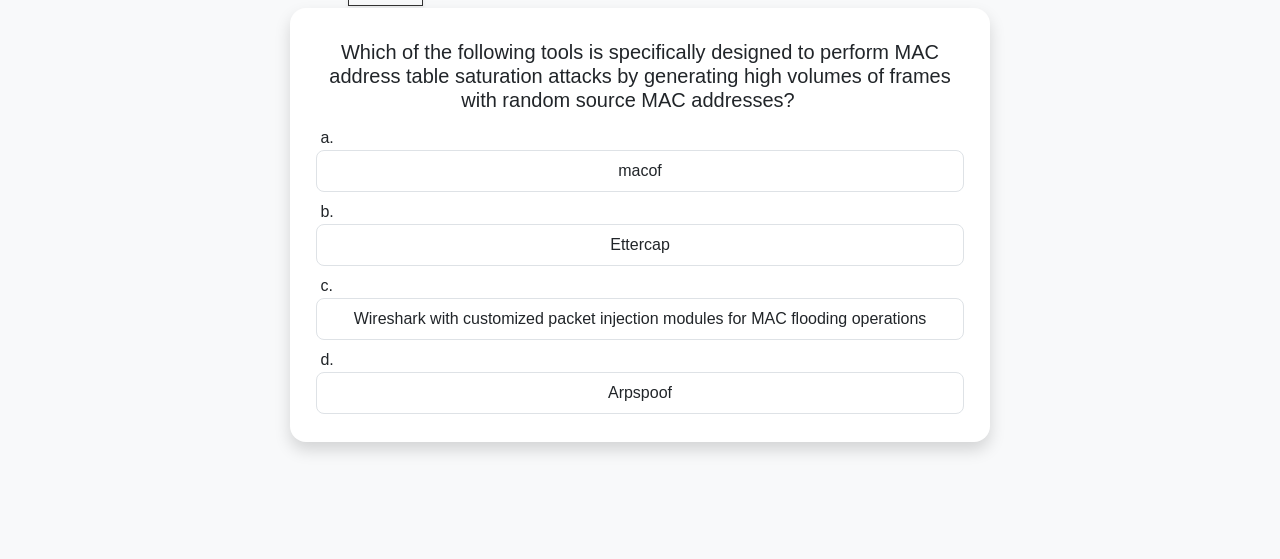 click on "macof" at bounding box center (640, 171) 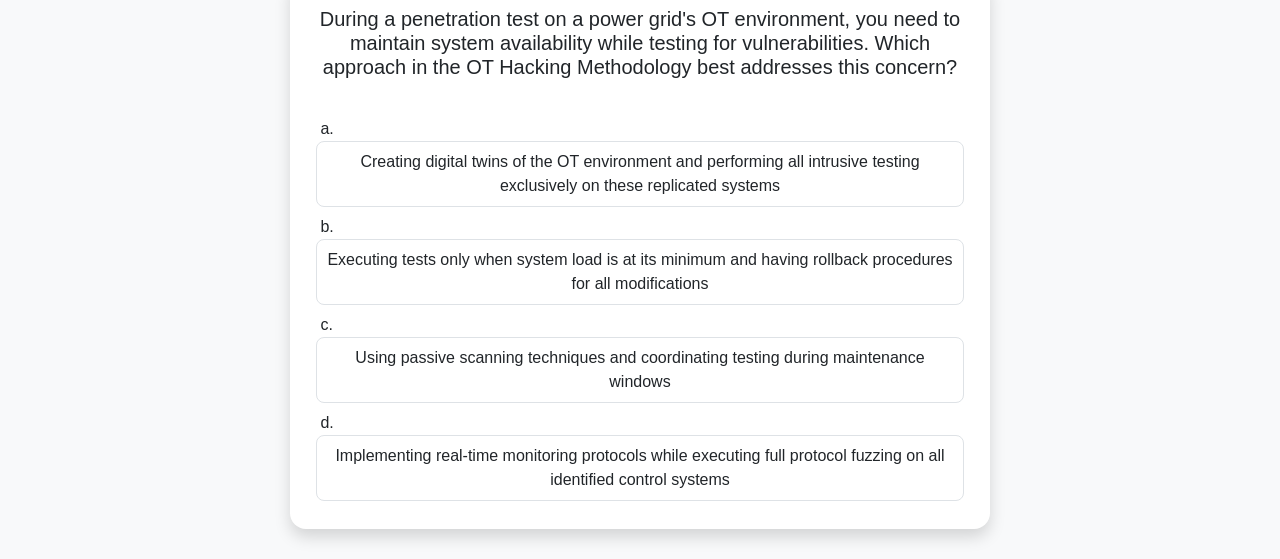 scroll, scrollTop: 104, scrollLeft: 0, axis: vertical 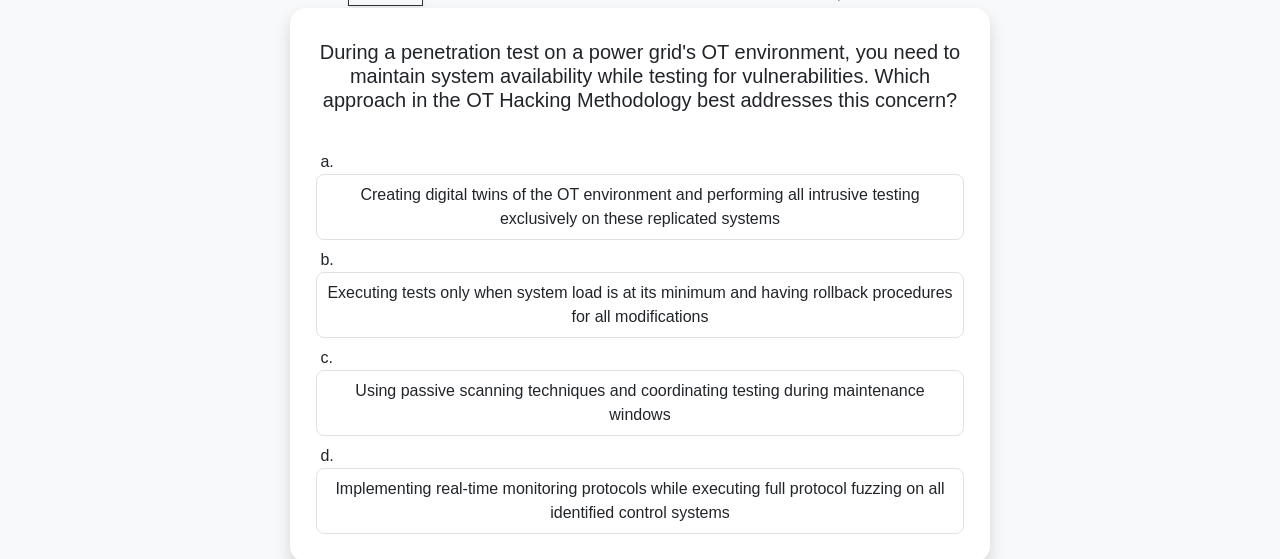 click on "Using passive scanning techniques and coordinating testing during maintenance windows" at bounding box center [640, 403] 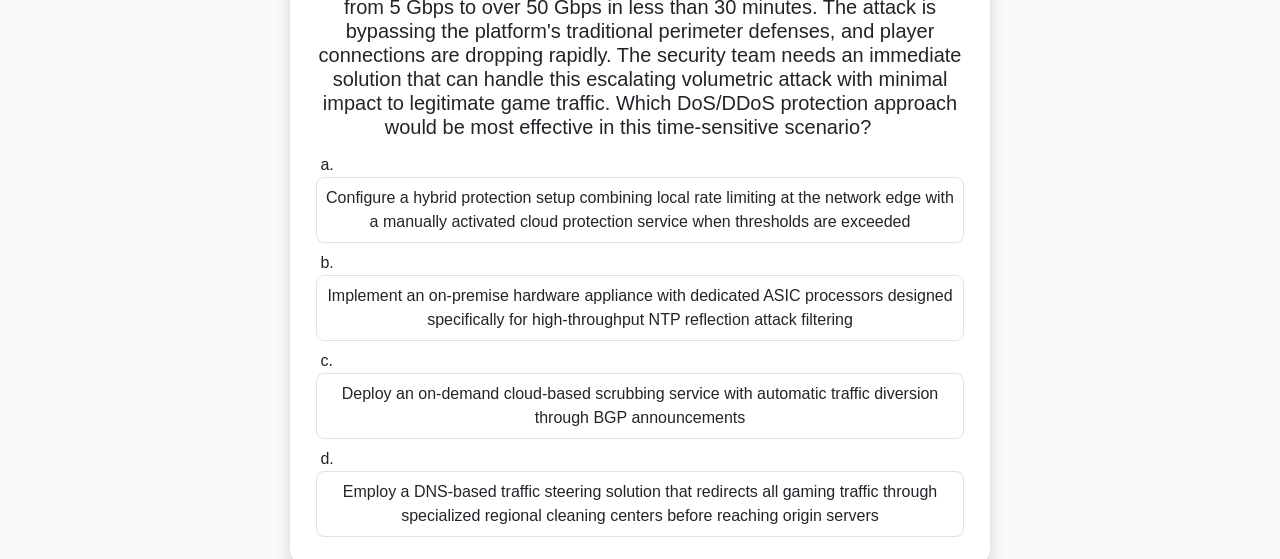 scroll, scrollTop: 312, scrollLeft: 0, axis: vertical 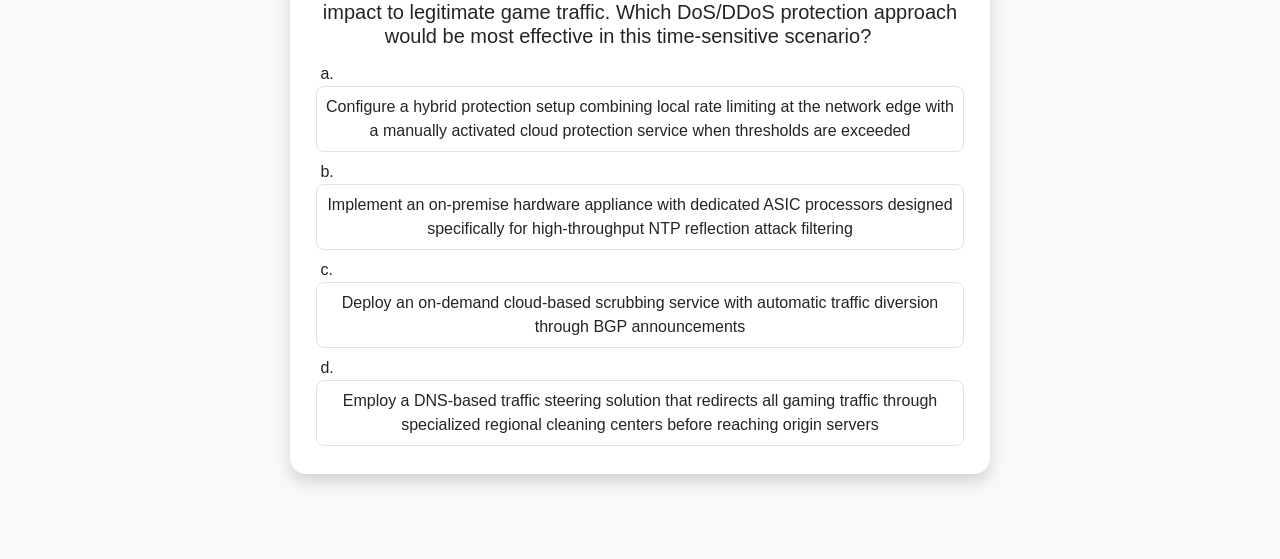 click on "Deploy an on-demand cloud-based scrubbing service with automatic traffic diversion through BGP announcements" at bounding box center (640, 315) 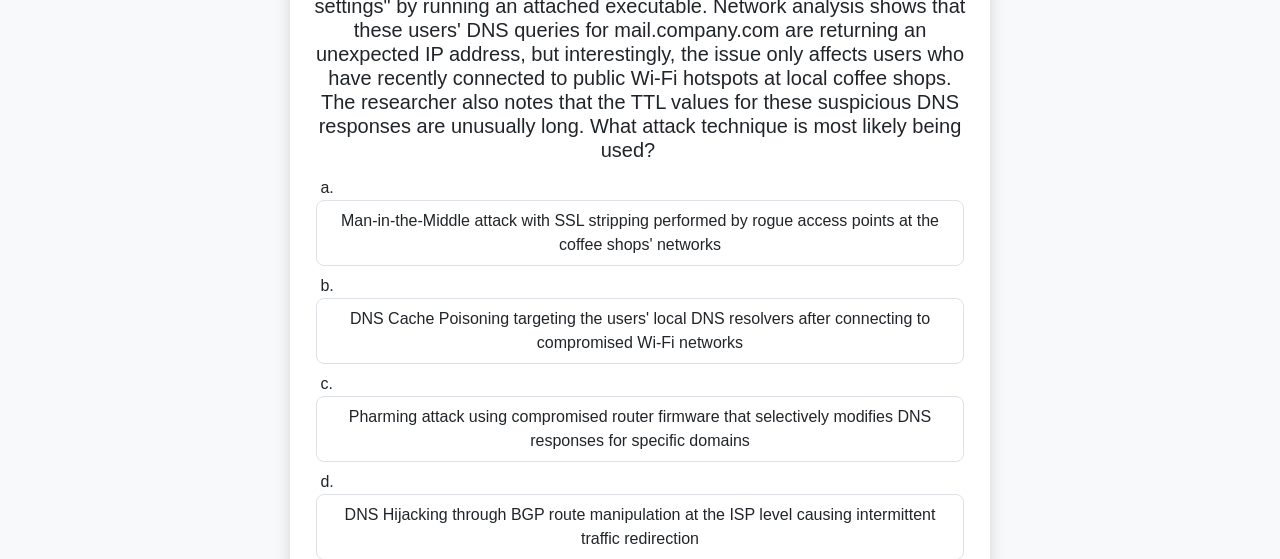 scroll, scrollTop: 312, scrollLeft: 0, axis: vertical 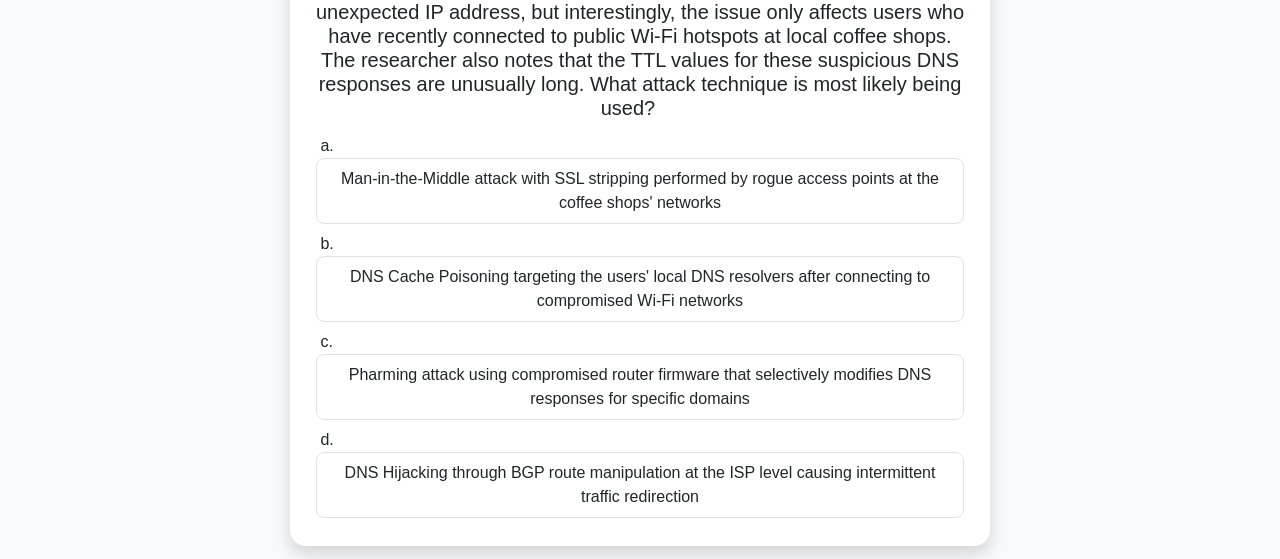 click on "DNS Cache Poisoning targeting the users' local DNS resolvers after connecting to compromised Wi-Fi networks" at bounding box center [640, 289] 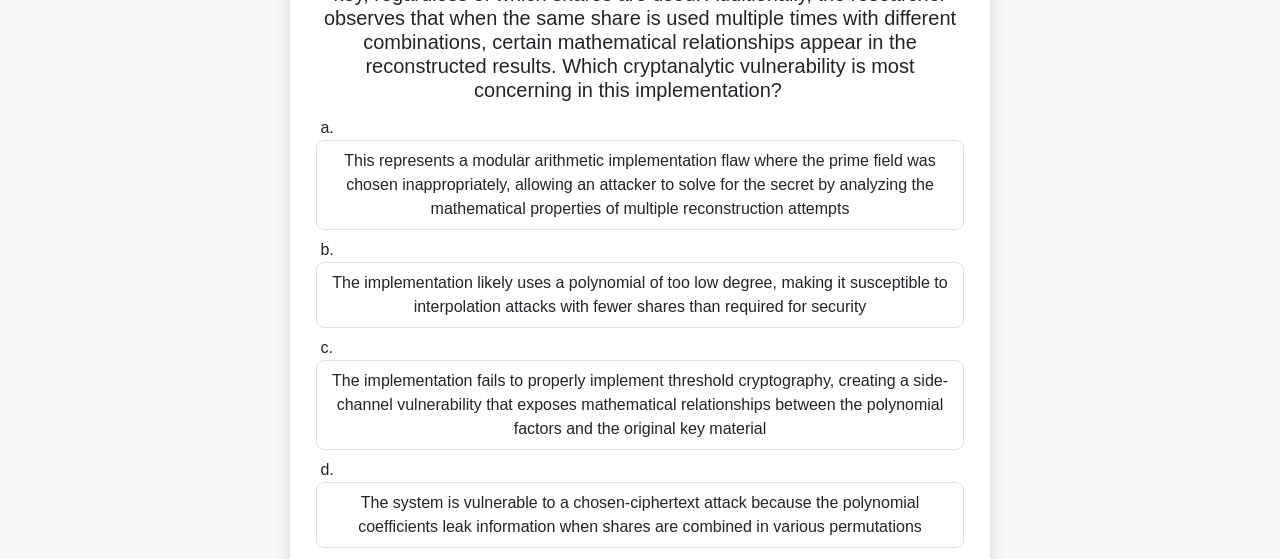 scroll, scrollTop: 312, scrollLeft: 0, axis: vertical 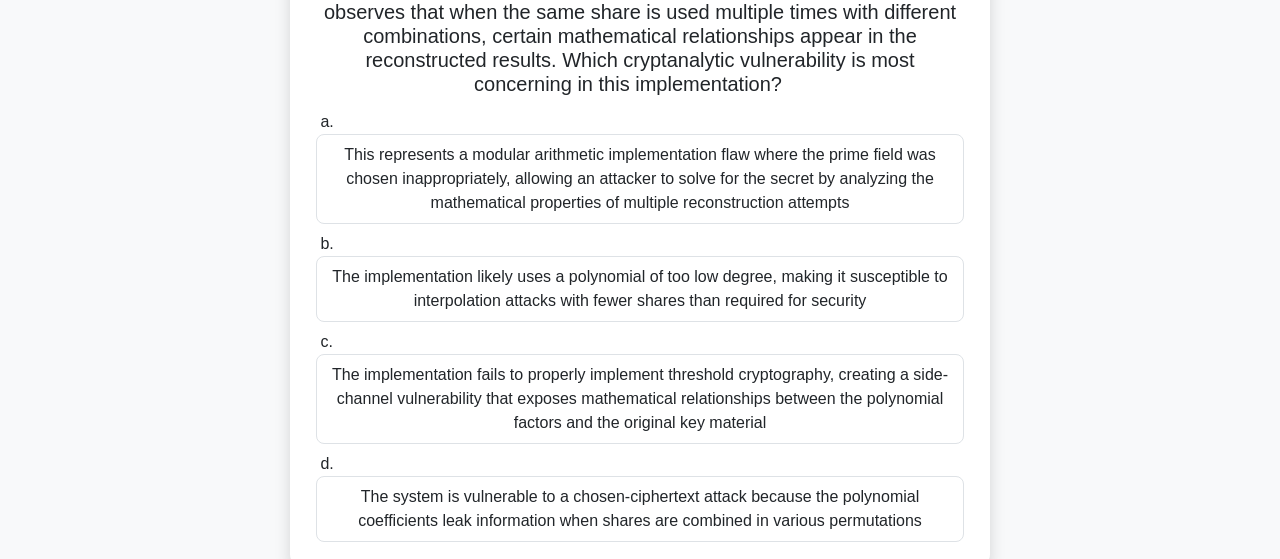 click on "This represents a modular arithmetic implementation flaw where the prime field was chosen inappropriately, allowing an attacker to solve for the secret by analyzing the mathematical properties of multiple reconstruction attempts" at bounding box center [640, 179] 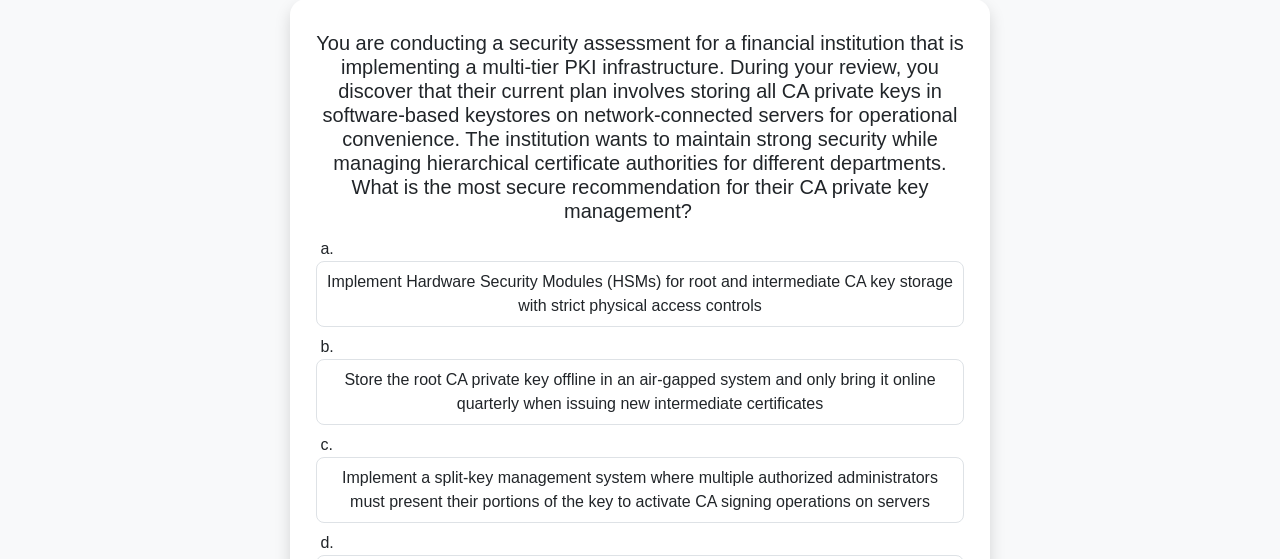 scroll, scrollTop: 104, scrollLeft: 0, axis: vertical 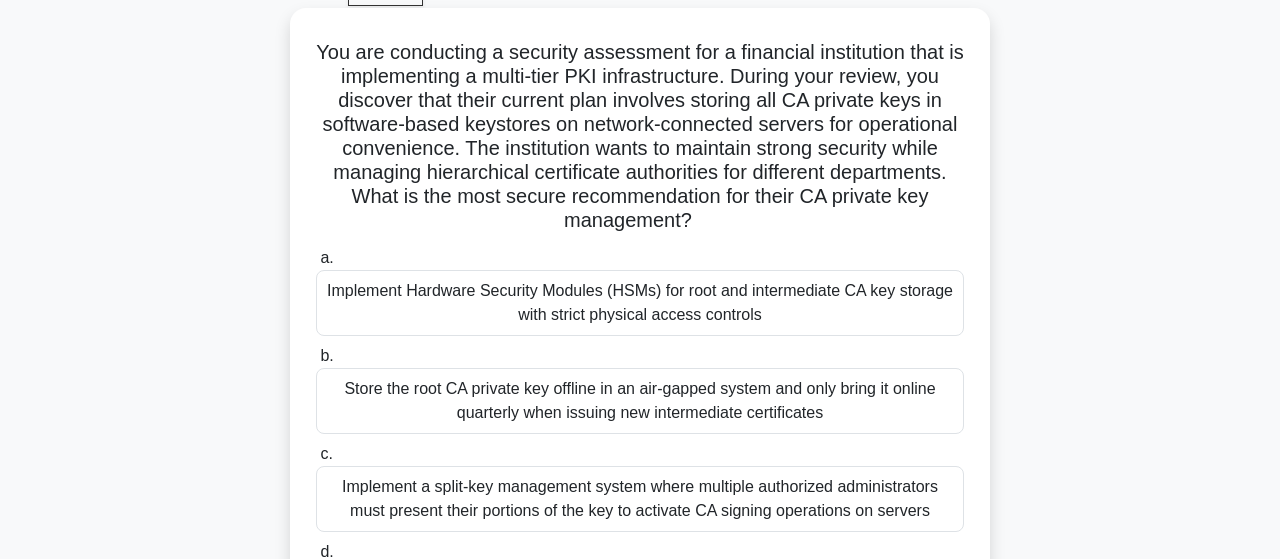 click on "Implement Hardware Security Modules (HSMs) for root and intermediate CA key storage with strict physical access controls" at bounding box center (640, 303) 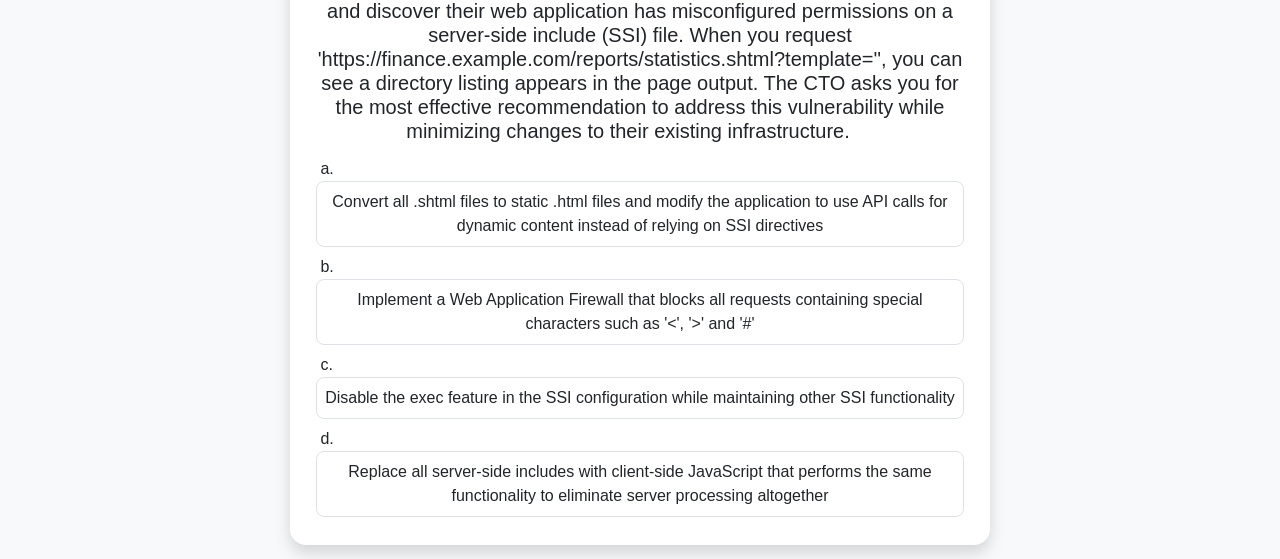 scroll, scrollTop: 208, scrollLeft: 0, axis: vertical 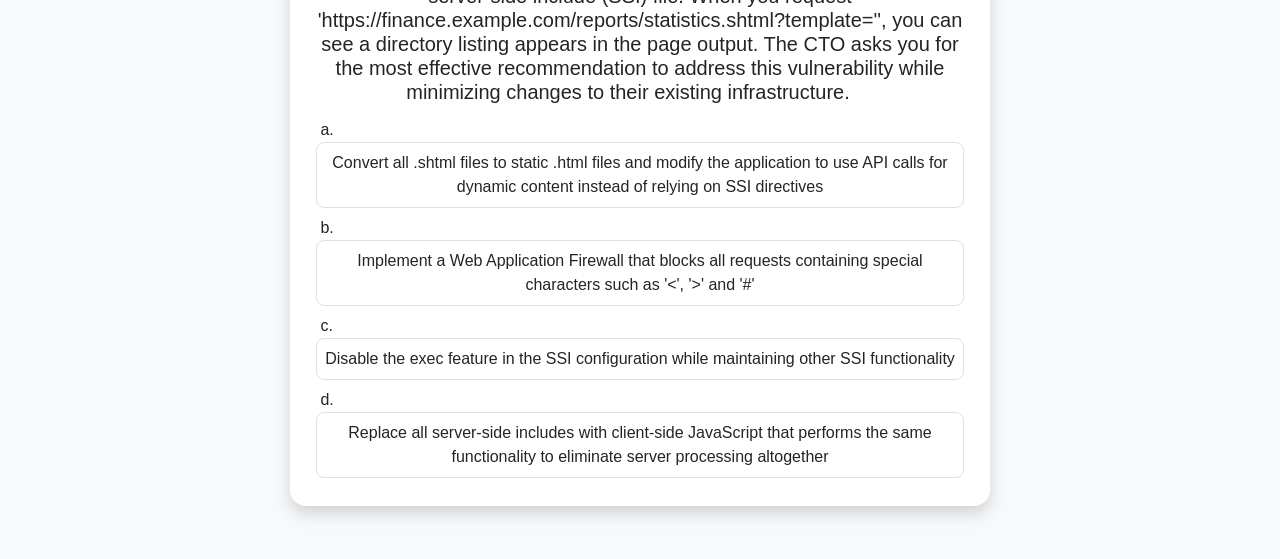 click on "Disable the exec feature in the SSI configuration while maintaining other SSI functionality" at bounding box center (640, 359) 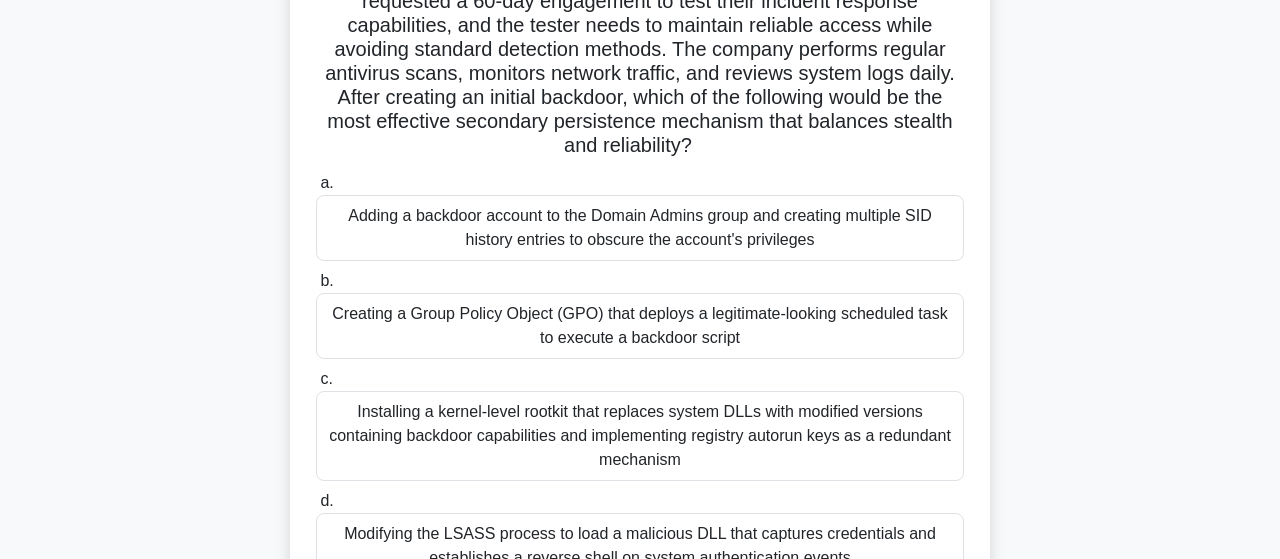 scroll, scrollTop: 312, scrollLeft: 0, axis: vertical 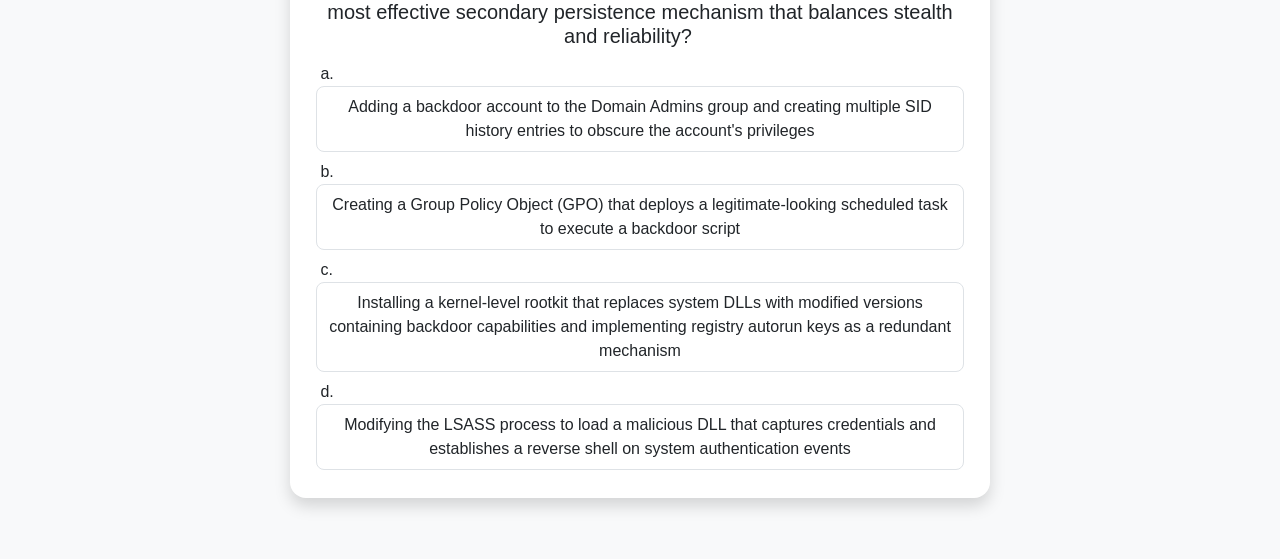 click on "Creating a Group Policy Object (GPO) that deploys a legitimate-looking scheduled task to execute a backdoor script" at bounding box center [640, 217] 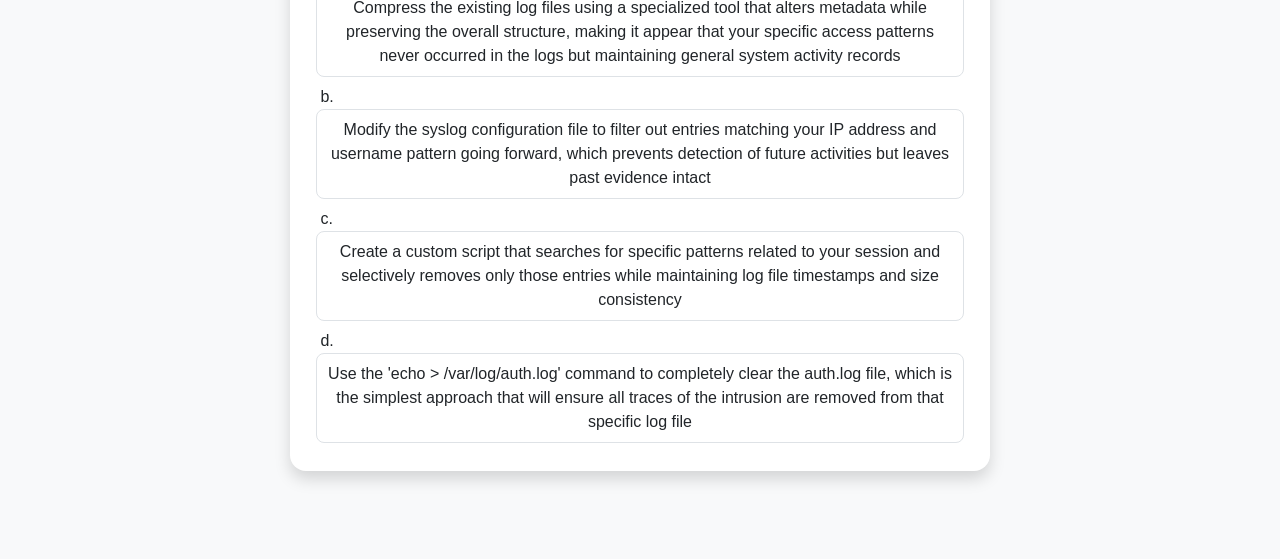 scroll, scrollTop: 312, scrollLeft: 0, axis: vertical 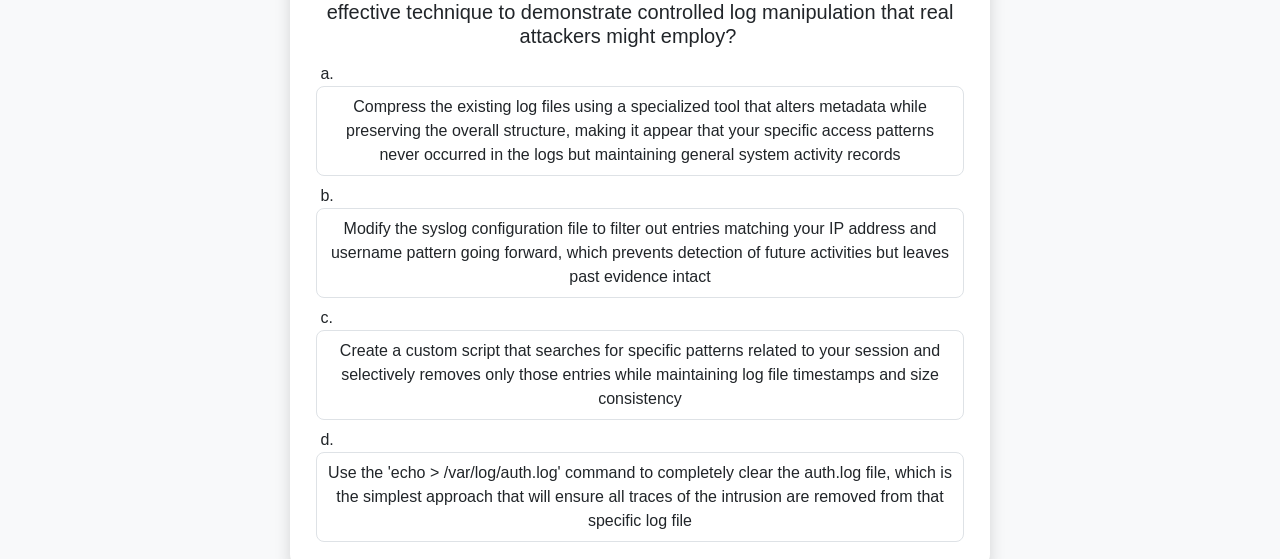 click on "Use the 'echo > /var/log/auth.log' command to completely clear the auth.log file, which is the simplest approach that will ensure all traces of the intrusion are removed from that specific log file" at bounding box center (640, 497) 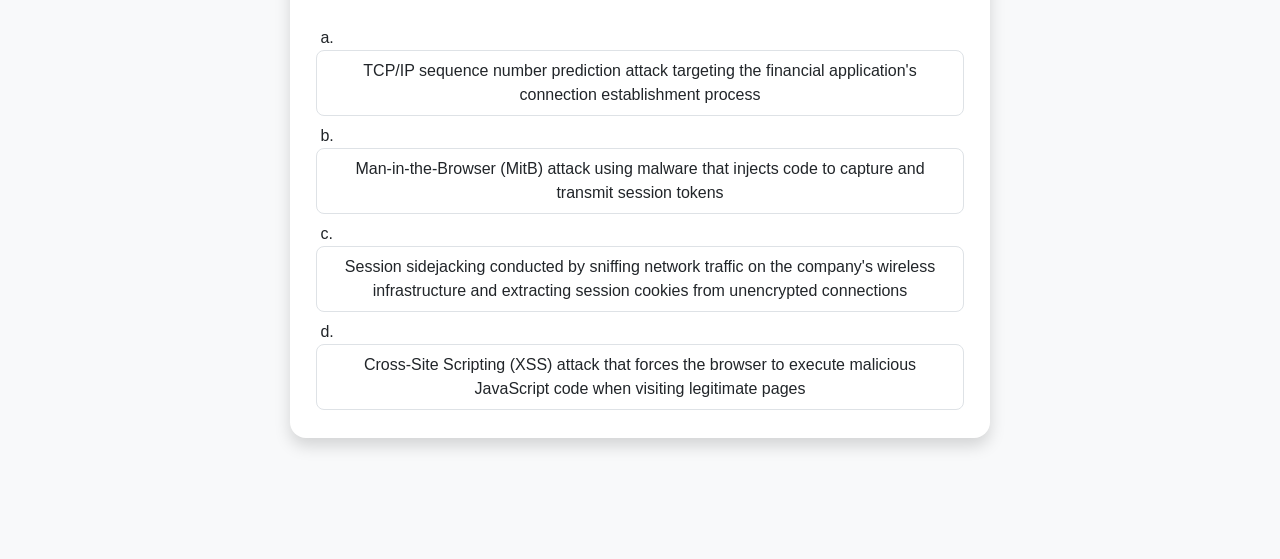 scroll, scrollTop: 208, scrollLeft: 0, axis: vertical 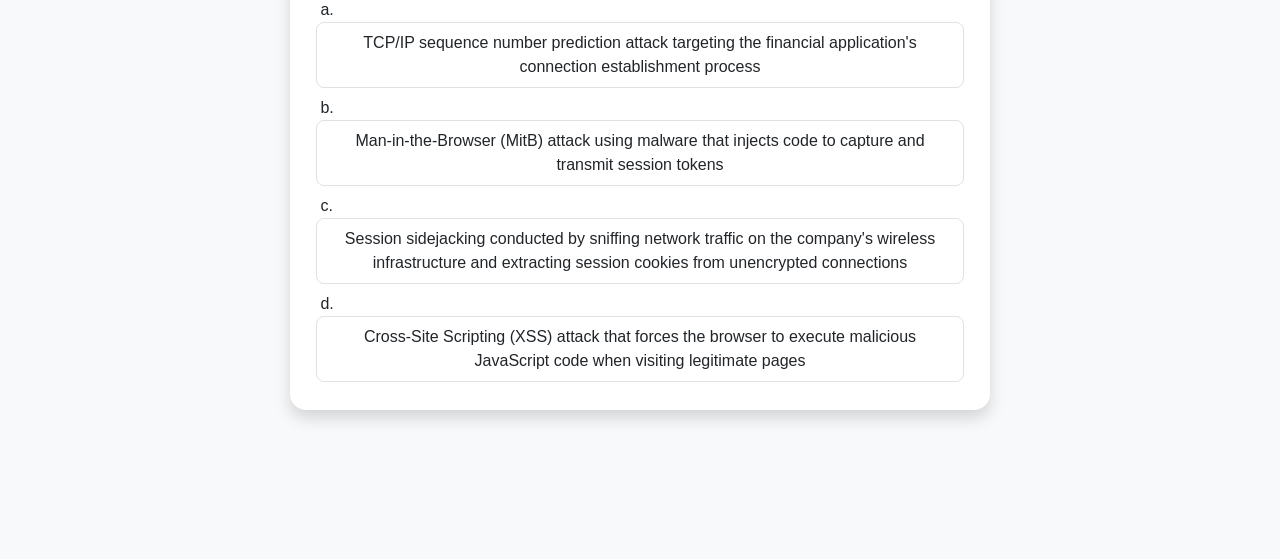 click on "TCP/IP sequence number prediction attack targeting the financial application's connection establishment process" at bounding box center (640, 55) 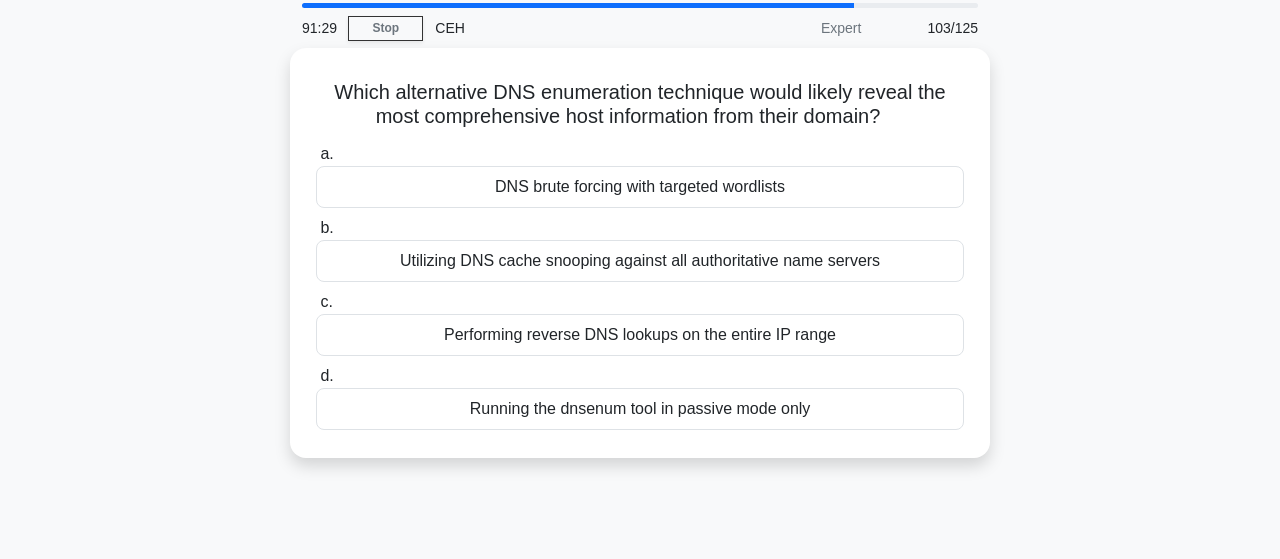 scroll, scrollTop: 104, scrollLeft: 0, axis: vertical 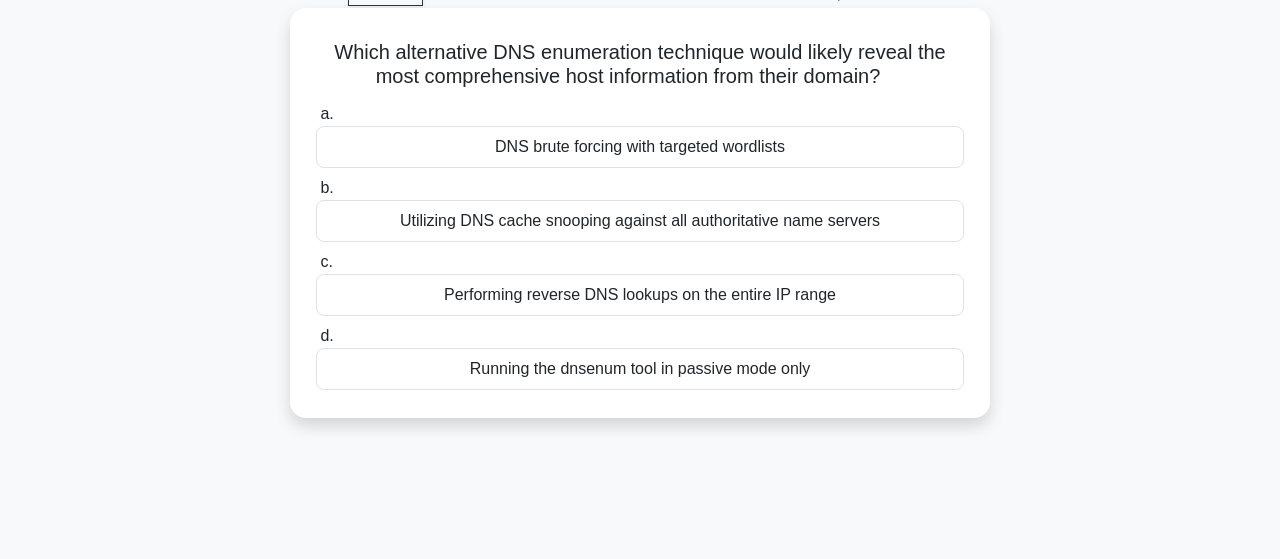 click on "Performing reverse DNS lookups on the entire IP range" at bounding box center (640, 295) 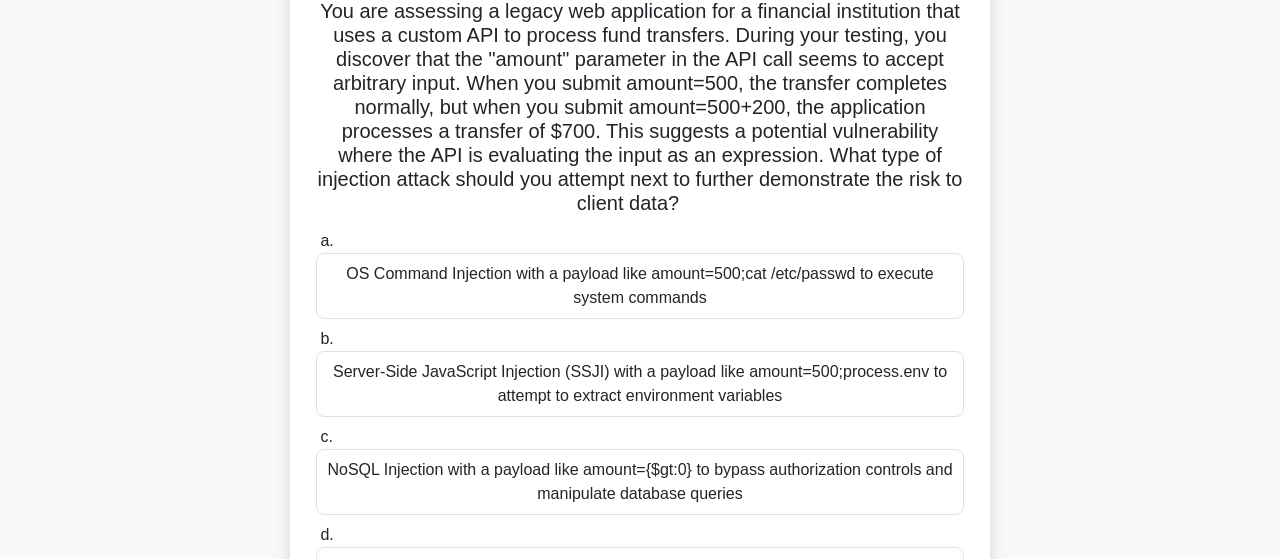 scroll, scrollTop: 104, scrollLeft: 0, axis: vertical 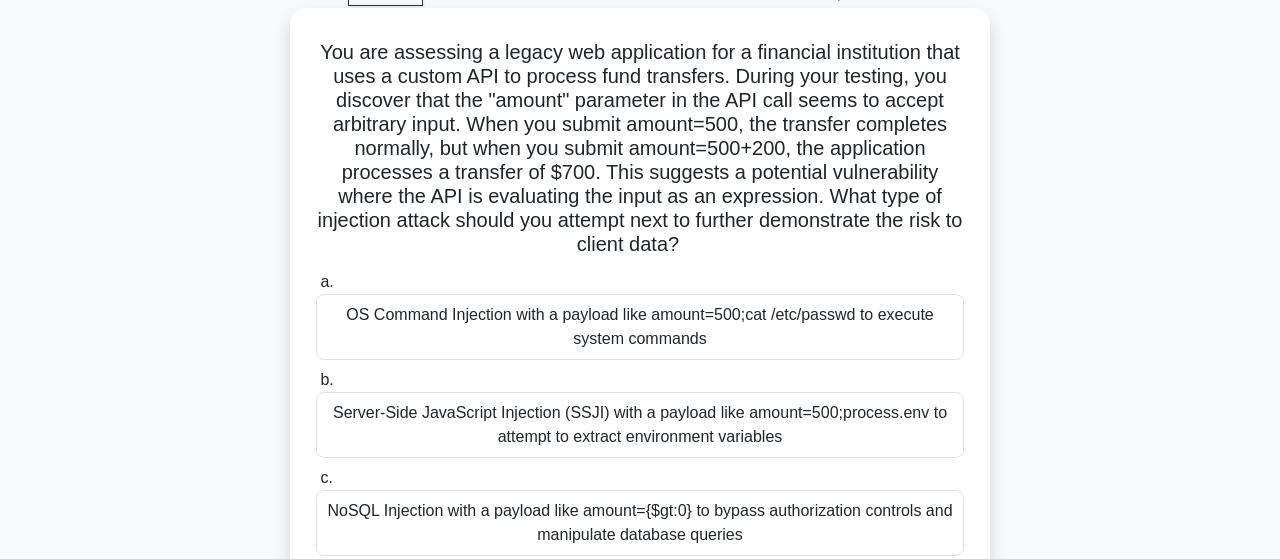 click on "OS Command Injection with a payload like amount=500;cat /etc/passwd to execute system commands" at bounding box center [640, 327] 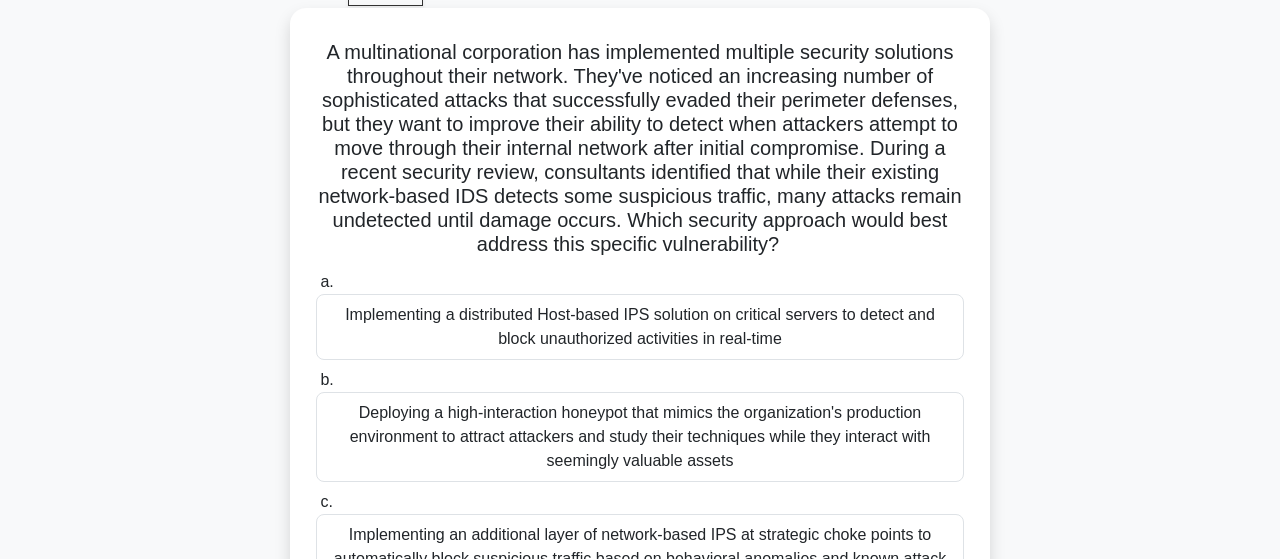 scroll, scrollTop: 208, scrollLeft: 0, axis: vertical 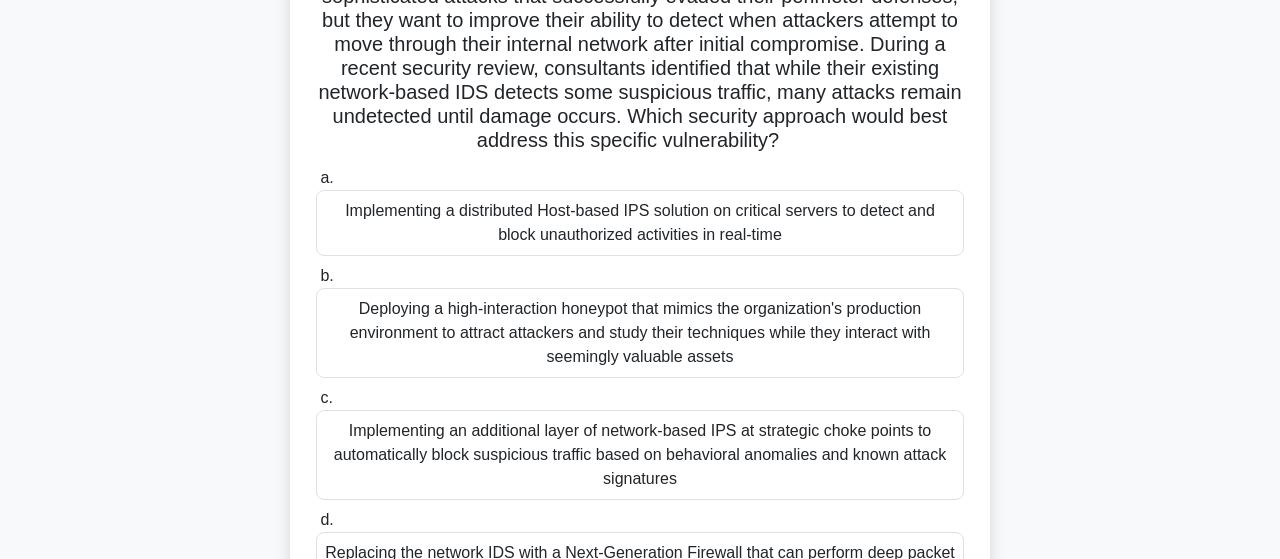 click on "Deploying a high-interaction honeypot that mimics the organization's production environment to attract attackers and study their techniques while they interact with seemingly valuable assets" at bounding box center [640, 333] 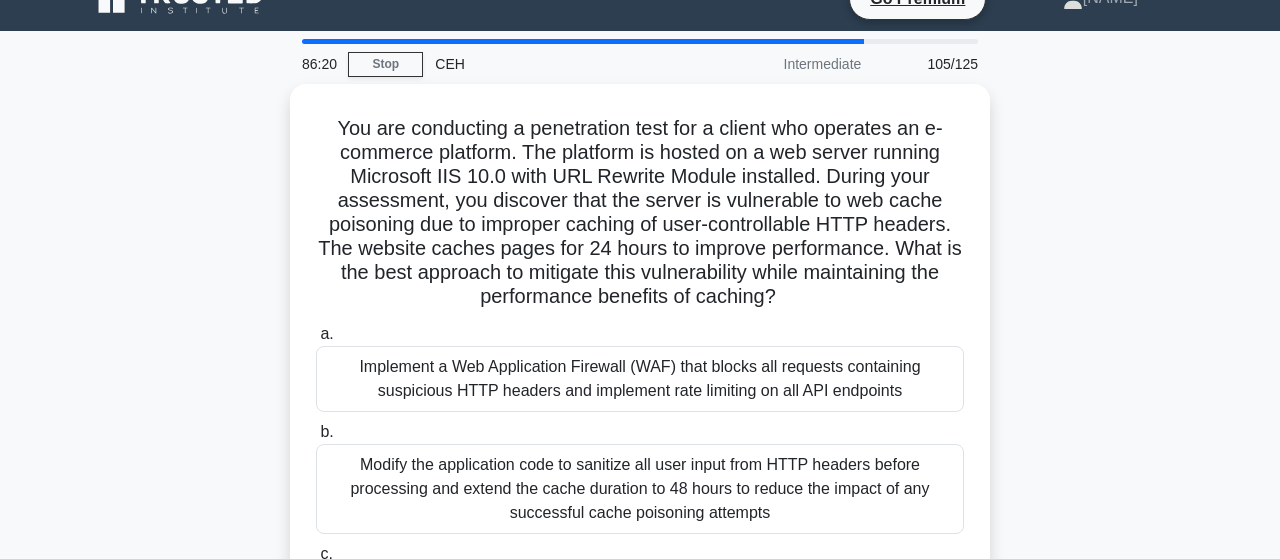 scroll, scrollTop: 0, scrollLeft: 0, axis: both 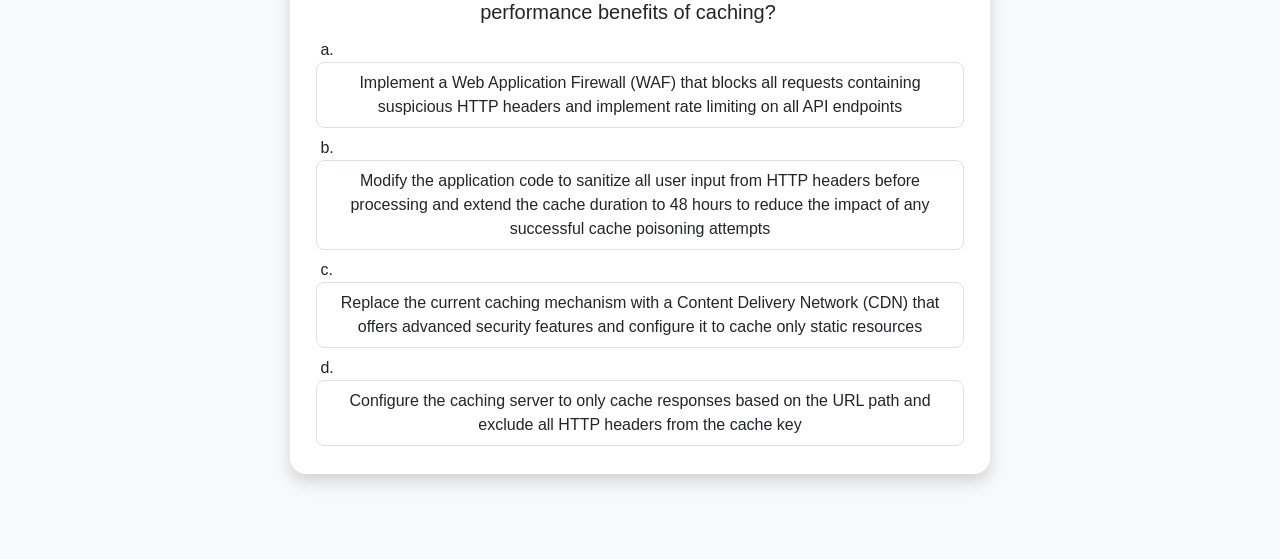 click on "Configure the caching server to only cache responses based on the URL path and exclude all HTTP headers from the cache key" at bounding box center [640, 413] 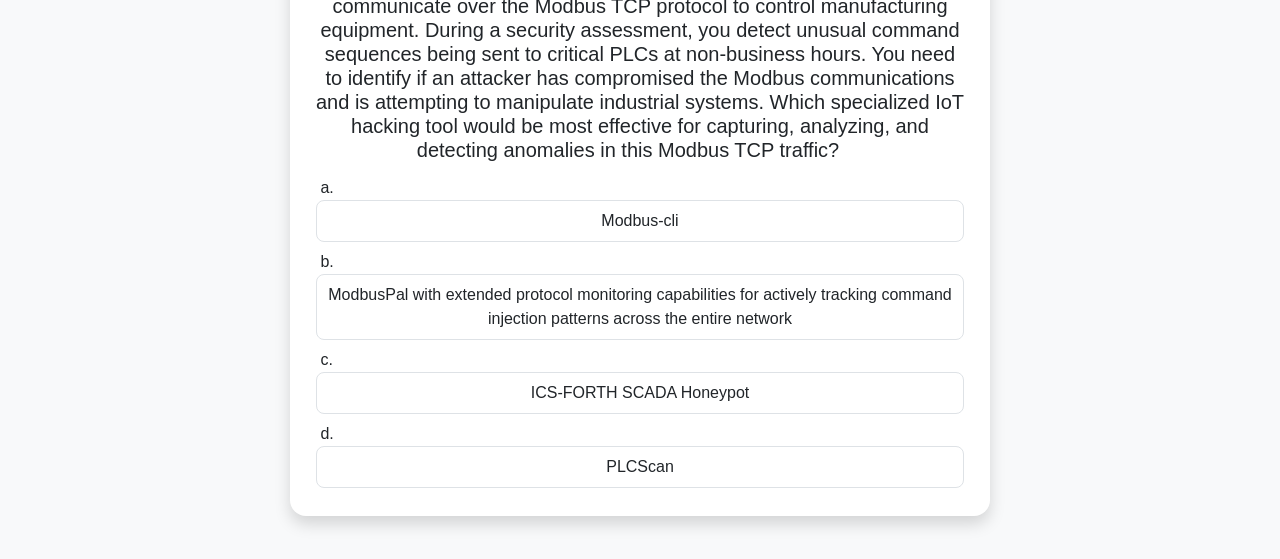 scroll, scrollTop: 208, scrollLeft: 0, axis: vertical 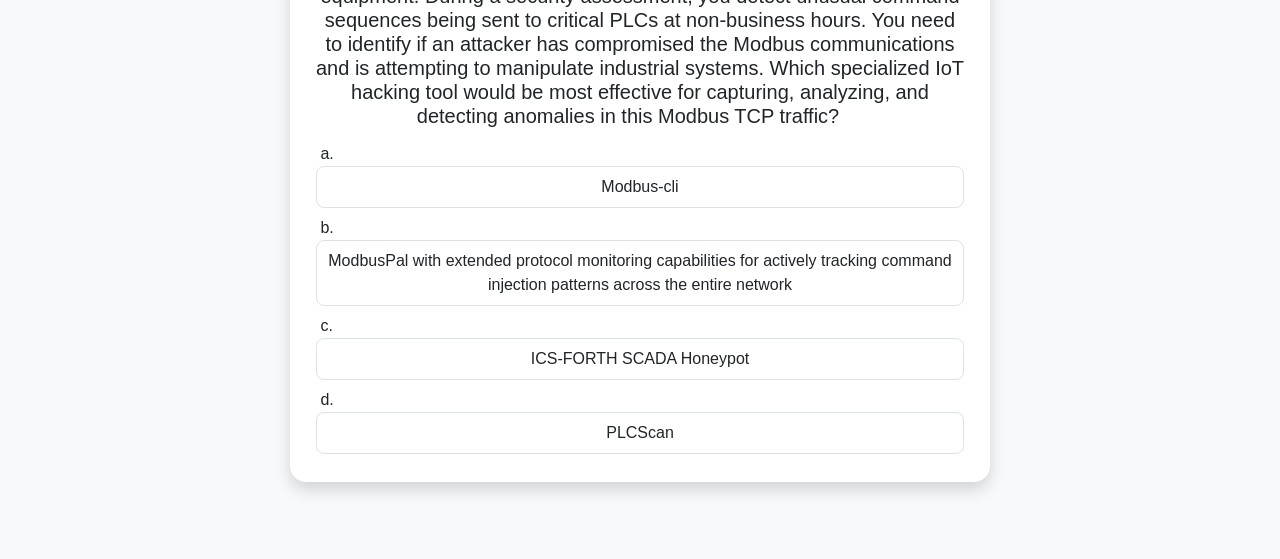 click on "ModbusPal with extended protocol monitoring capabilities for actively tracking command injection patterns across the entire network" at bounding box center (640, 273) 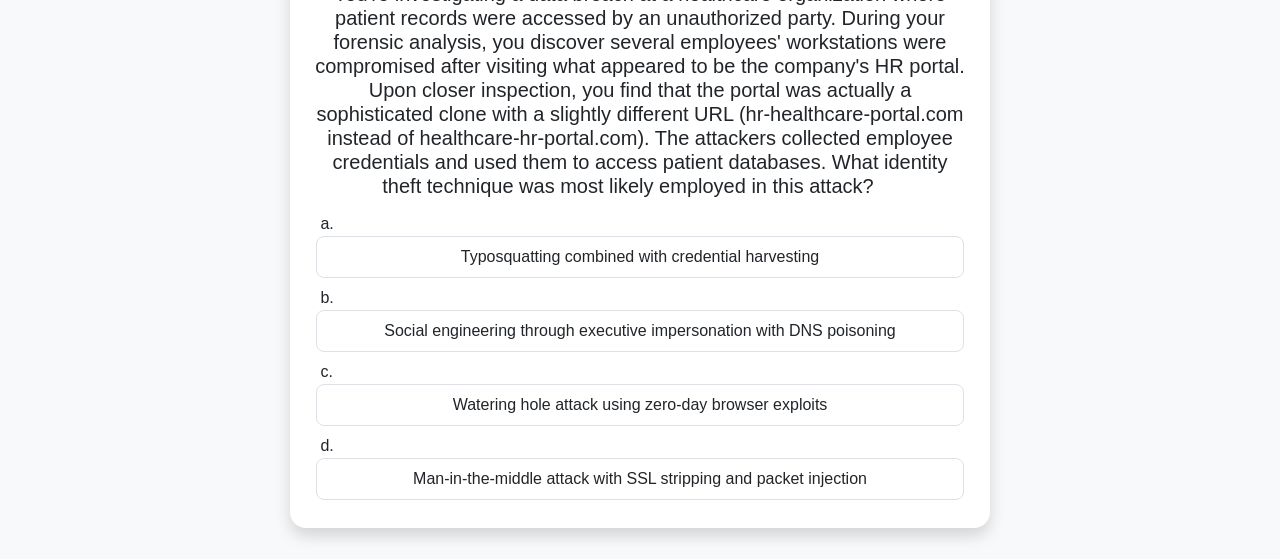 scroll, scrollTop: 208, scrollLeft: 0, axis: vertical 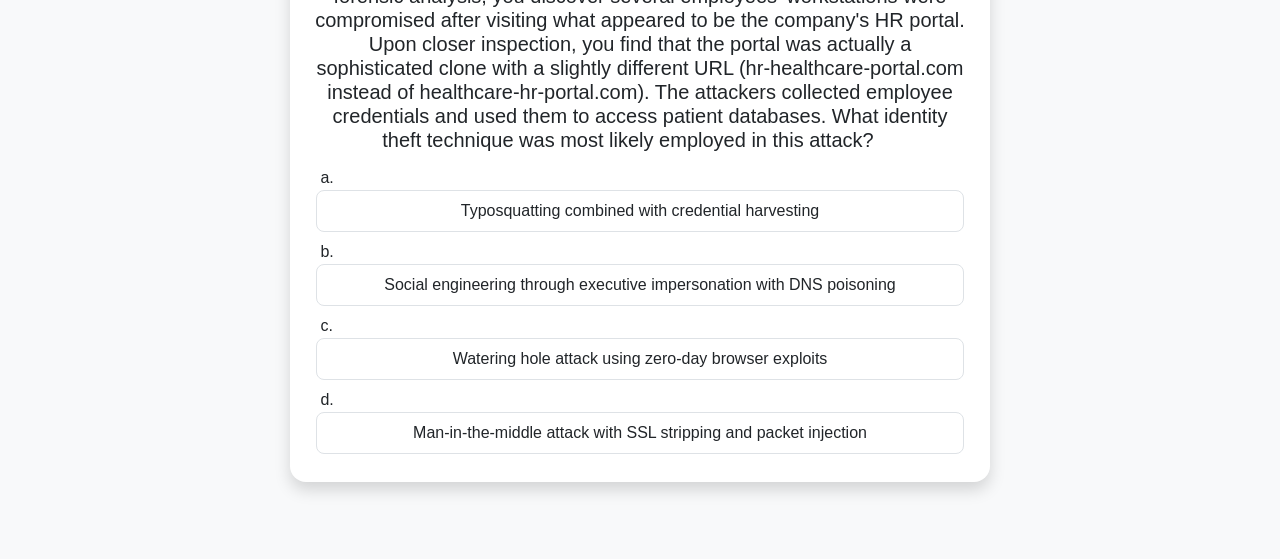 click on "Social engineering through executive impersonation with DNS poisoning" at bounding box center [640, 285] 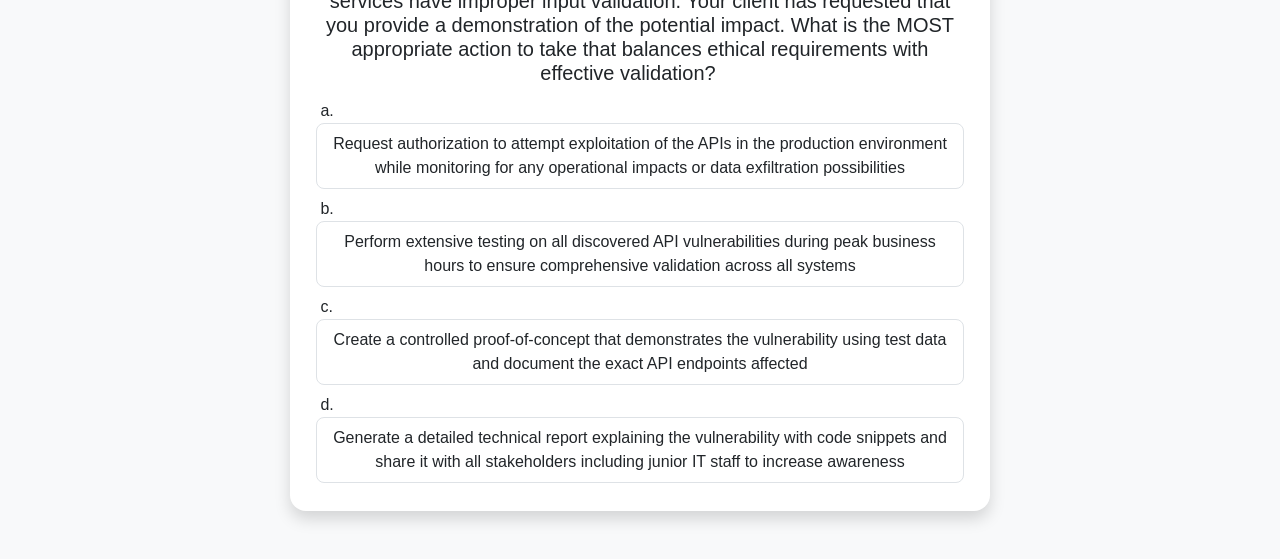 scroll, scrollTop: 312, scrollLeft: 0, axis: vertical 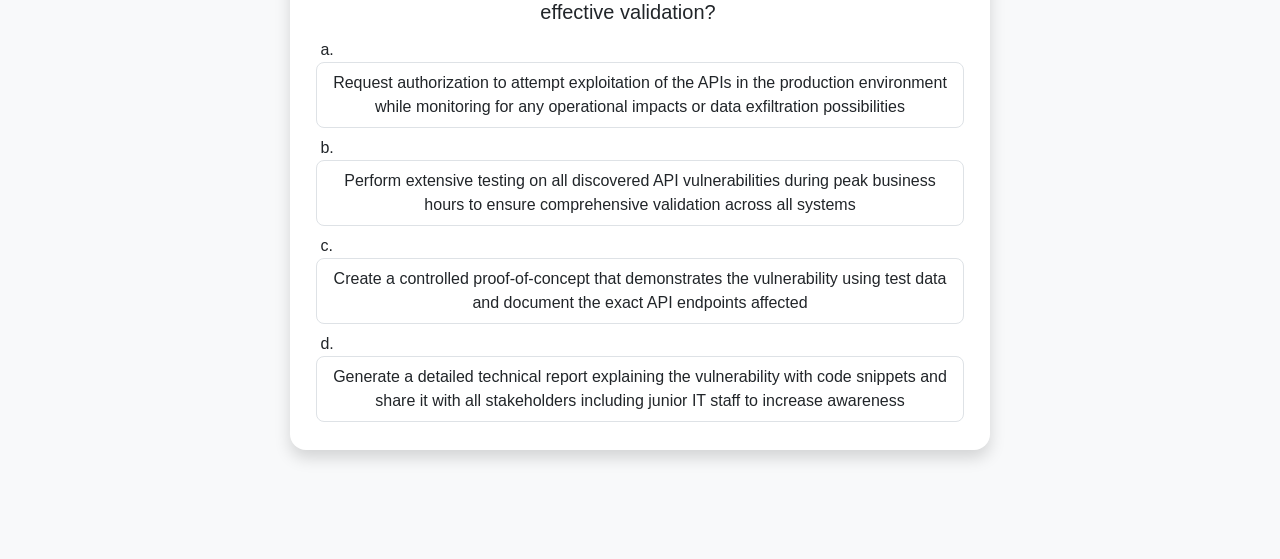 click on "Create a controlled proof-of-concept that demonstrates the vulnerability using test data and document the exact API endpoints affected" at bounding box center [640, 291] 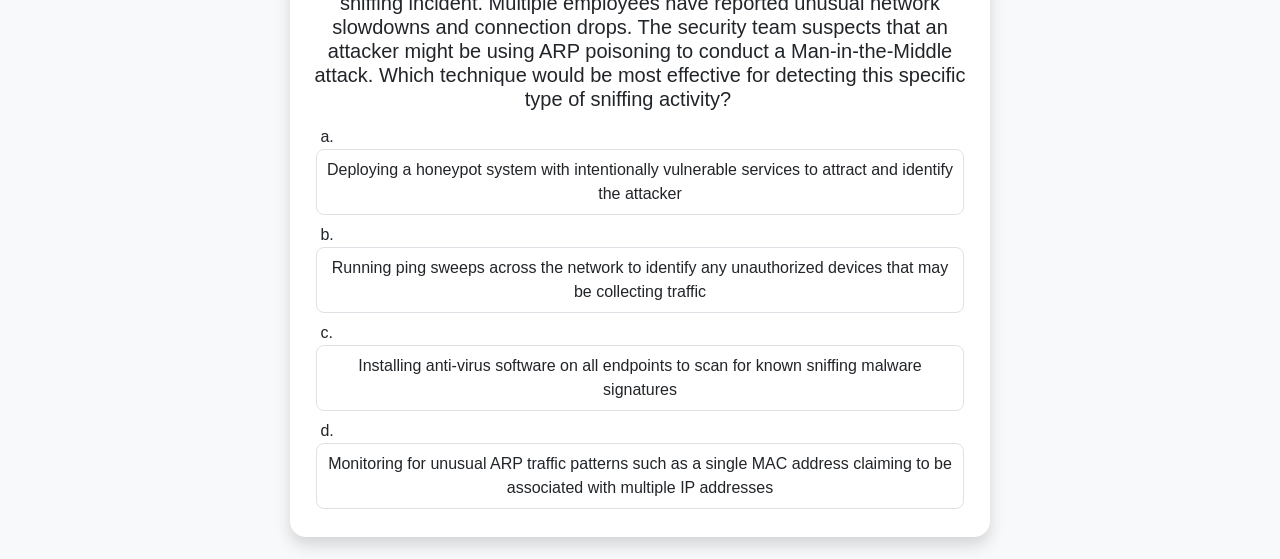 scroll, scrollTop: 312, scrollLeft: 0, axis: vertical 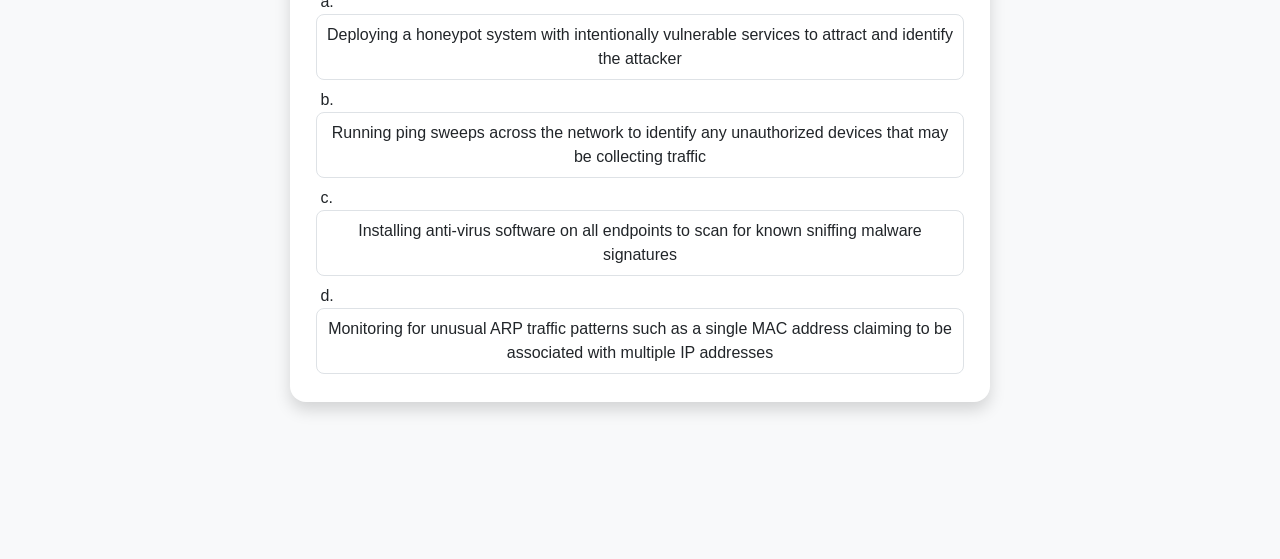 click on "Monitoring for unusual ARP traffic patterns such as a single MAC address claiming to be associated with multiple IP addresses" at bounding box center (640, 341) 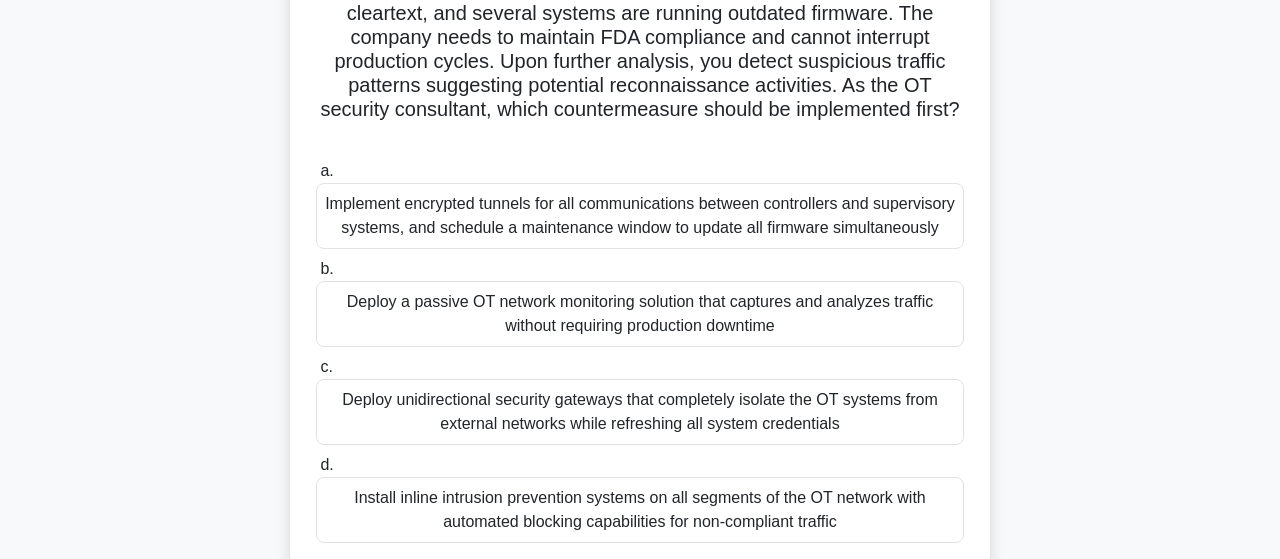 scroll, scrollTop: 208, scrollLeft: 0, axis: vertical 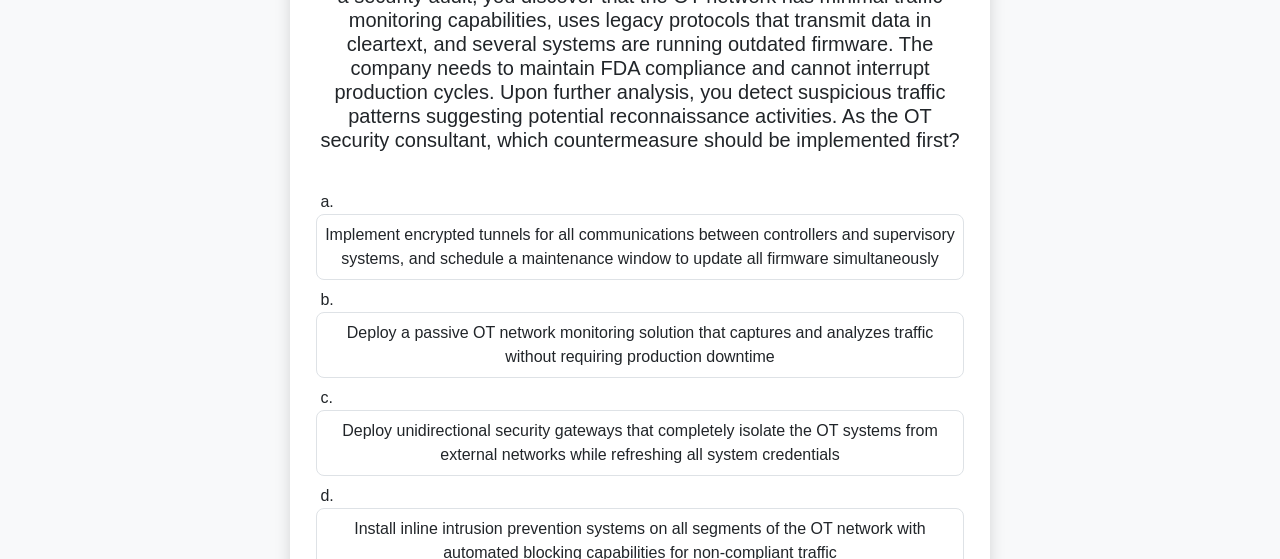 click on "Implement encrypted tunnels for all communications between controllers and supervisory systems, and schedule a maintenance window to update all firmware simultaneously" at bounding box center (640, 247) 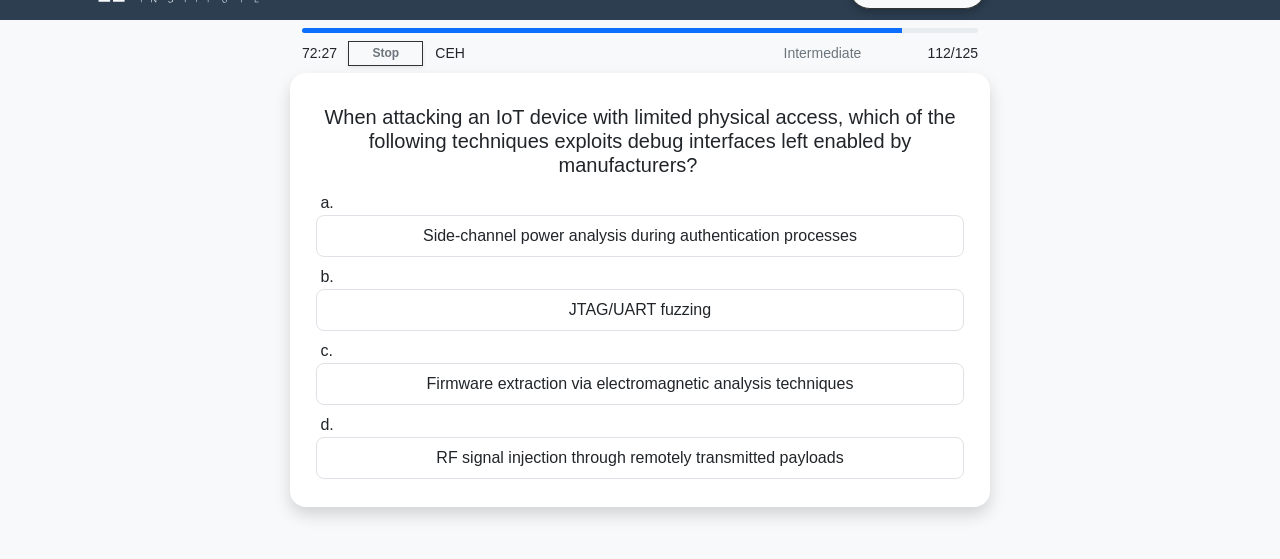 scroll, scrollTop: 104, scrollLeft: 0, axis: vertical 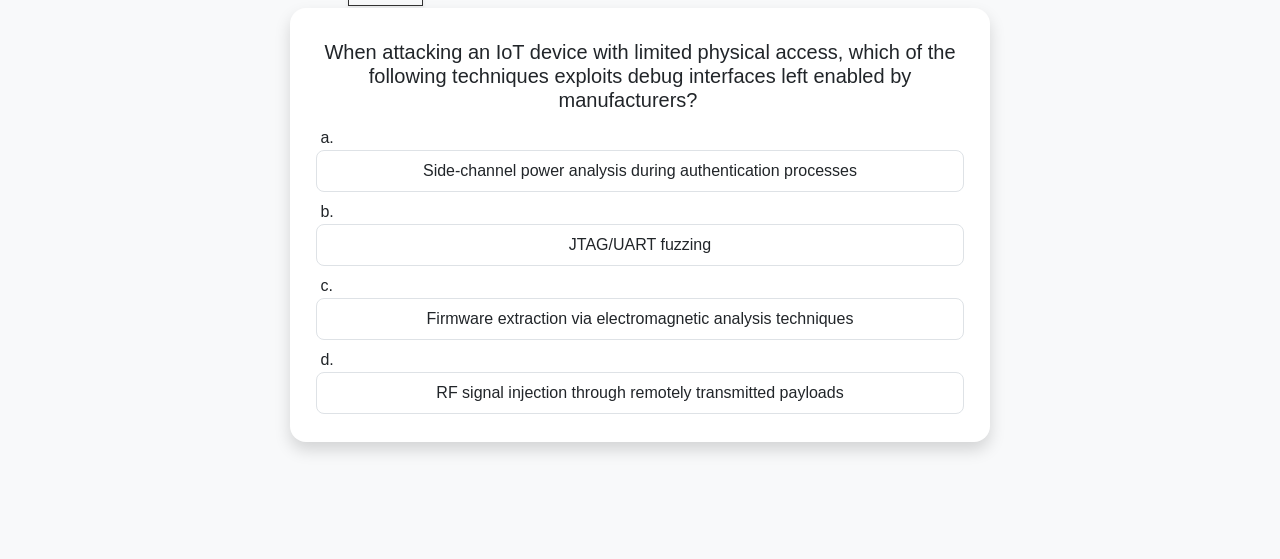 click on "Firmware extraction via electromagnetic analysis techniques" at bounding box center (640, 319) 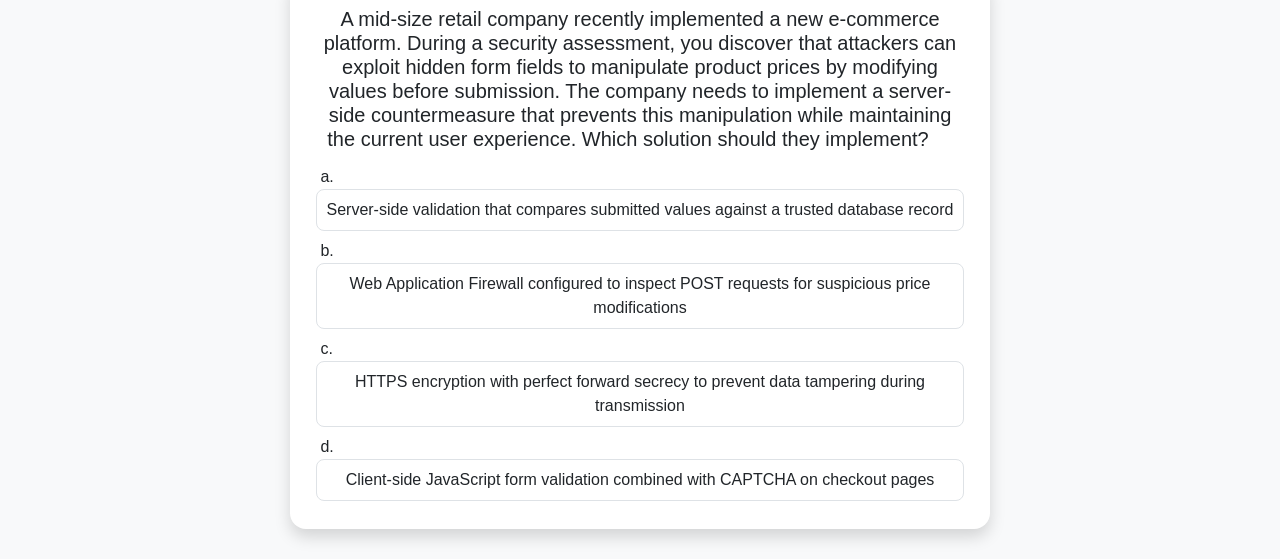 scroll, scrollTop: 104, scrollLeft: 0, axis: vertical 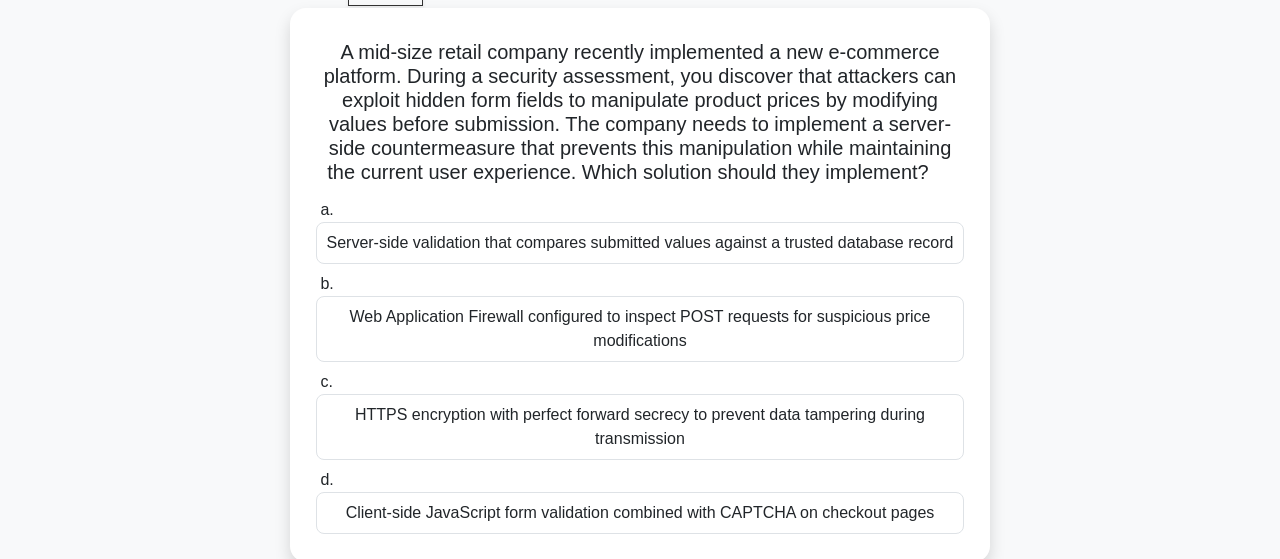 click on "Server-side validation that compares submitted values against a trusted database record" at bounding box center [640, 243] 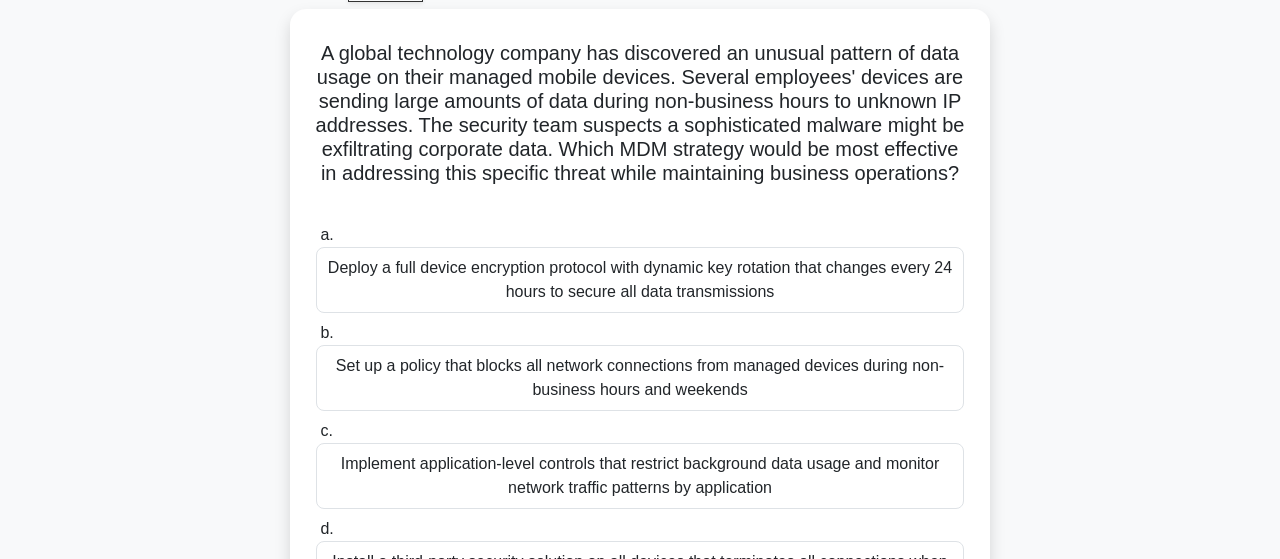 scroll, scrollTop: 104, scrollLeft: 0, axis: vertical 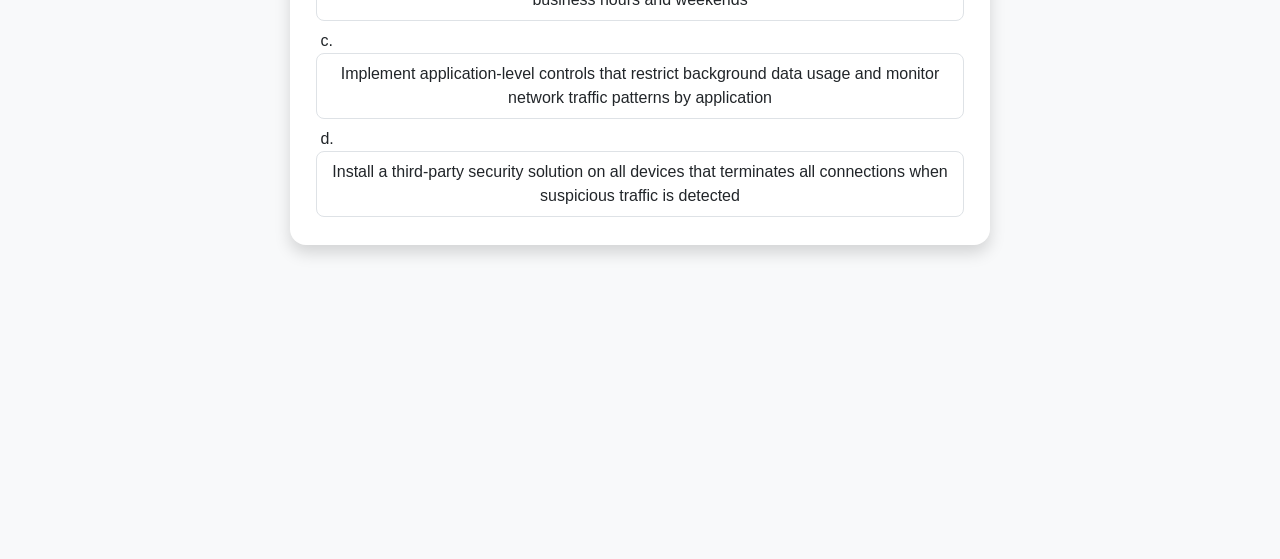 drag, startPoint x: 325, startPoint y: 55, endPoint x: 980, endPoint y: 405, distance: 742.6473 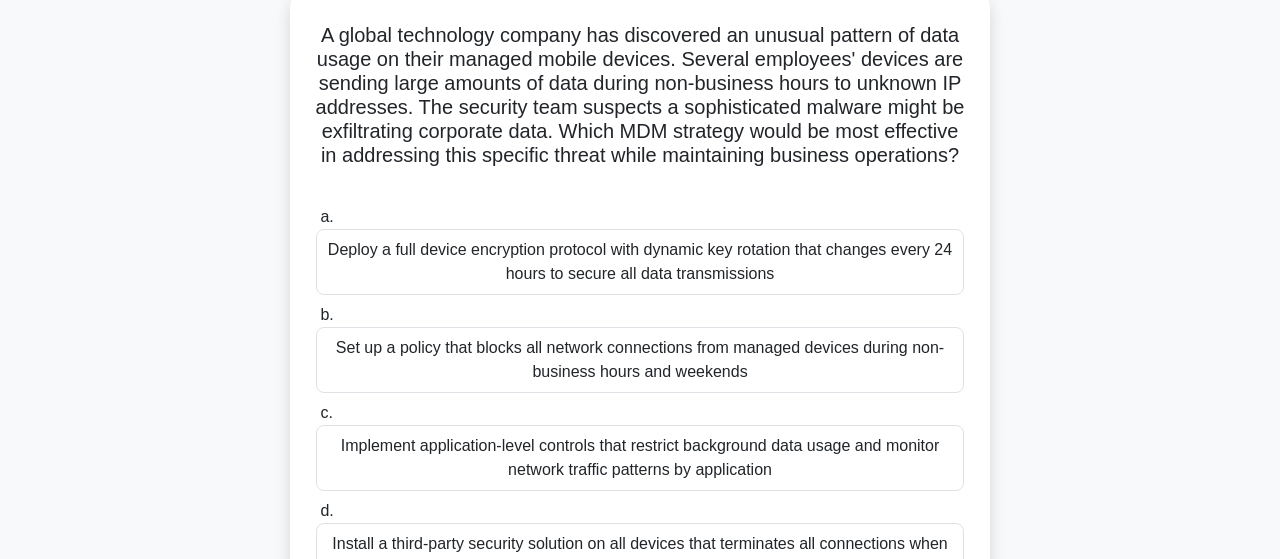 scroll, scrollTop: 186, scrollLeft: 0, axis: vertical 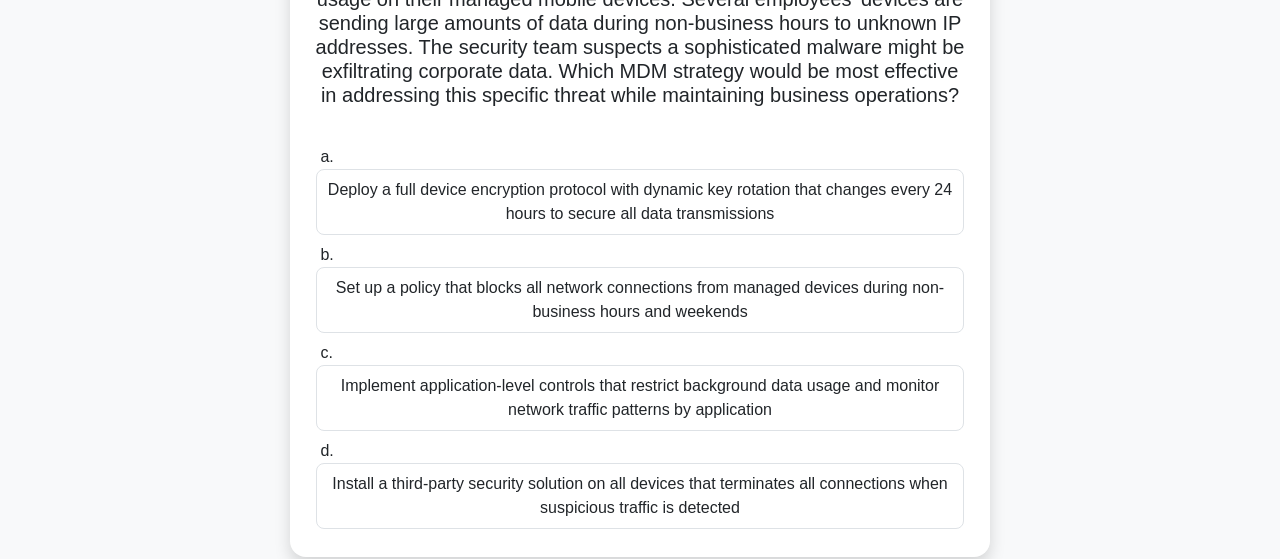 click on "A global technology company has discovered an unusual pattern of data usage on their managed mobile devices. Several employees' devices are sending large amounts of data during non-business hours to unknown IP addresses. The security team suspects a sophisticated malware might be exfiltrating corporate data. Which MDM strategy would be most effective in addressing this specific threat while maintaining business operations?
.spinner_0XTQ{transform-origin:center;animation:spinner_y6GP .75s linear infinite}@keyframes spinner_y6GP{100%{transform:rotate(360deg)}}
a.
b. c. d." at bounding box center (640, 256) 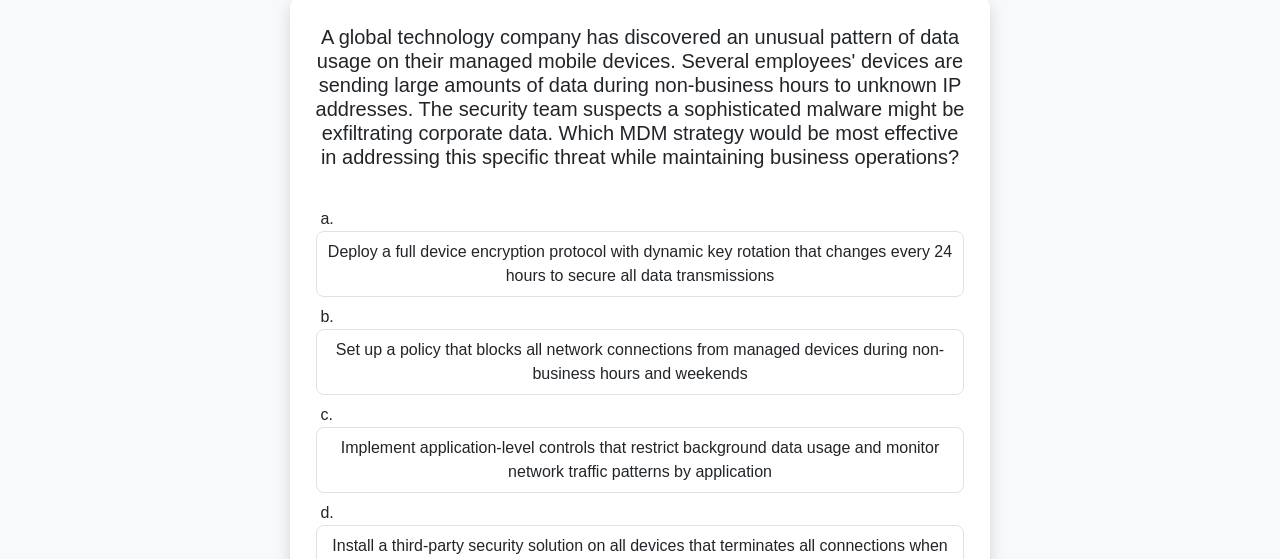 scroll, scrollTop: 82, scrollLeft: 0, axis: vertical 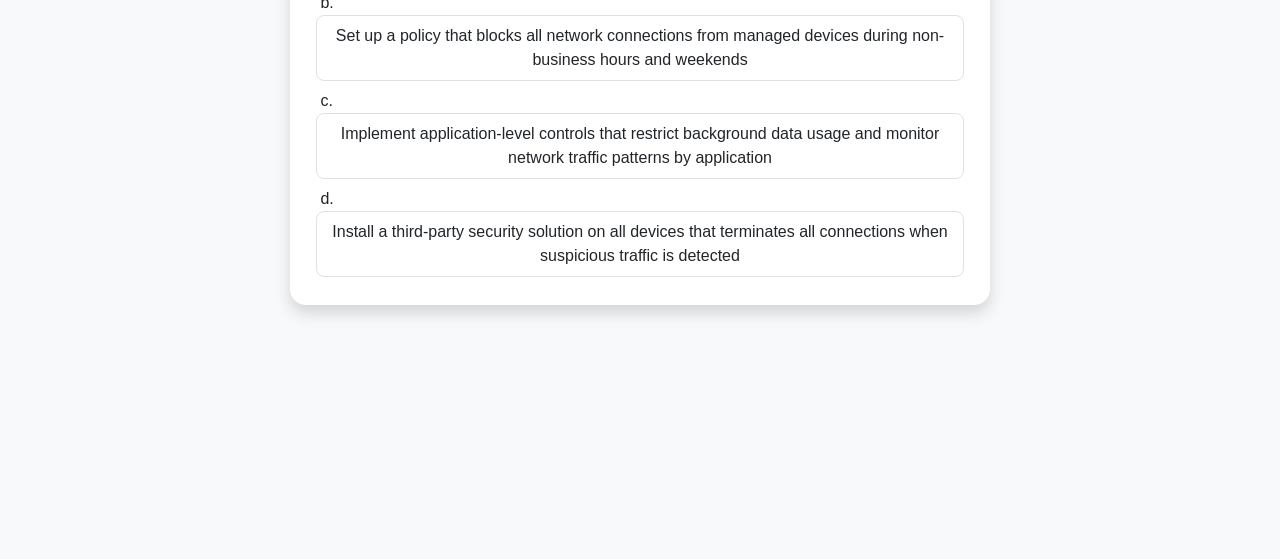 drag, startPoint x: 321, startPoint y: 71, endPoint x: 861, endPoint y: 573, distance: 737.29504 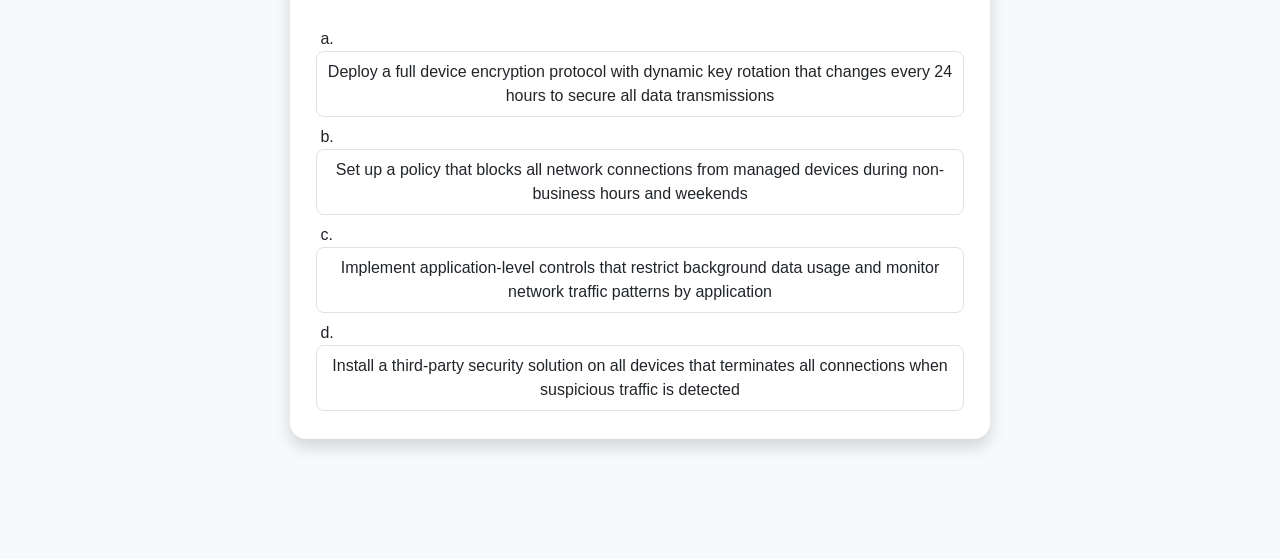 scroll, scrollTop: 153, scrollLeft: 0, axis: vertical 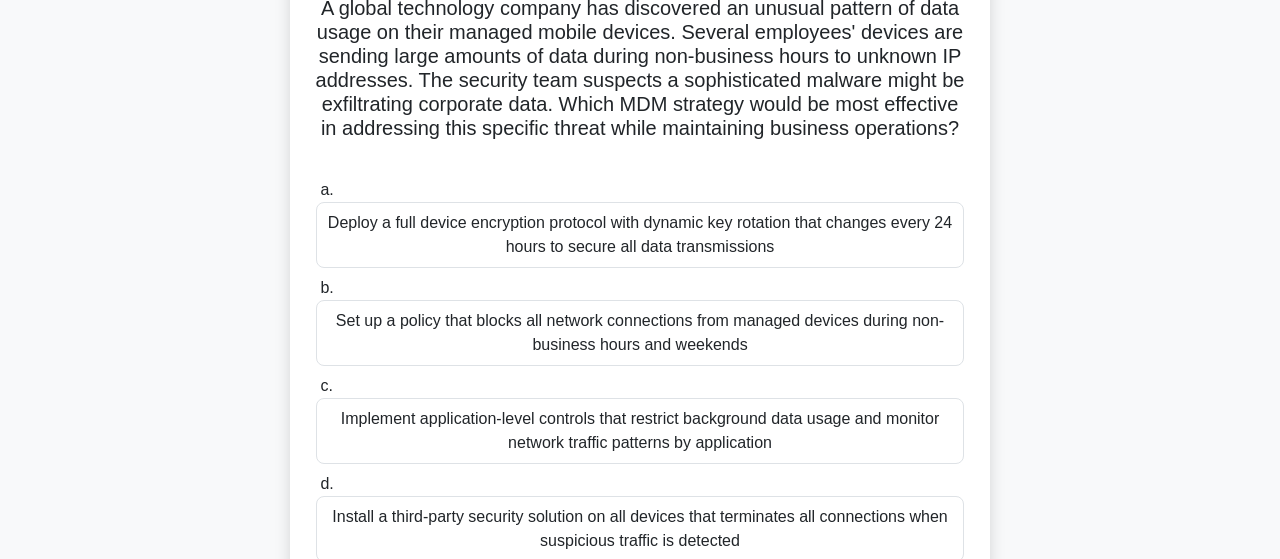 click on "A global technology company has discovered an unusual pattern of data usage on their managed mobile devices. Several employees' devices are sending large amounts of data during non-business hours to unknown IP addresses. The security team suspects a sophisticated malware might be exfiltrating corporate data. Which MDM strategy would be most effective in addressing this specific threat while maintaining business operations?
.spinner_0XTQ{transform-origin:center;animation:spinner_y6GP .75s linear infinite}@keyframes spinner_y6GP{100%{transform:rotate(360deg)}}
a.
b. c. d." at bounding box center (640, 289) 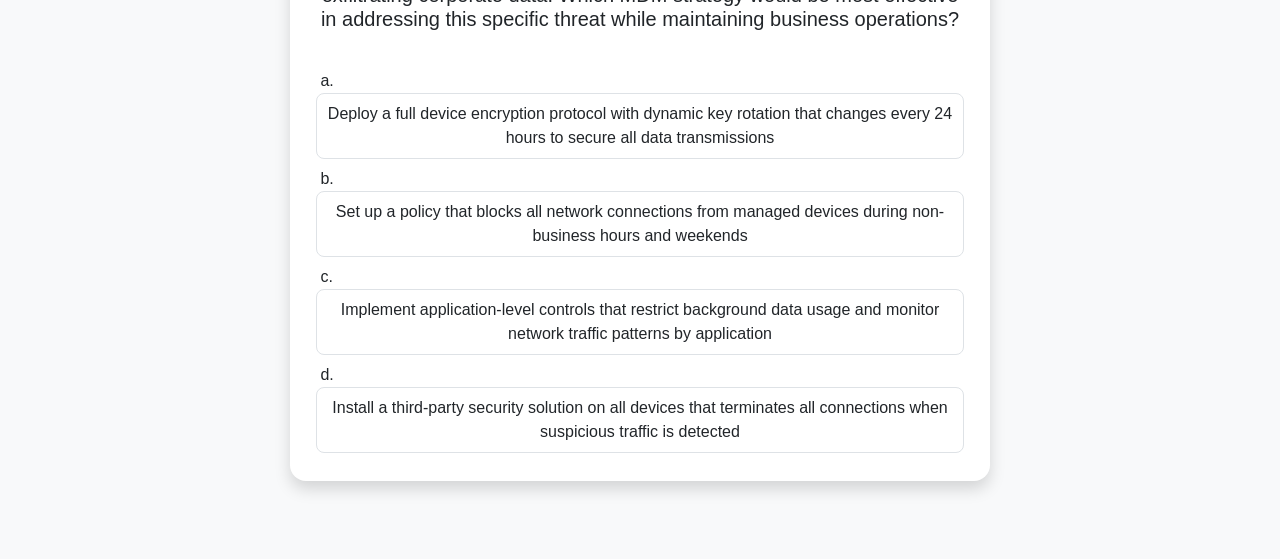 click on "Set up a policy that blocks all network connections from managed devices during non-business hours and weekends" at bounding box center [640, 224] 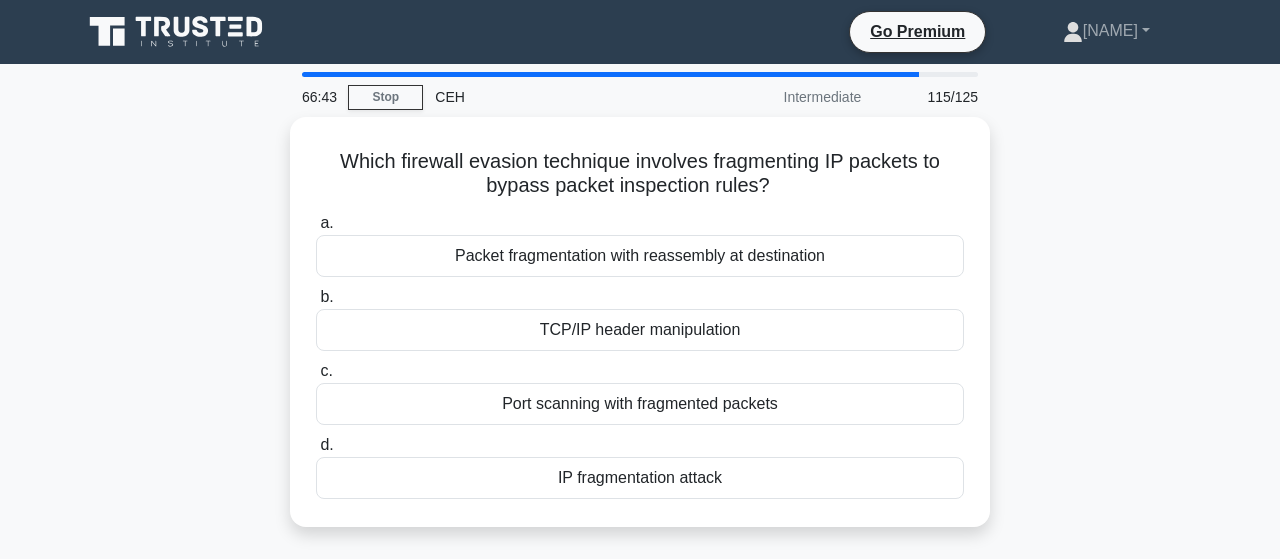 scroll, scrollTop: 0, scrollLeft: 0, axis: both 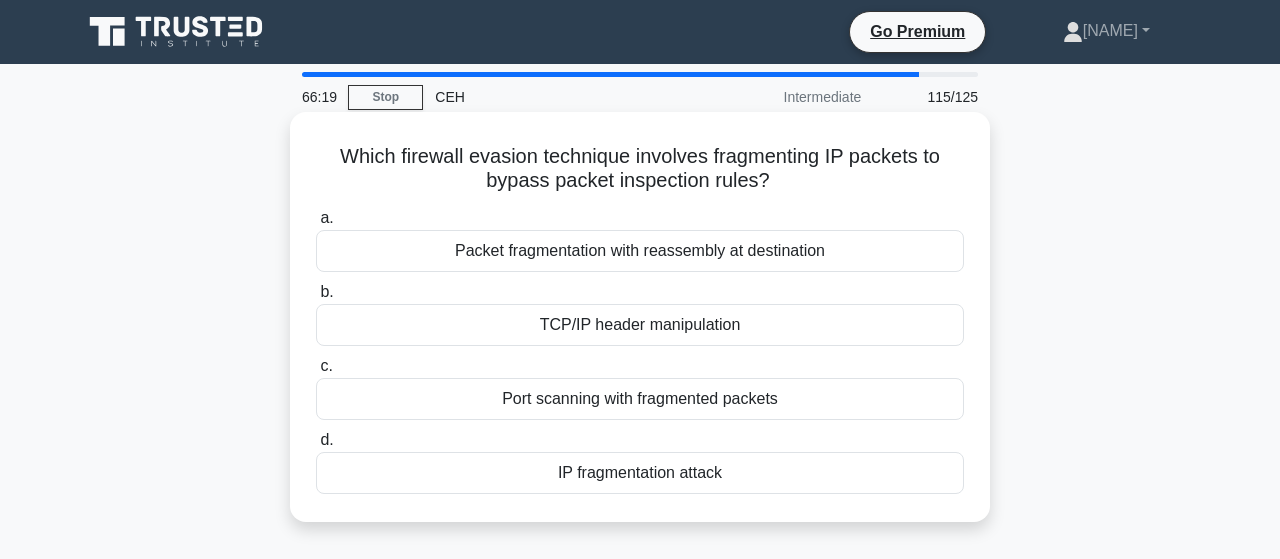click on "Packet fragmentation with reassembly at destination" at bounding box center (640, 251) 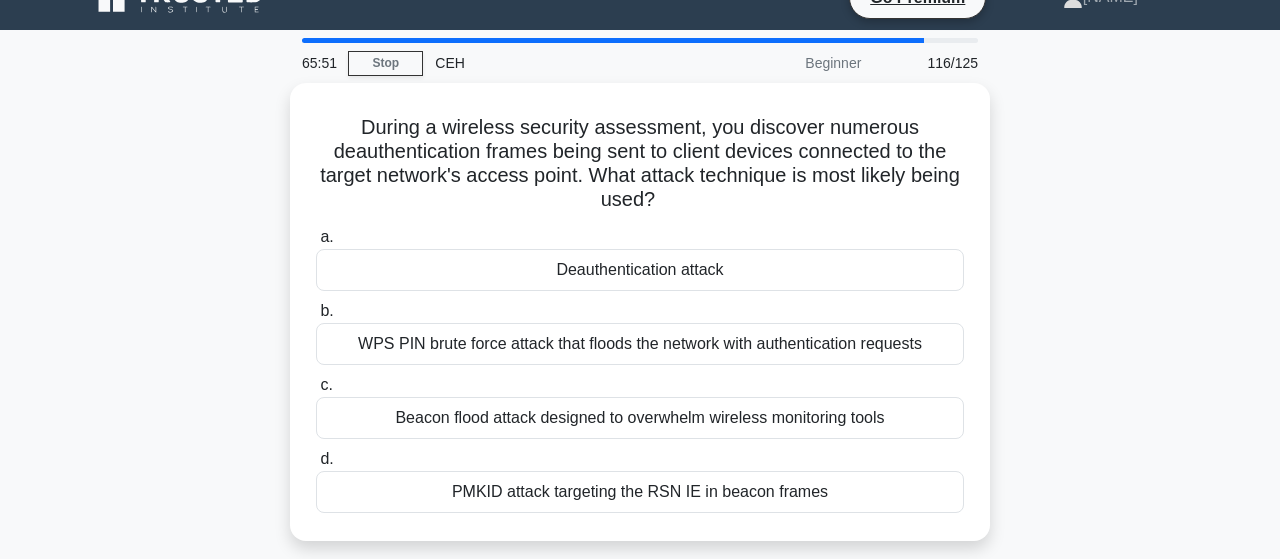 scroll, scrollTop: 0, scrollLeft: 0, axis: both 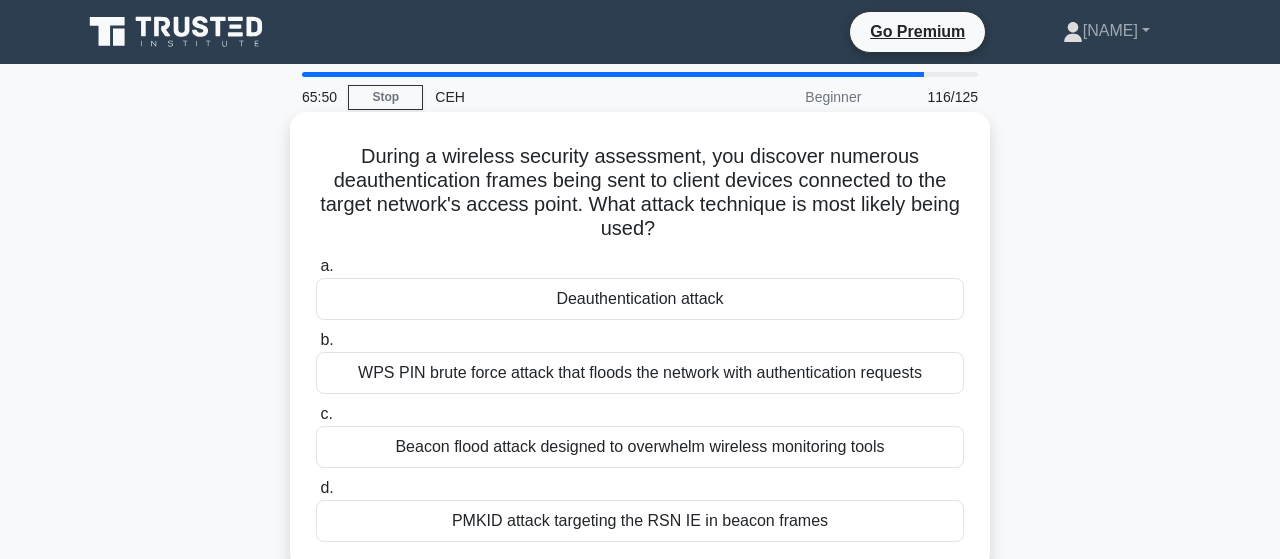 click on "Deauthentication attack" at bounding box center [640, 299] 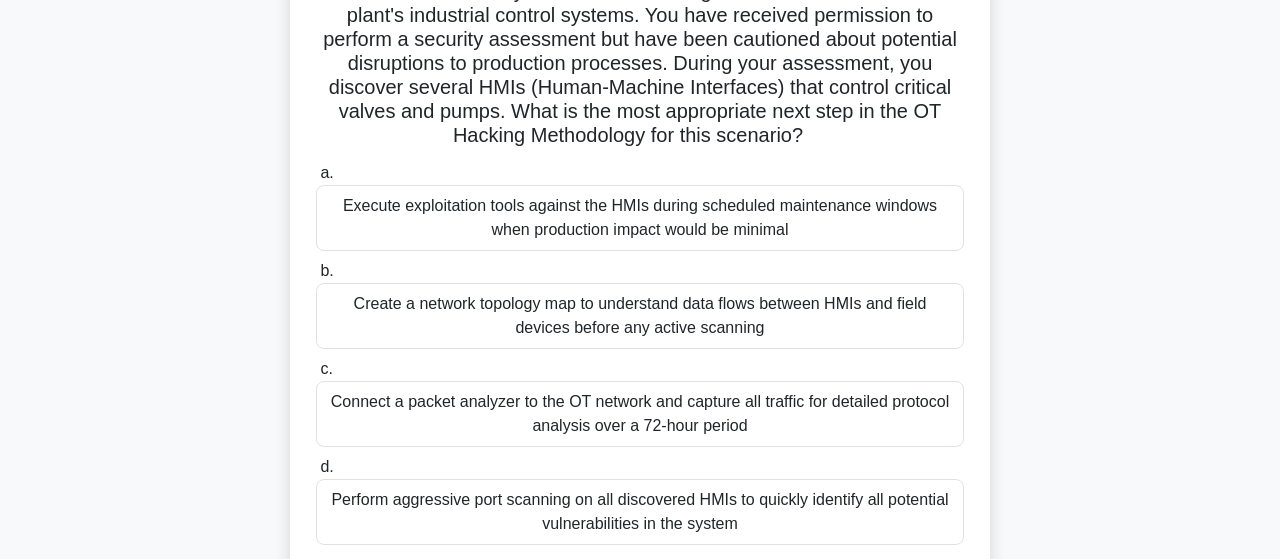 scroll, scrollTop: 208, scrollLeft: 0, axis: vertical 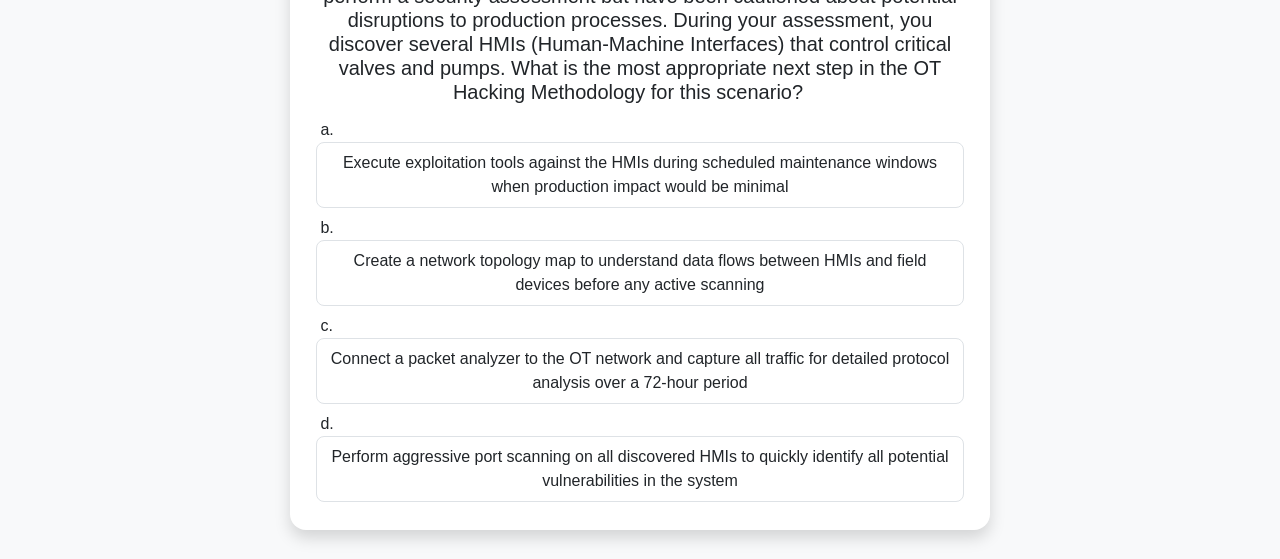 click on "Execute exploitation tools against the HMIs during scheduled maintenance windows when production impact would be minimal" at bounding box center [640, 175] 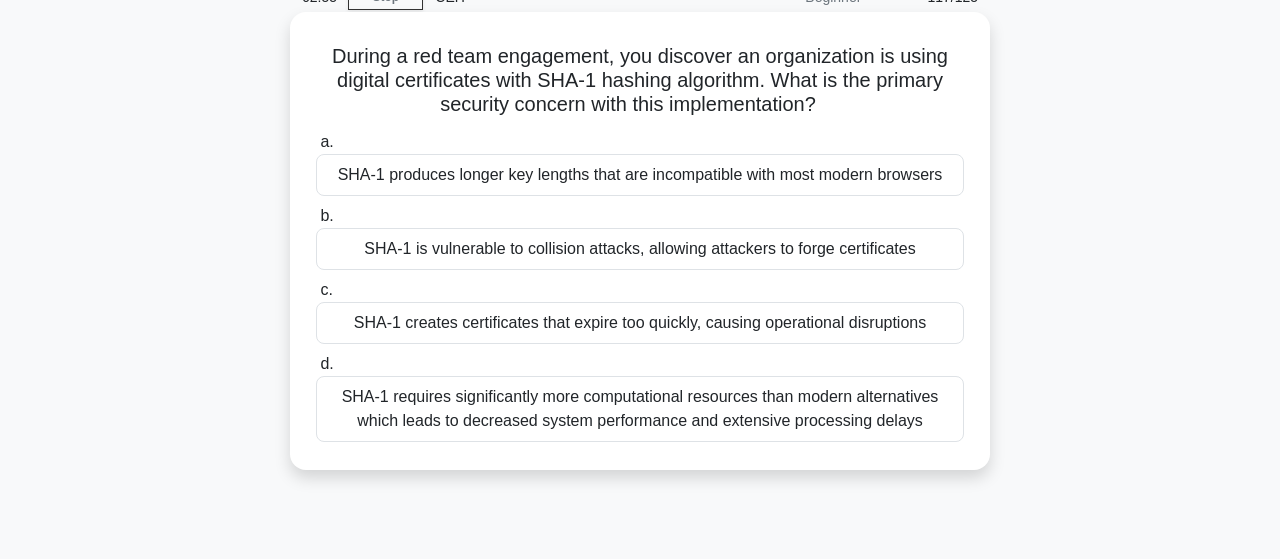 scroll, scrollTop: 0, scrollLeft: 0, axis: both 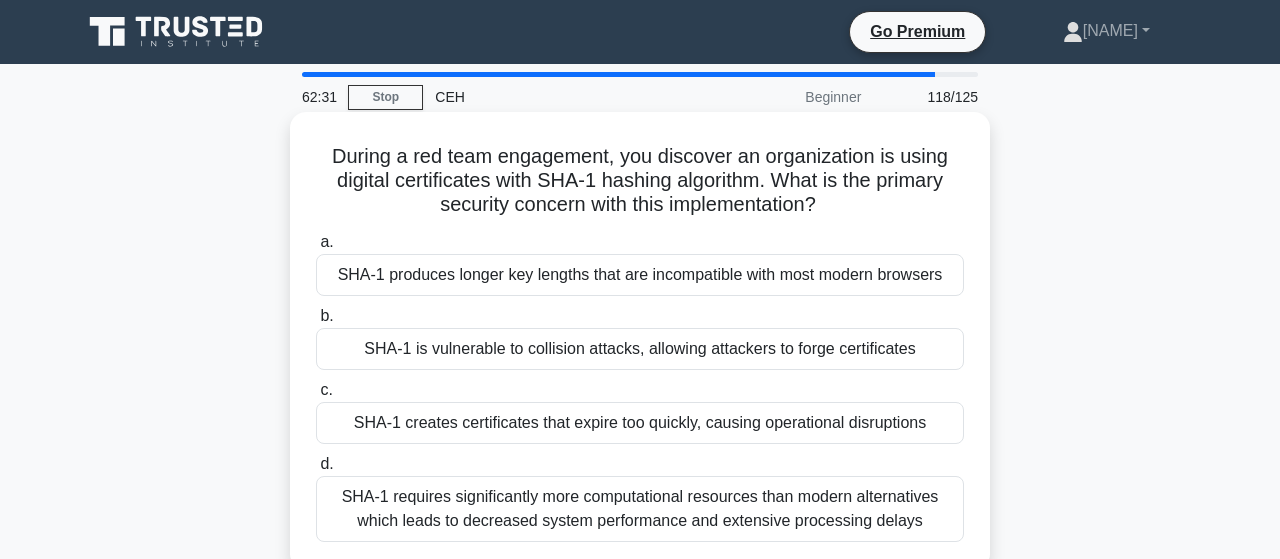 click on "SHA-1 is vulnerable to collision attacks, allowing attackers to forge certificates" at bounding box center [640, 349] 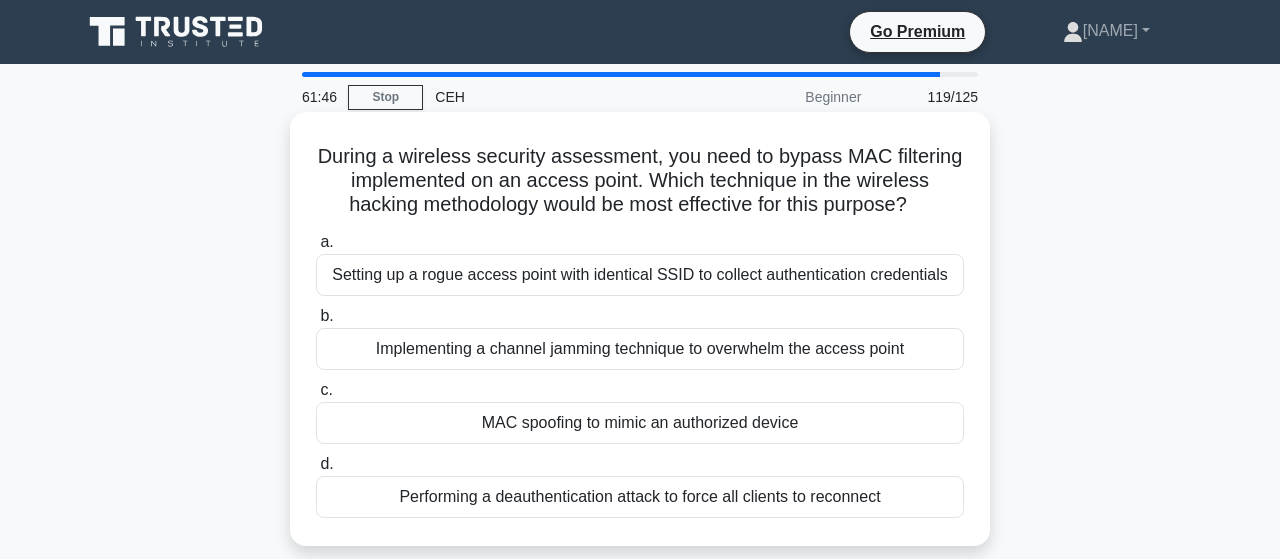 click on "MAC spoofing to mimic an authorized device" at bounding box center (640, 423) 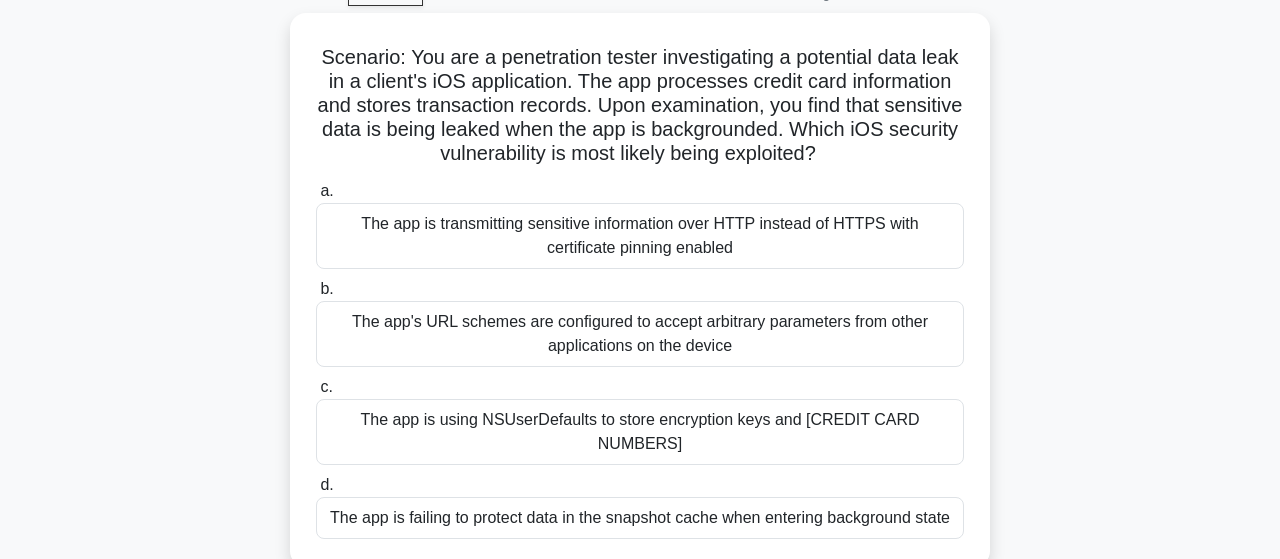 scroll, scrollTop: 208, scrollLeft: 0, axis: vertical 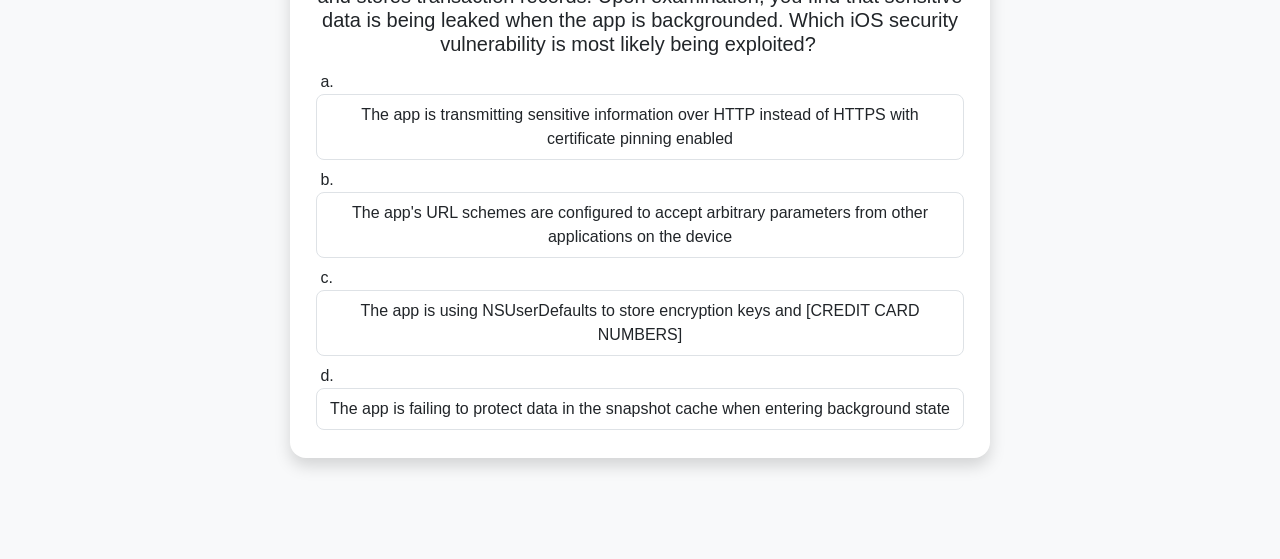 click on "The app is failing to protect data in the snapshot cache when entering background state" at bounding box center (640, 409) 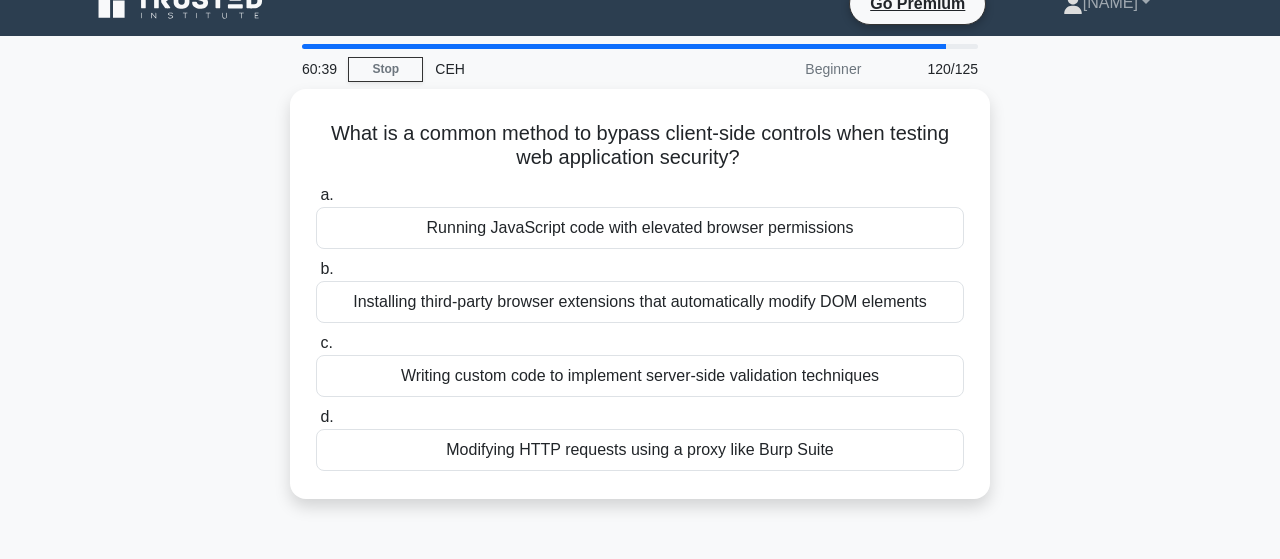scroll, scrollTop: 0, scrollLeft: 0, axis: both 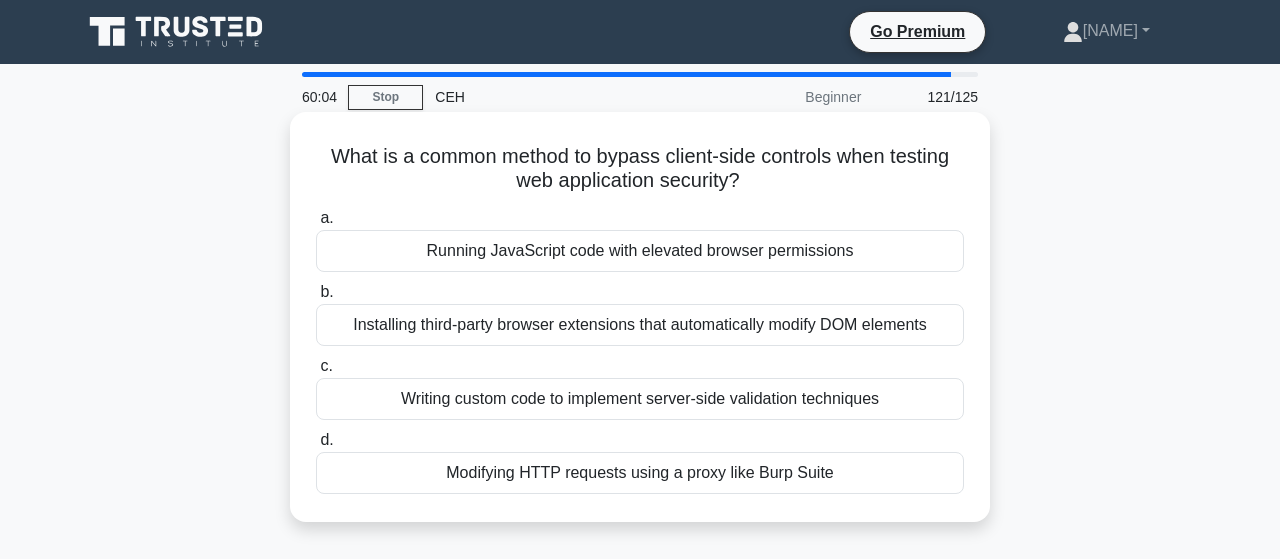 click on "Modifying HTTP requests using a proxy like Burp Suite" at bounding box center [640, 473] 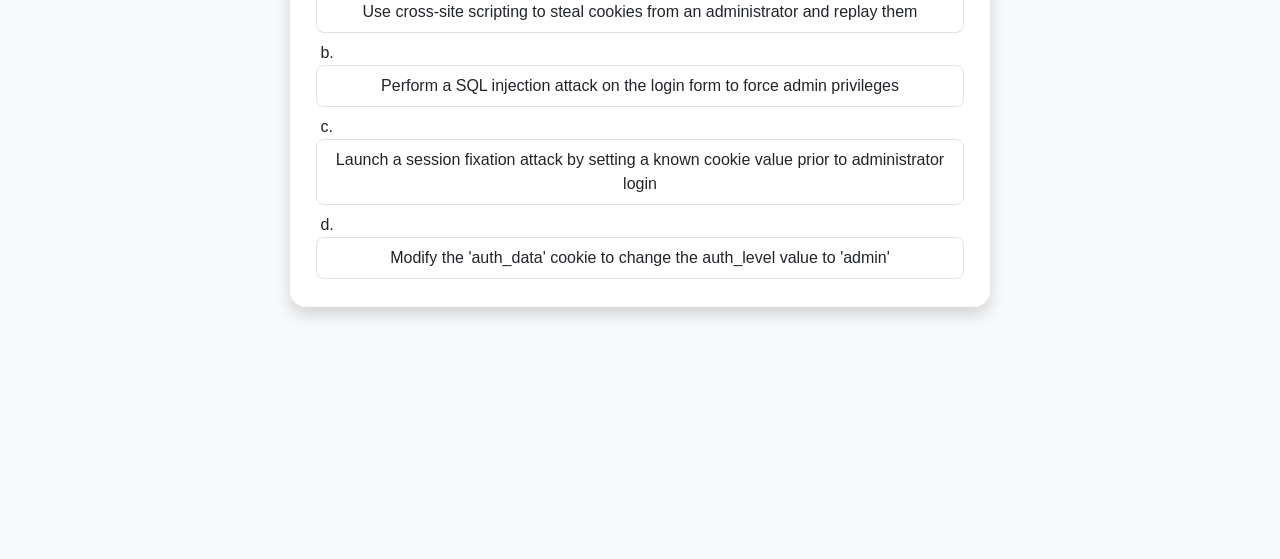 scroll, scrollTop: 416, scrollLeft: 0, axis: vertical 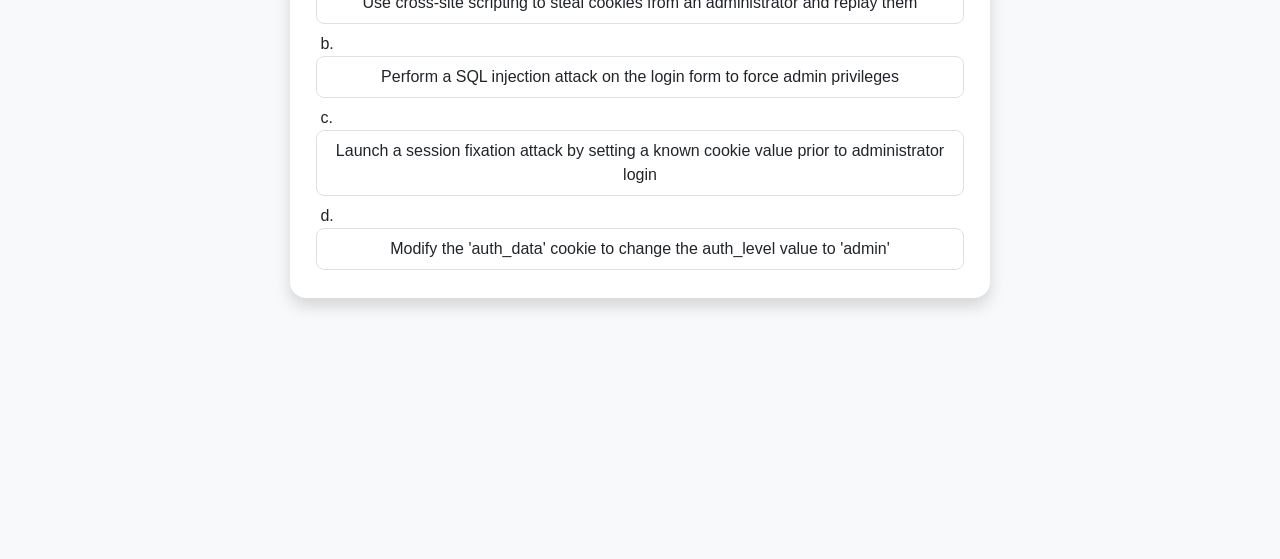 click on "Modify the 'auth_data' cookie to change the auth_level value to 'admin'" at bounding box center (640, 249) 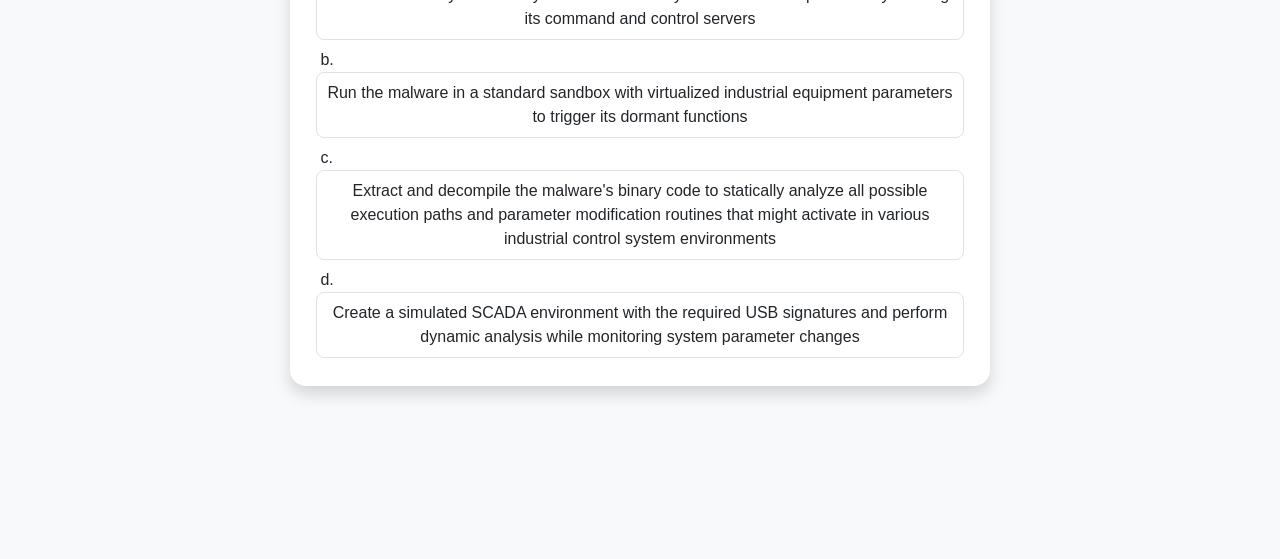 scroll, scrollTop: 312, scrollLeft: 0, axis: vertical 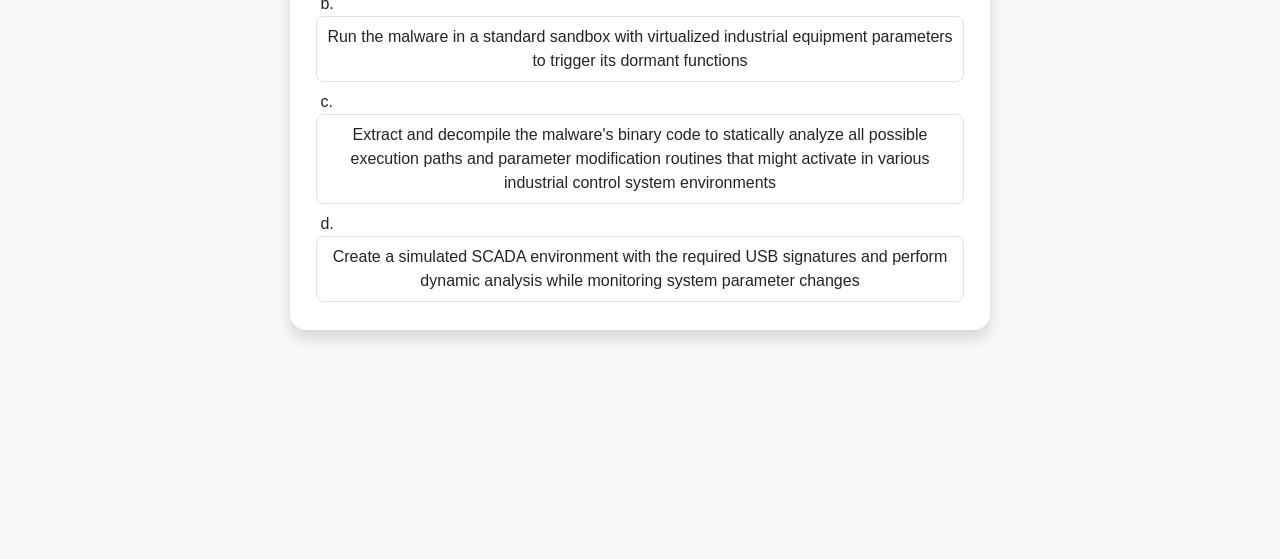 click on "Run the malware in a standard sandbox with virtualized industrial equipment parameters to trigger its dormant functions" at bounding box center (640, 49) 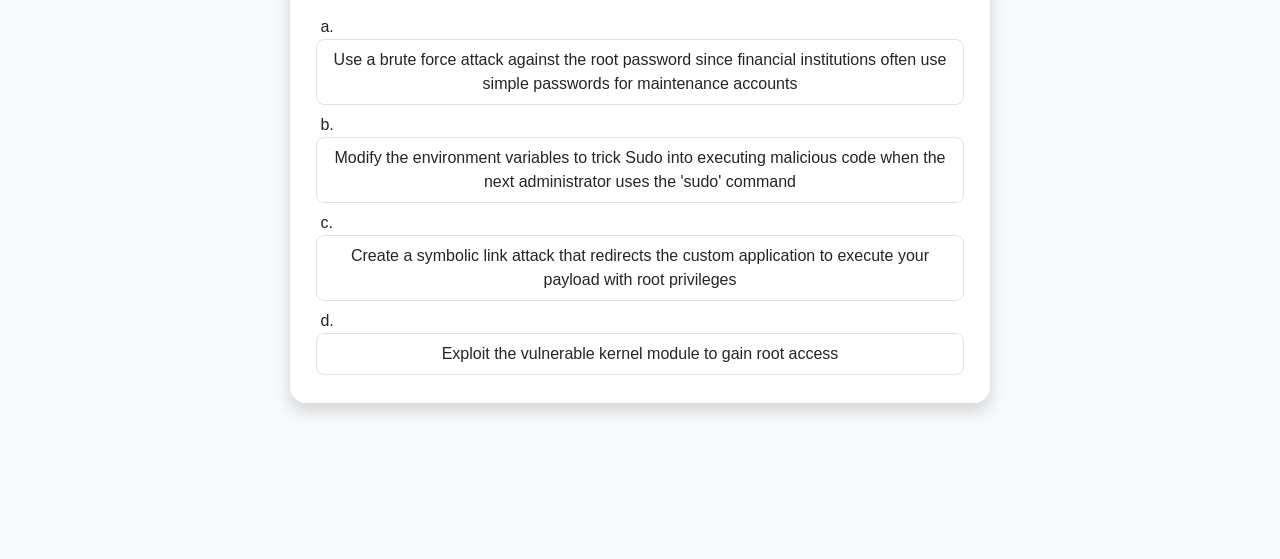 scroll, scrollTop: 312, scrollLeft: 0, axis: vertical 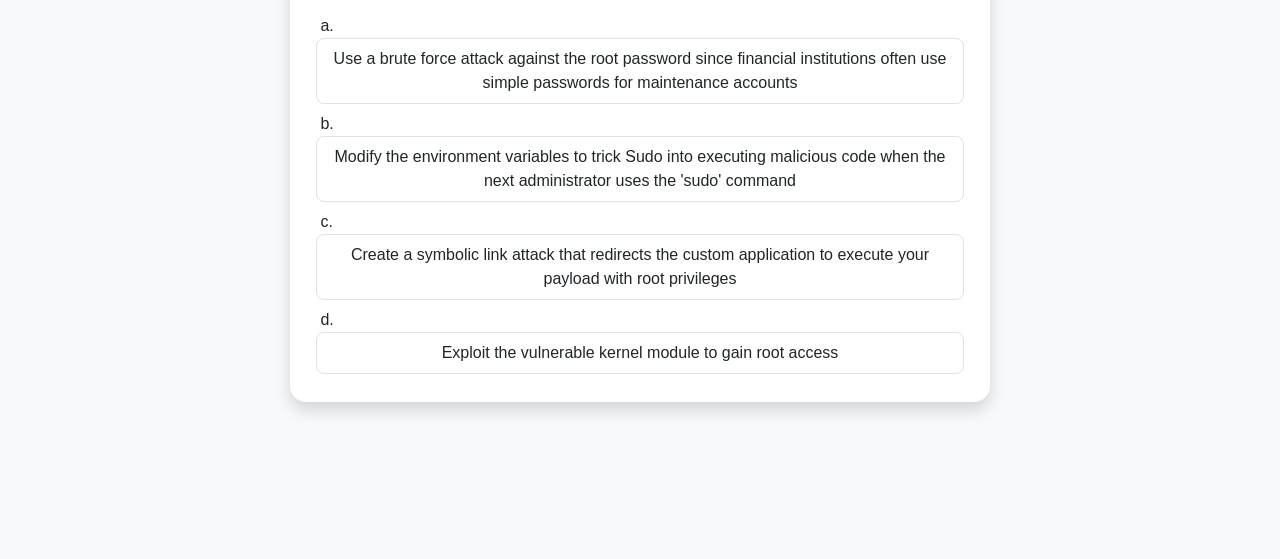 click on "Modify the environment variables to trick Sudo into executing malicious code when the next administrator uses the 'sudo' command" at bounding box center [640, 169] 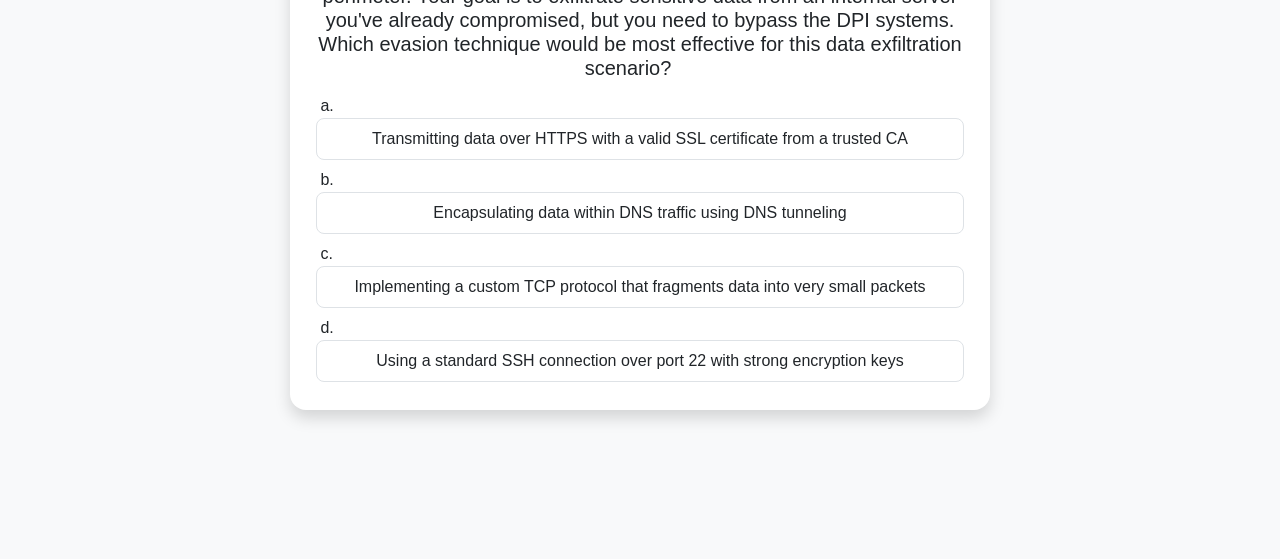 scroll, scrollTop: 104, scrollLeft: 0, axis: vertical 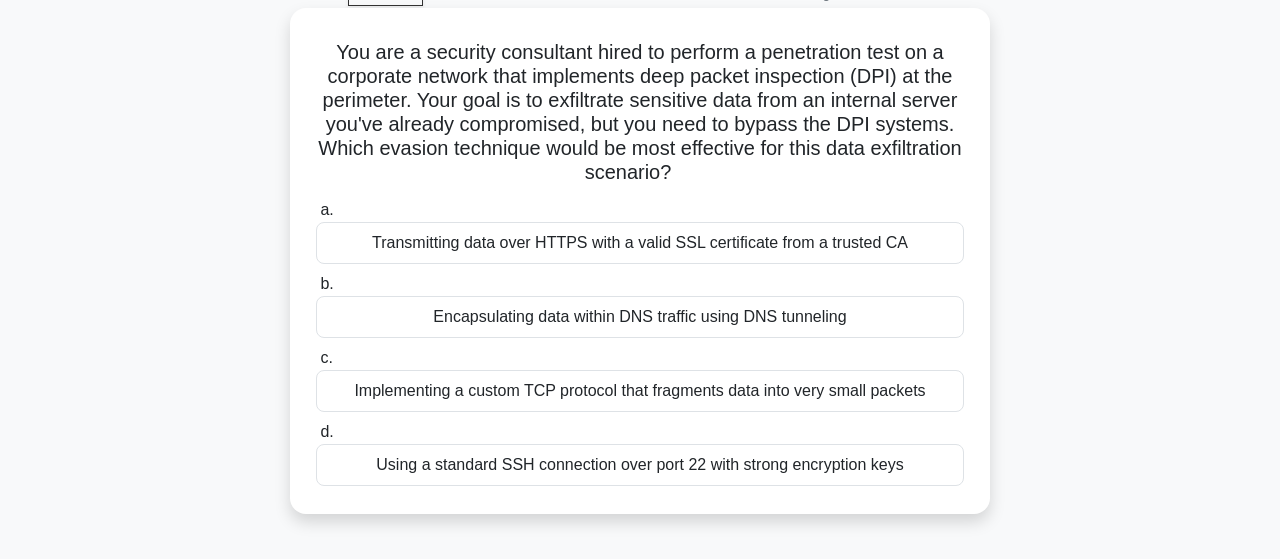 click on "Transmitting data over HTTPS with a valid SSL certificate from a trusted CA" at bounding box center (640, 243) 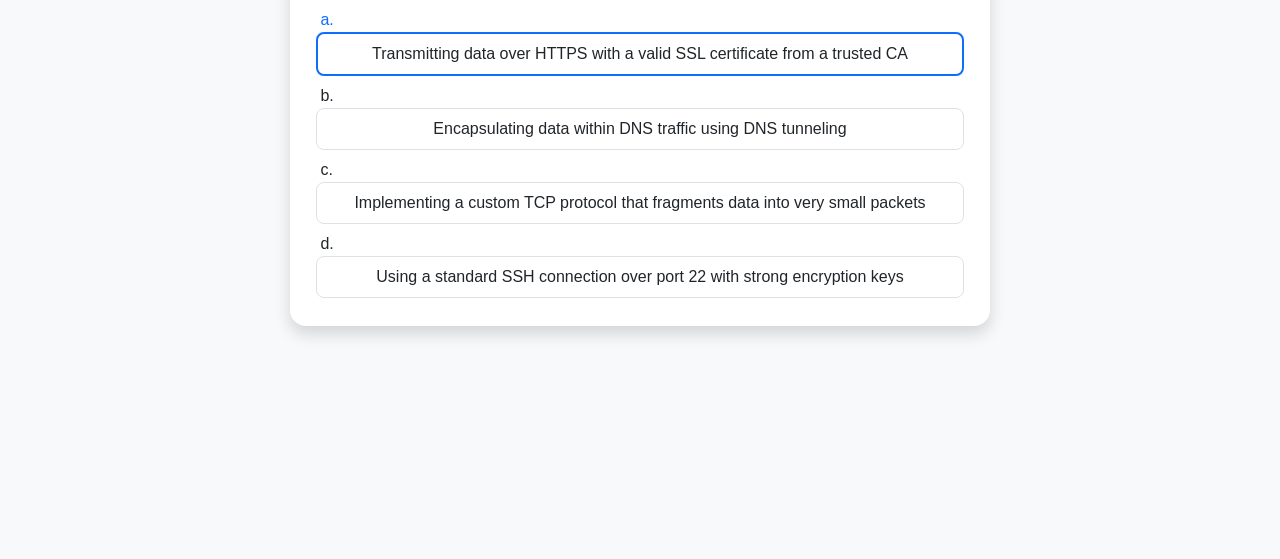 scroll, scrollTop: 520, scrollLeft: 0, axis: vertical 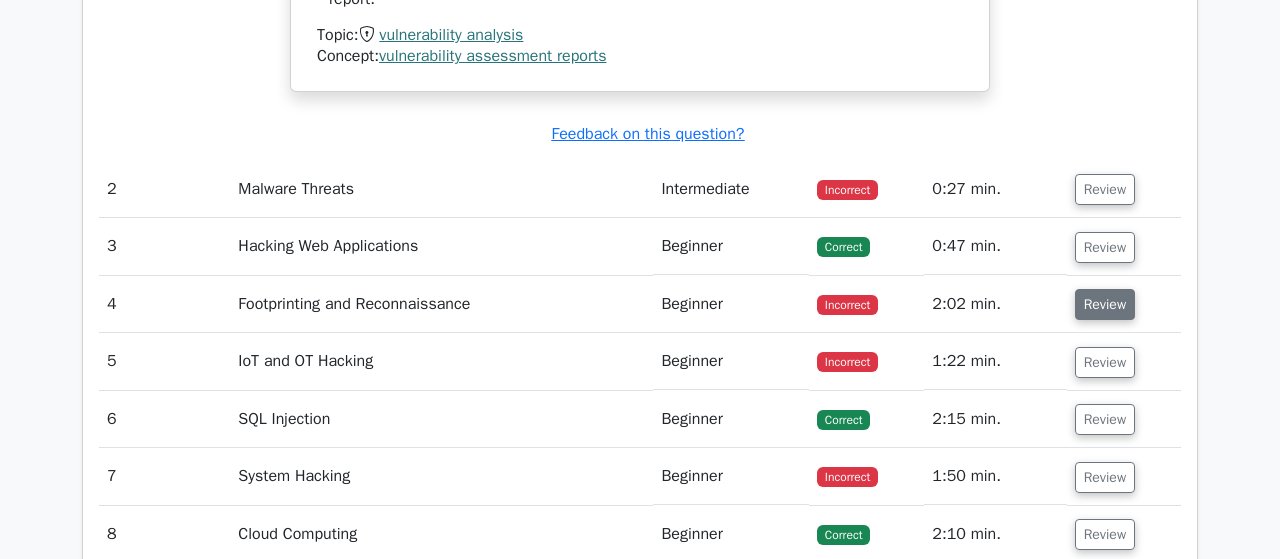click on "Review" at bounding box center [1105, 304] 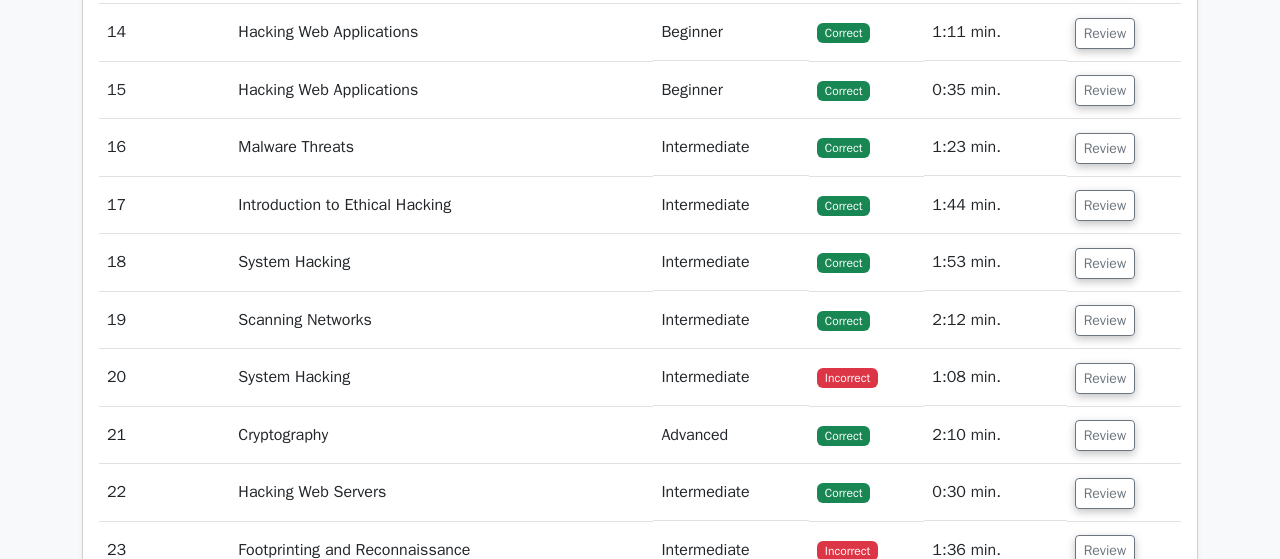 scroll, scrollTop: 5302, scrollLeft: 0, axis: vertical 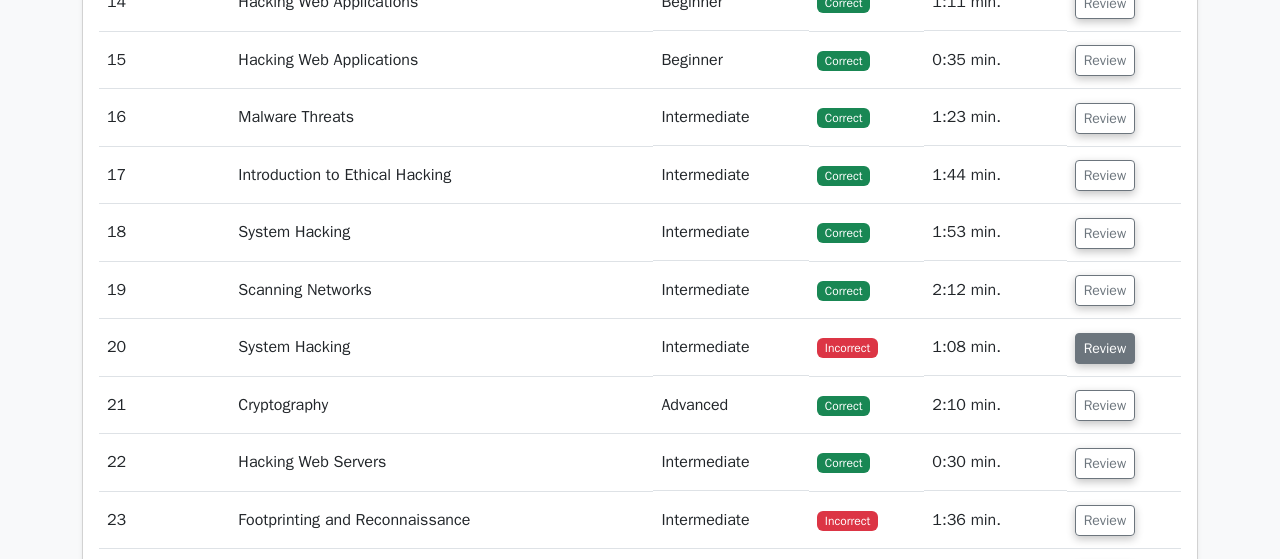 click on "Review" at bounding box center [1105, 348] 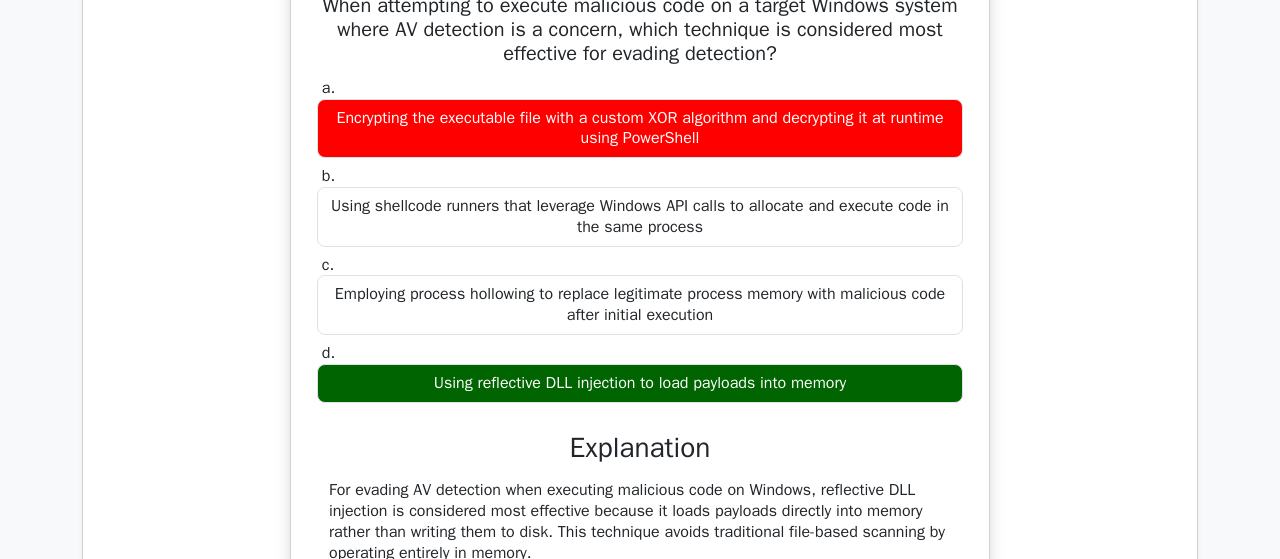 scroll, scrollTop: 5406, scrollLeft: 0, axis: vertical 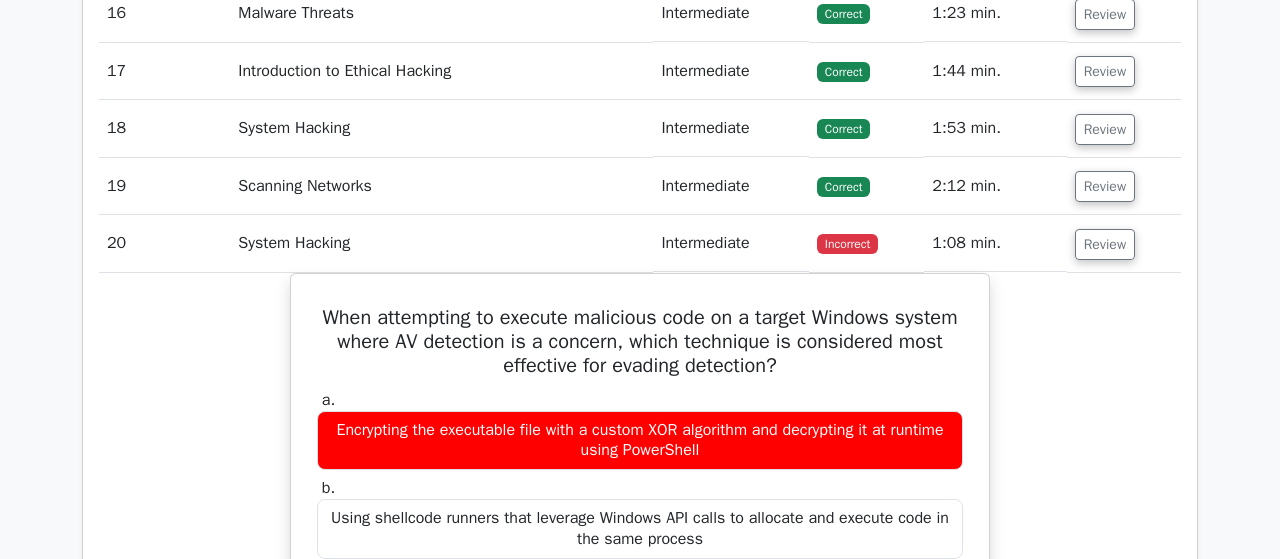 click on "When attempting to execute malicious code on a target Windows system where AV detection is a concern, which technique is considered most effective for evading detection?
a.
Encrypting the executable file with a custom XOR algorithm and decrypting it at runtime using PowerShell
b.
c. d." at bounding box center [640, 794] 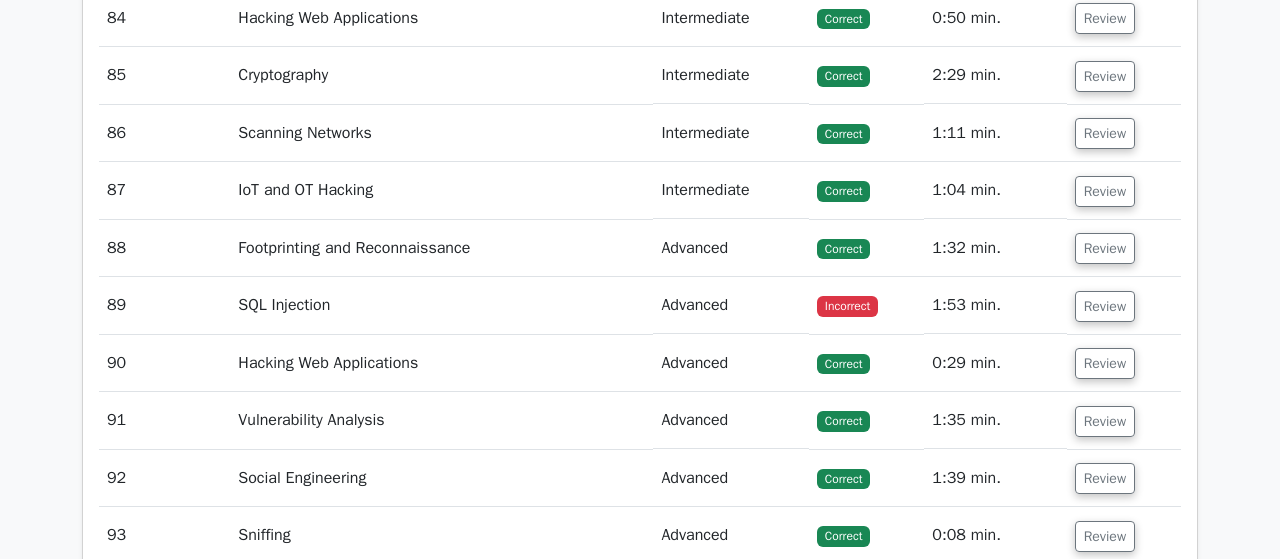 scroll, scrollTop: 10502, scrollLeft: 0, axis: vertical 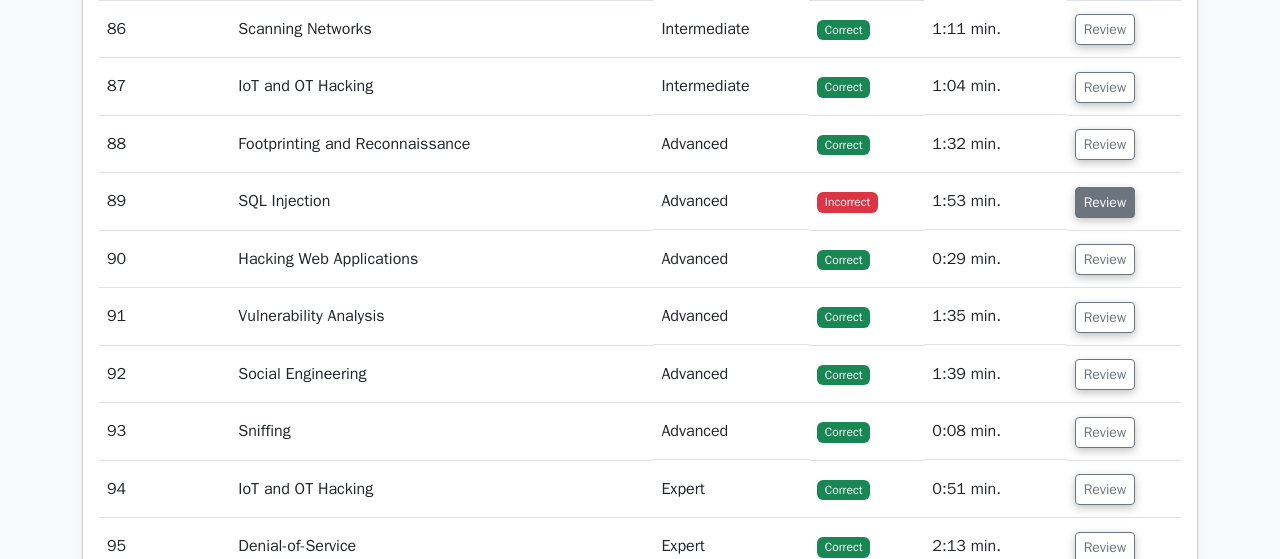 click on "Review" at bounding box center (1105, 202) 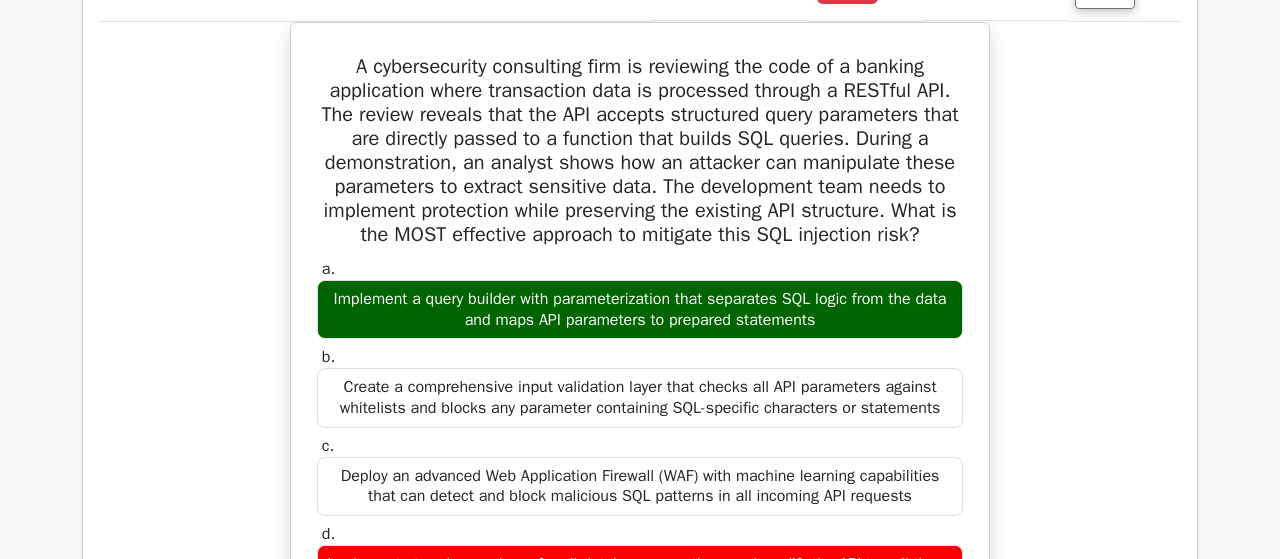 scroll, scrollTop: 10710, scrollLeft: 0, axis: vertical 